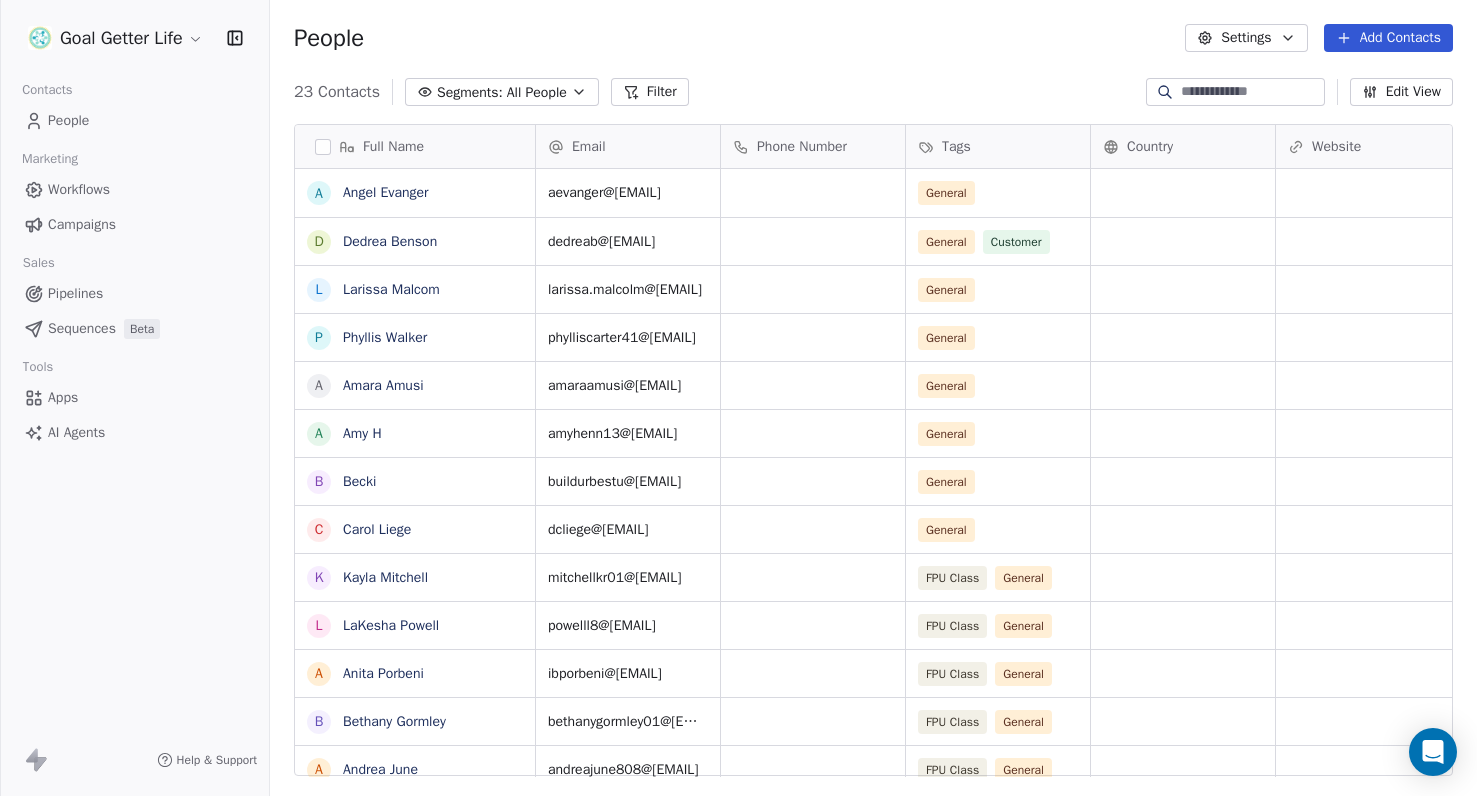 scroll, scrollTop: 0, scrollLeft: 0, axis: both 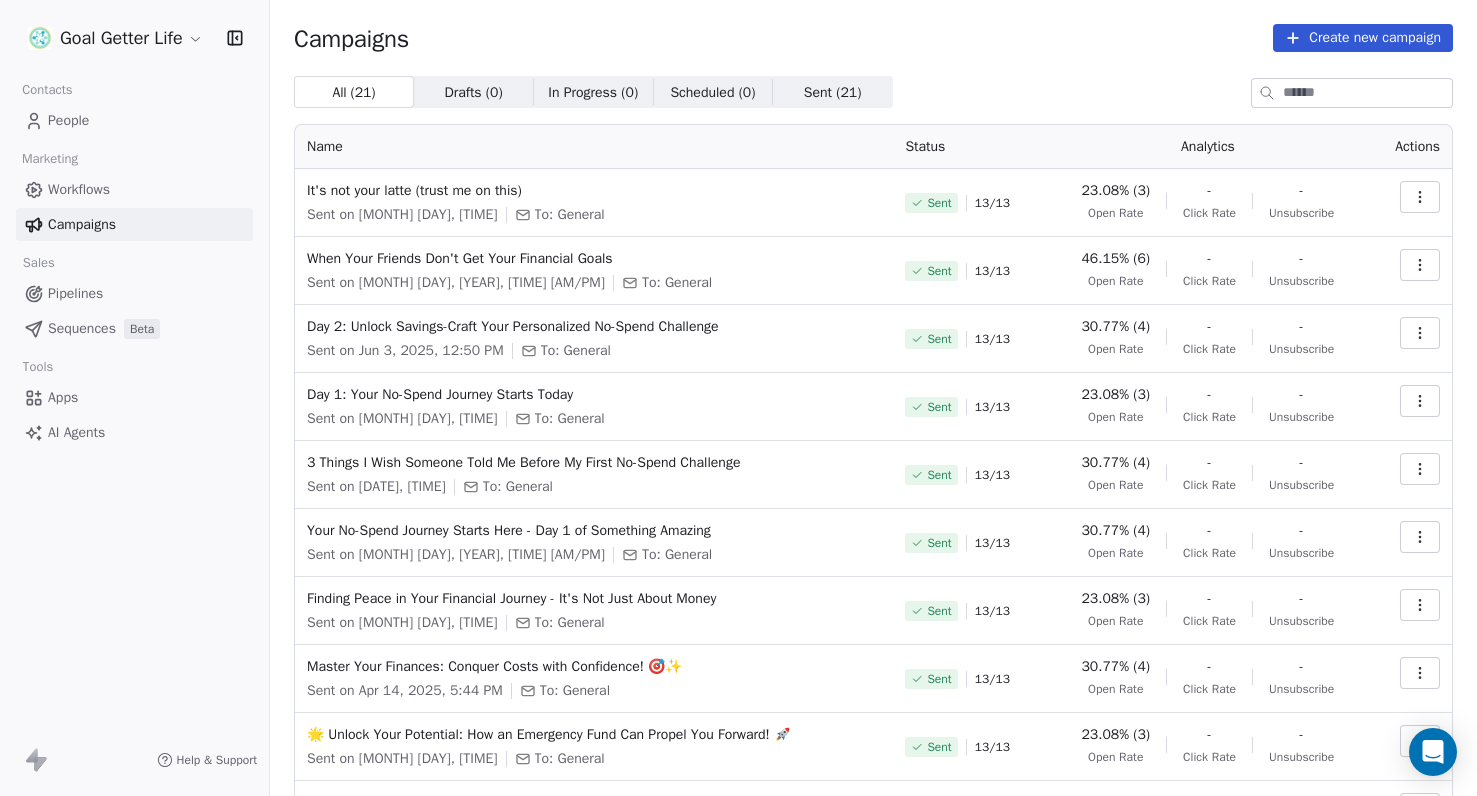 click 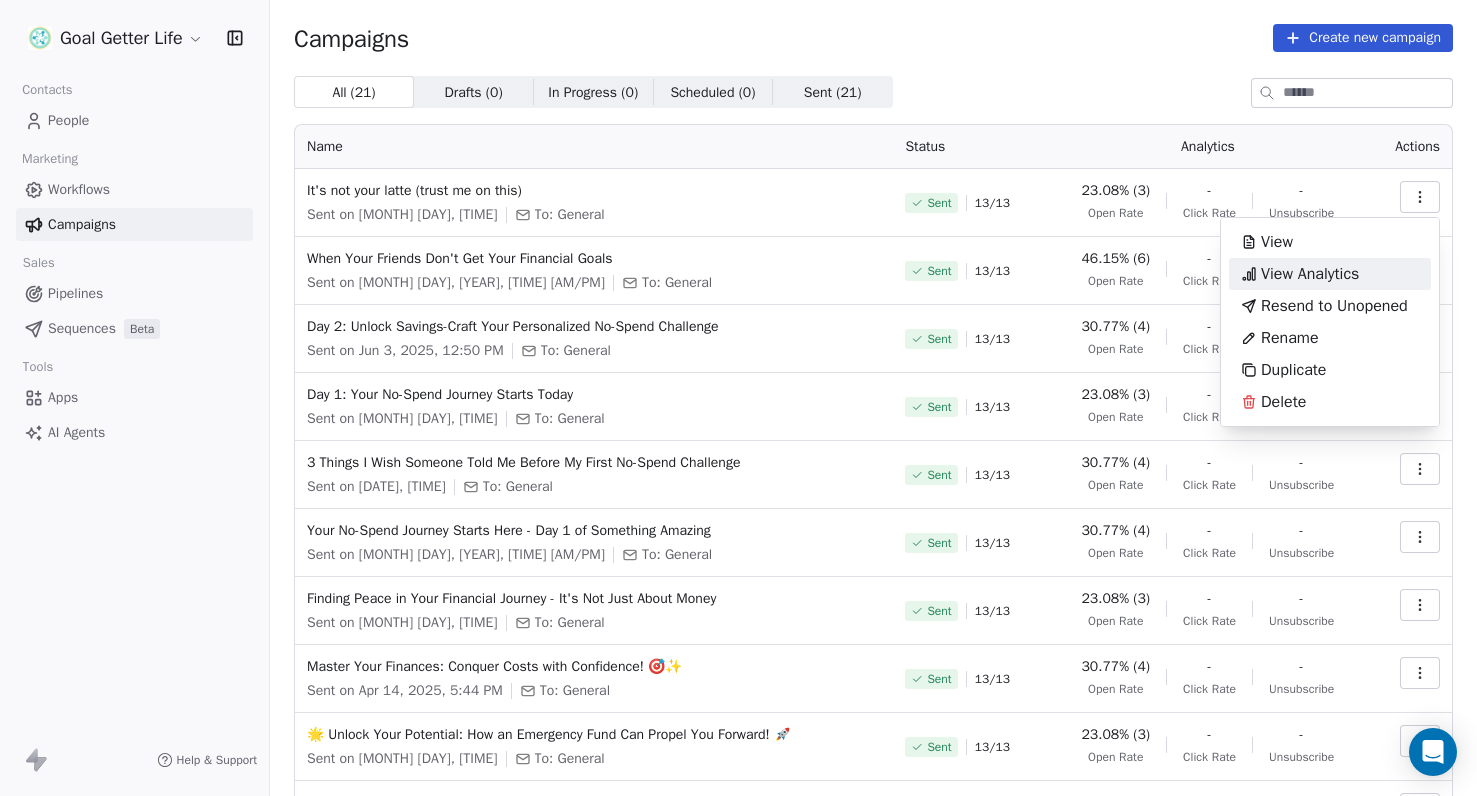 click on "View Analytics" at bounding box center (1310, 274) 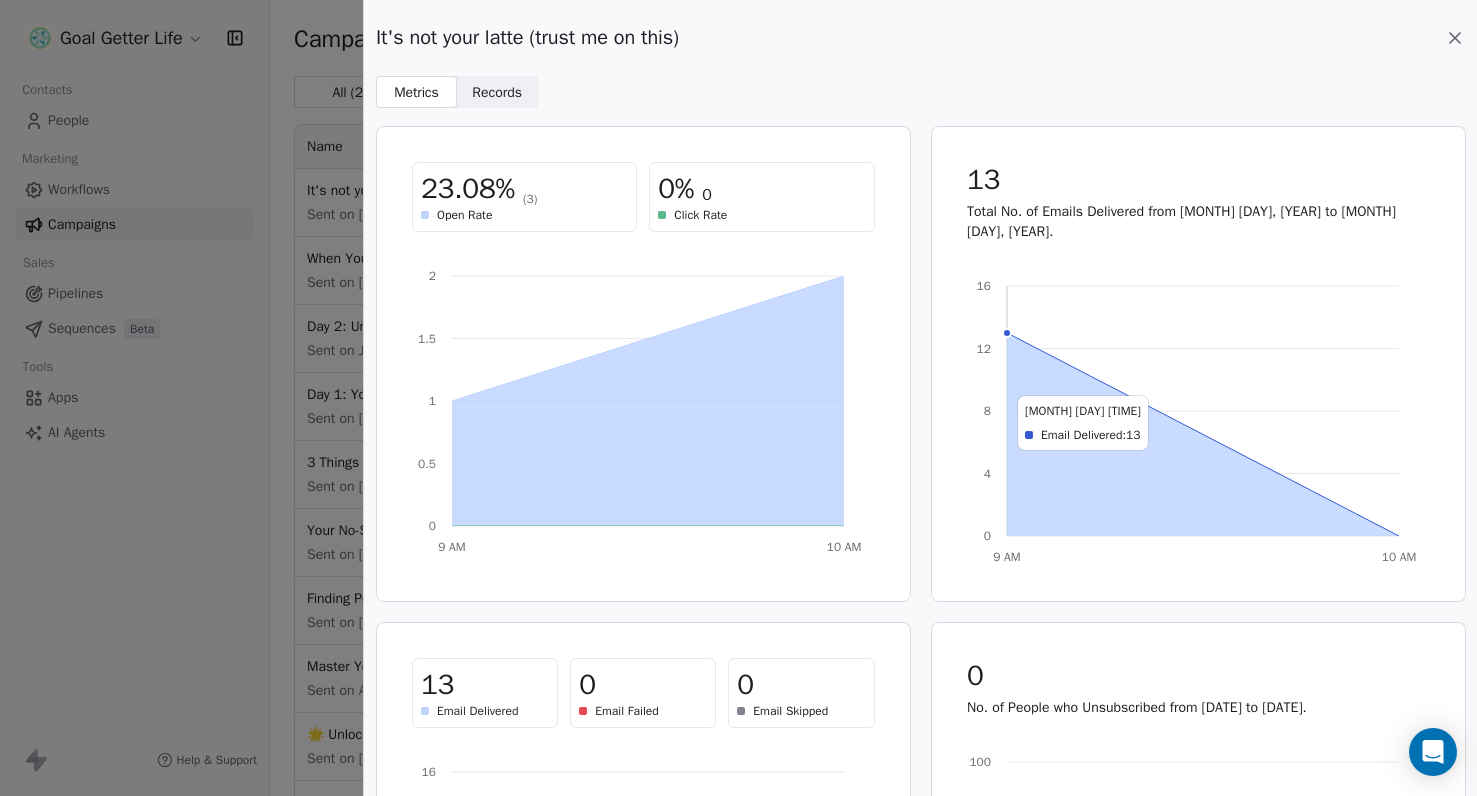 scroll, scrollTop: 0, scrollLeft: 0, axis: both 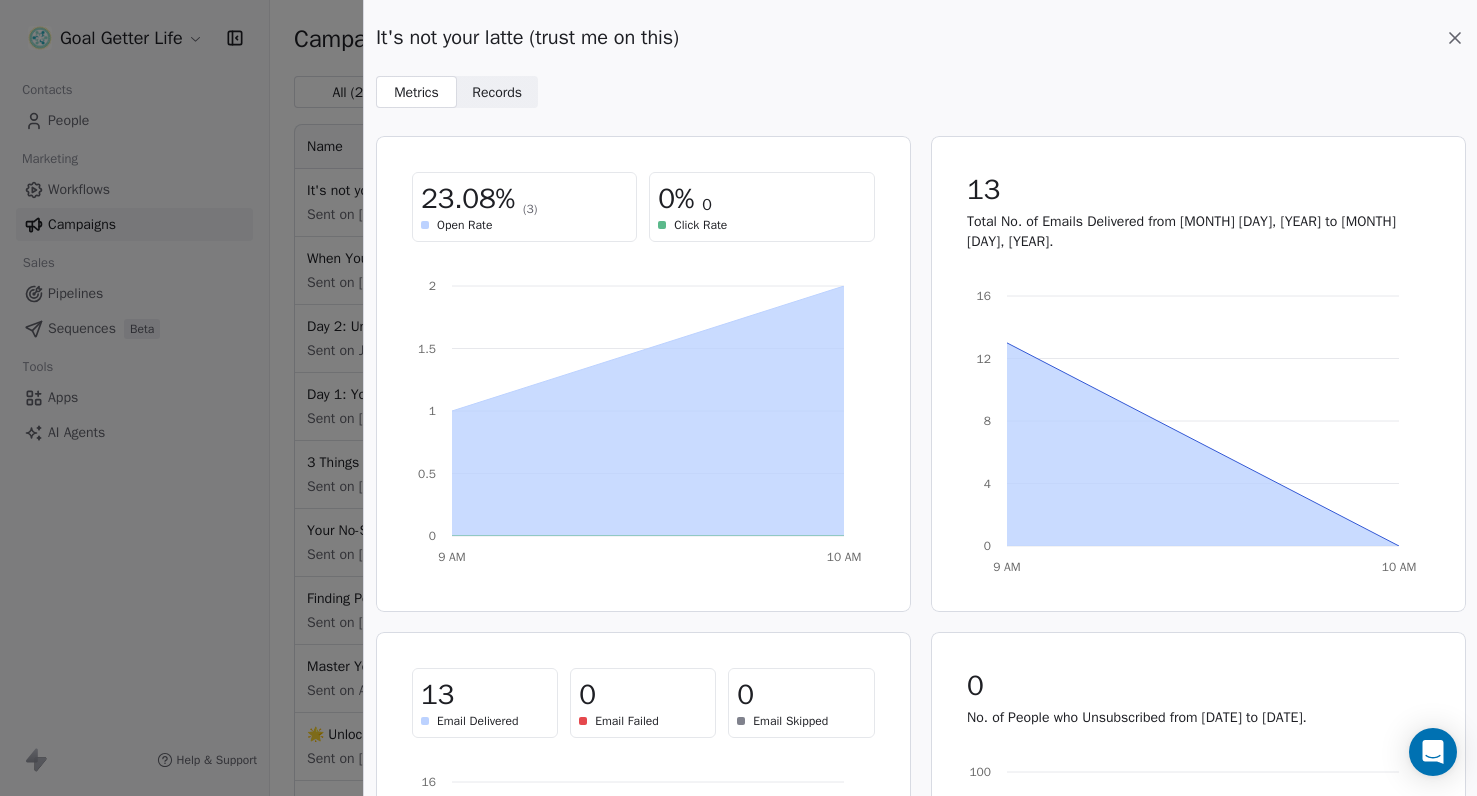 click on "Records Records" at bounding box center (497, 92) 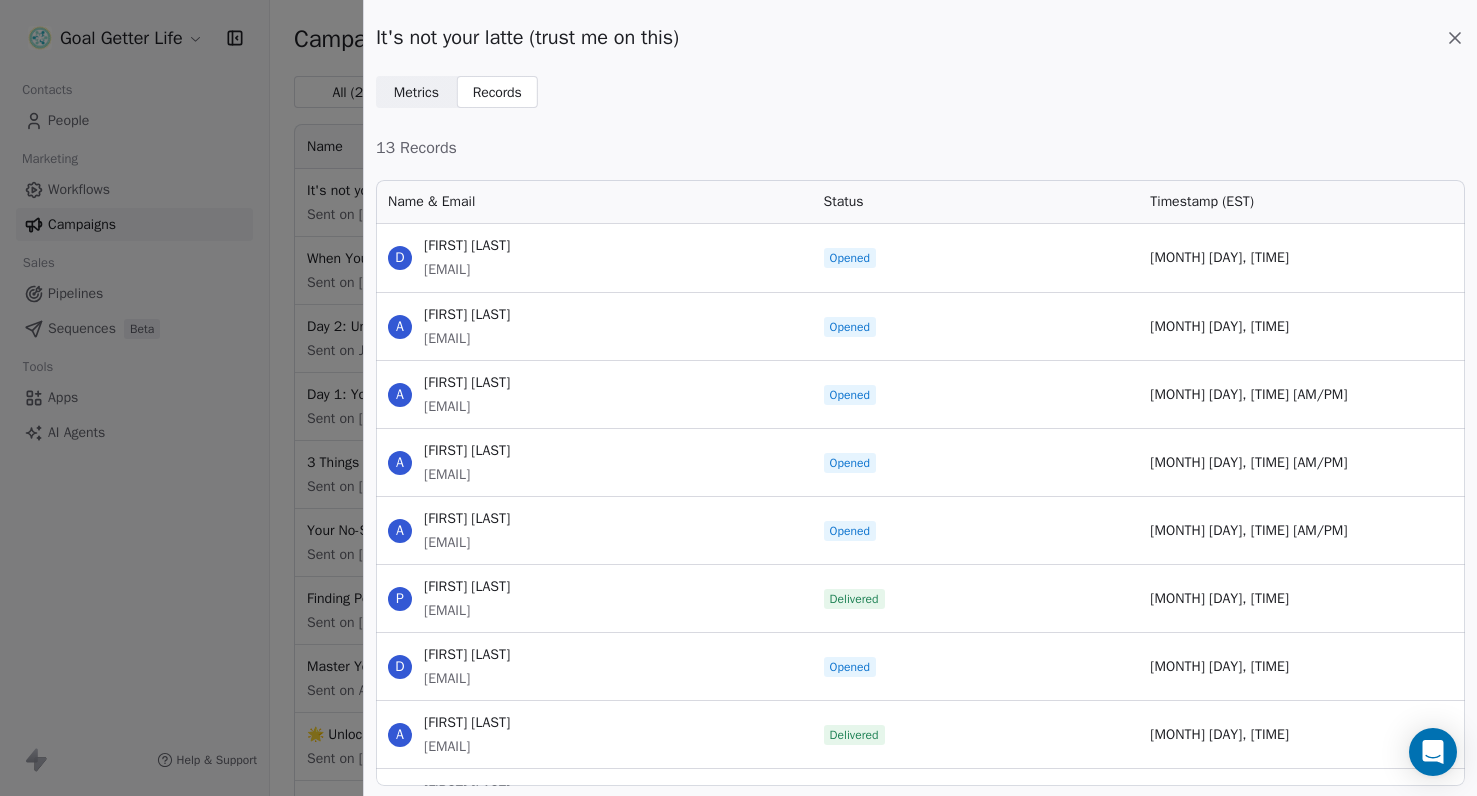 scroll, scrollTop: 1, scrollLeft: 1, axis: both 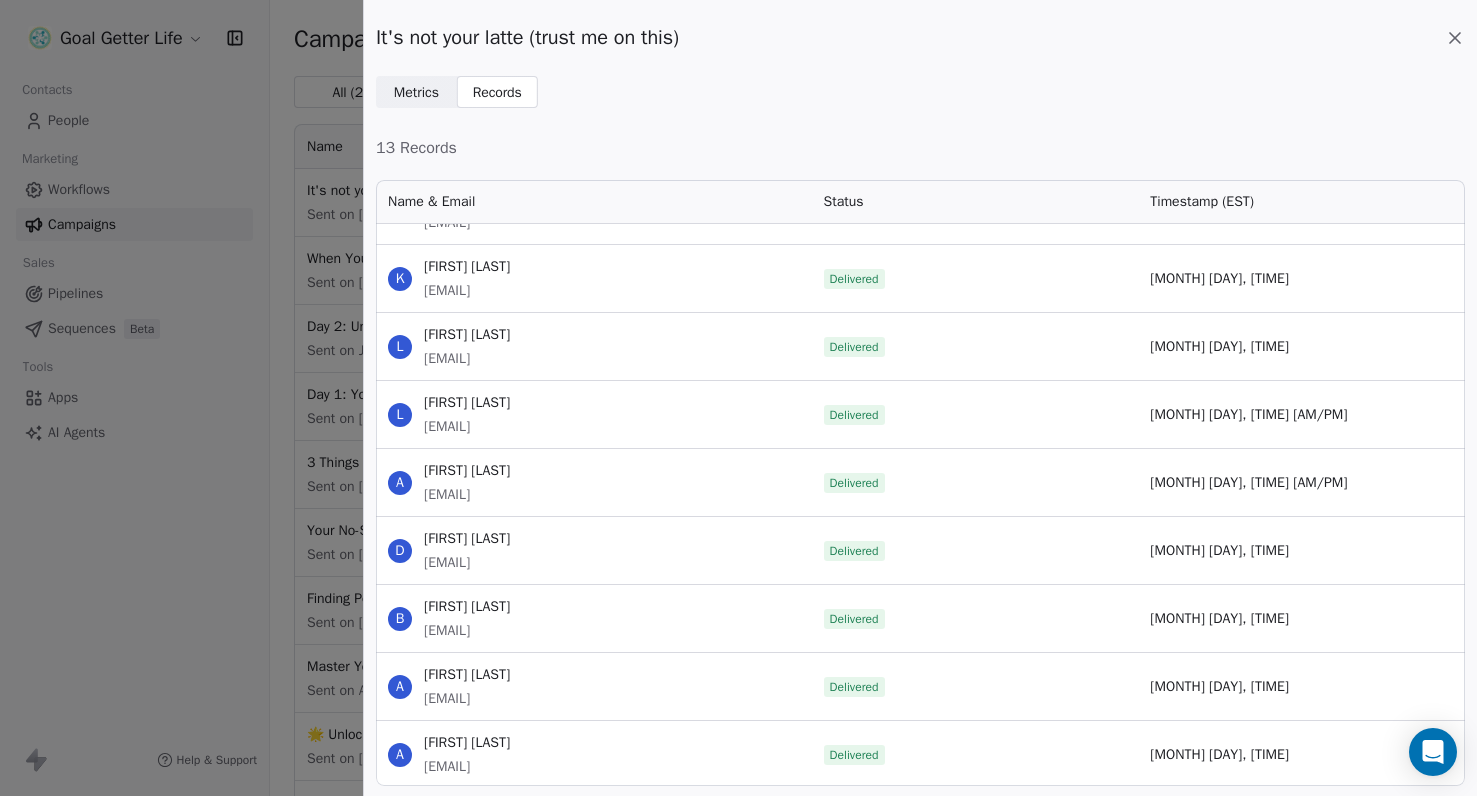 click on "Metrics" at bounding box center (416, 92) 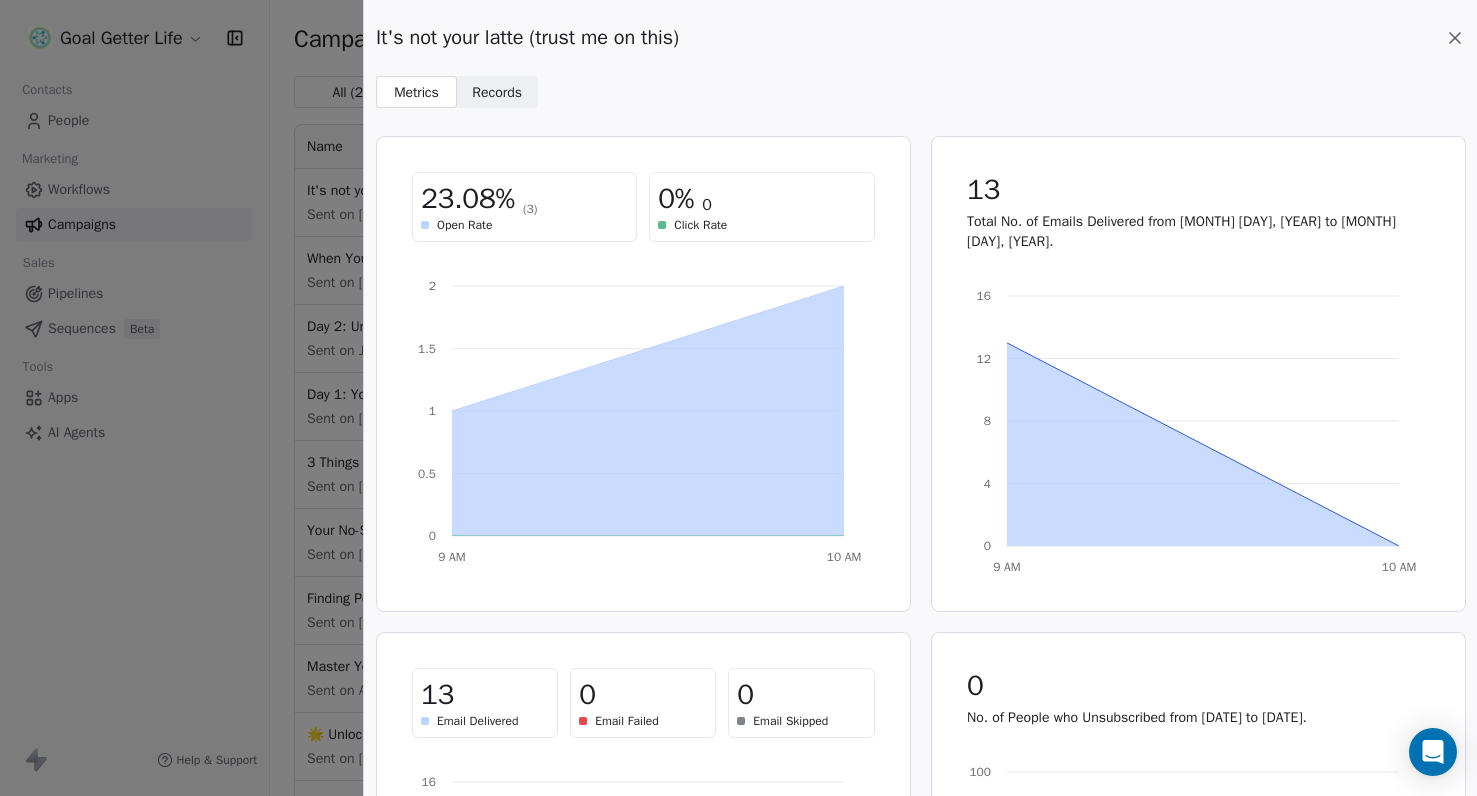 click 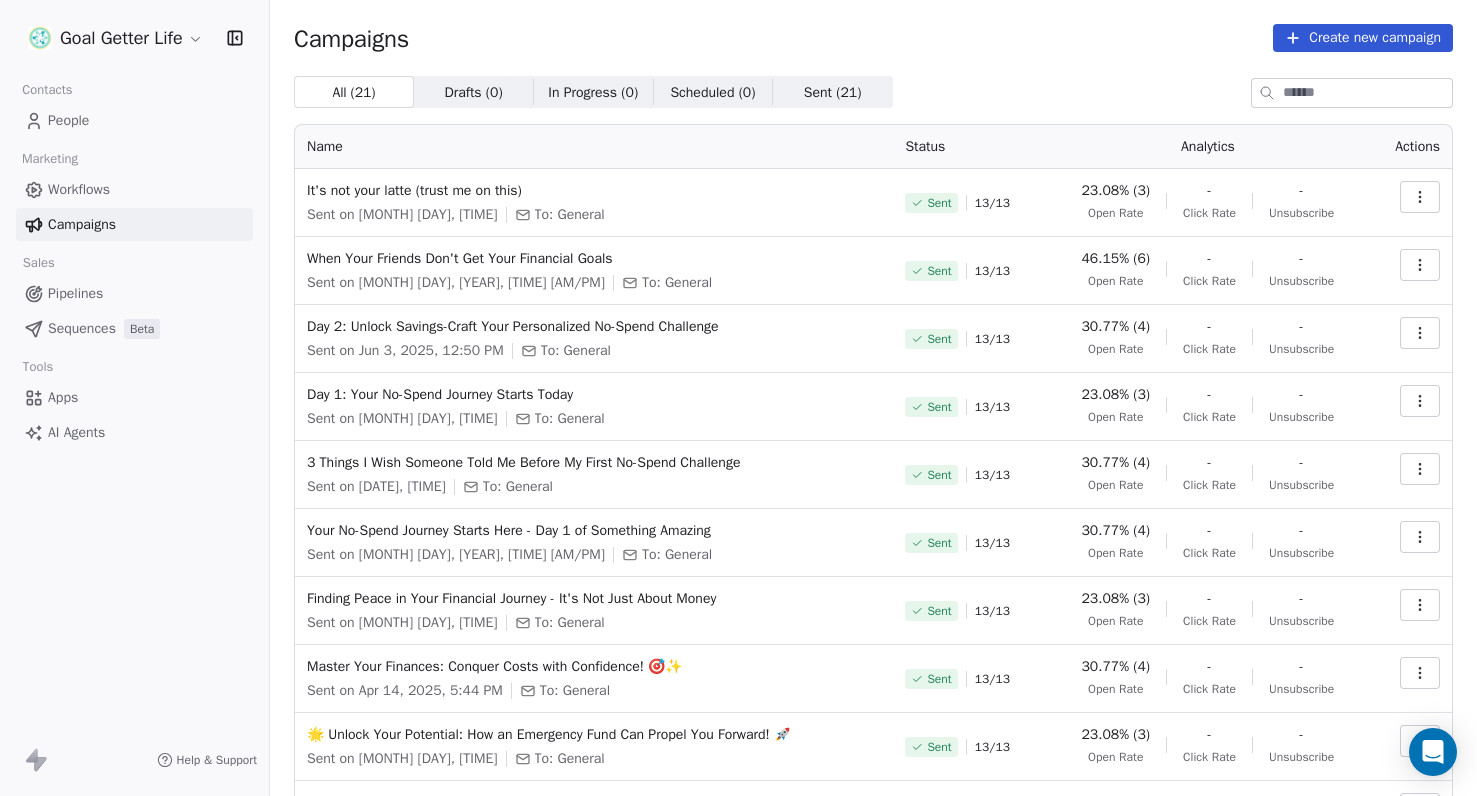 click at bounding box center (1420, 197) 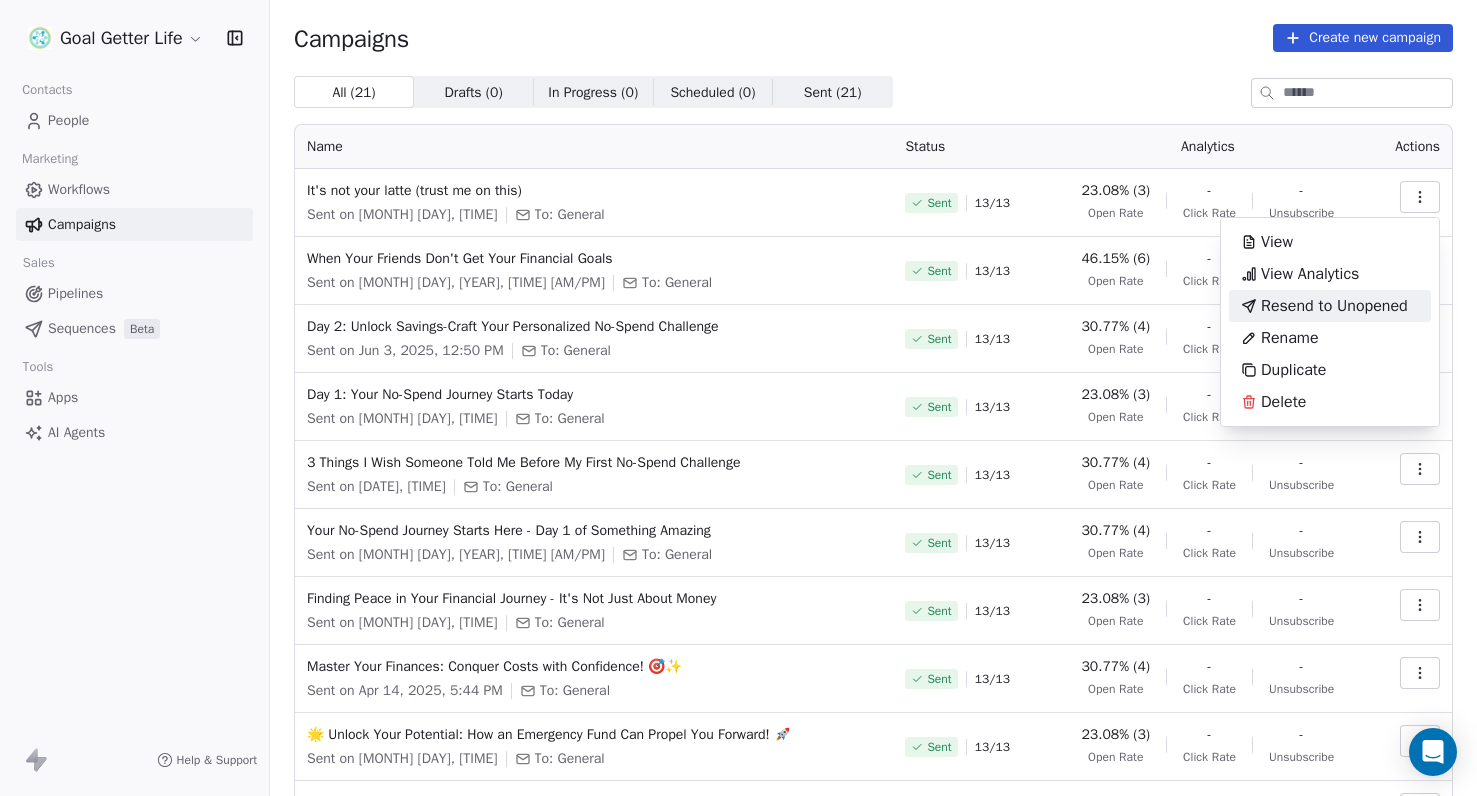 click on "Resend to Unopened" at bounding box center [1334, 306] 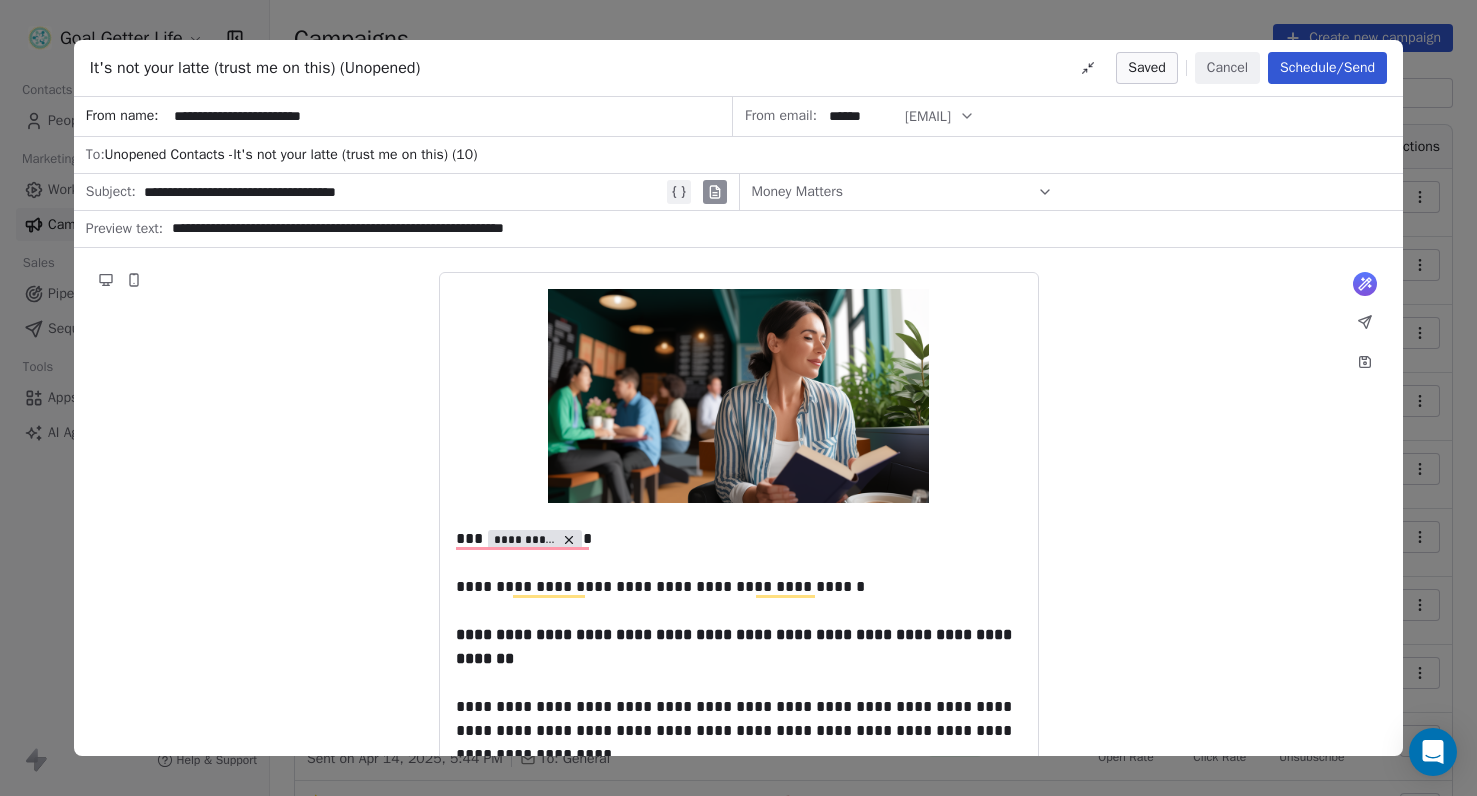 click on "Cancel" at bounding box center [1227, 68] 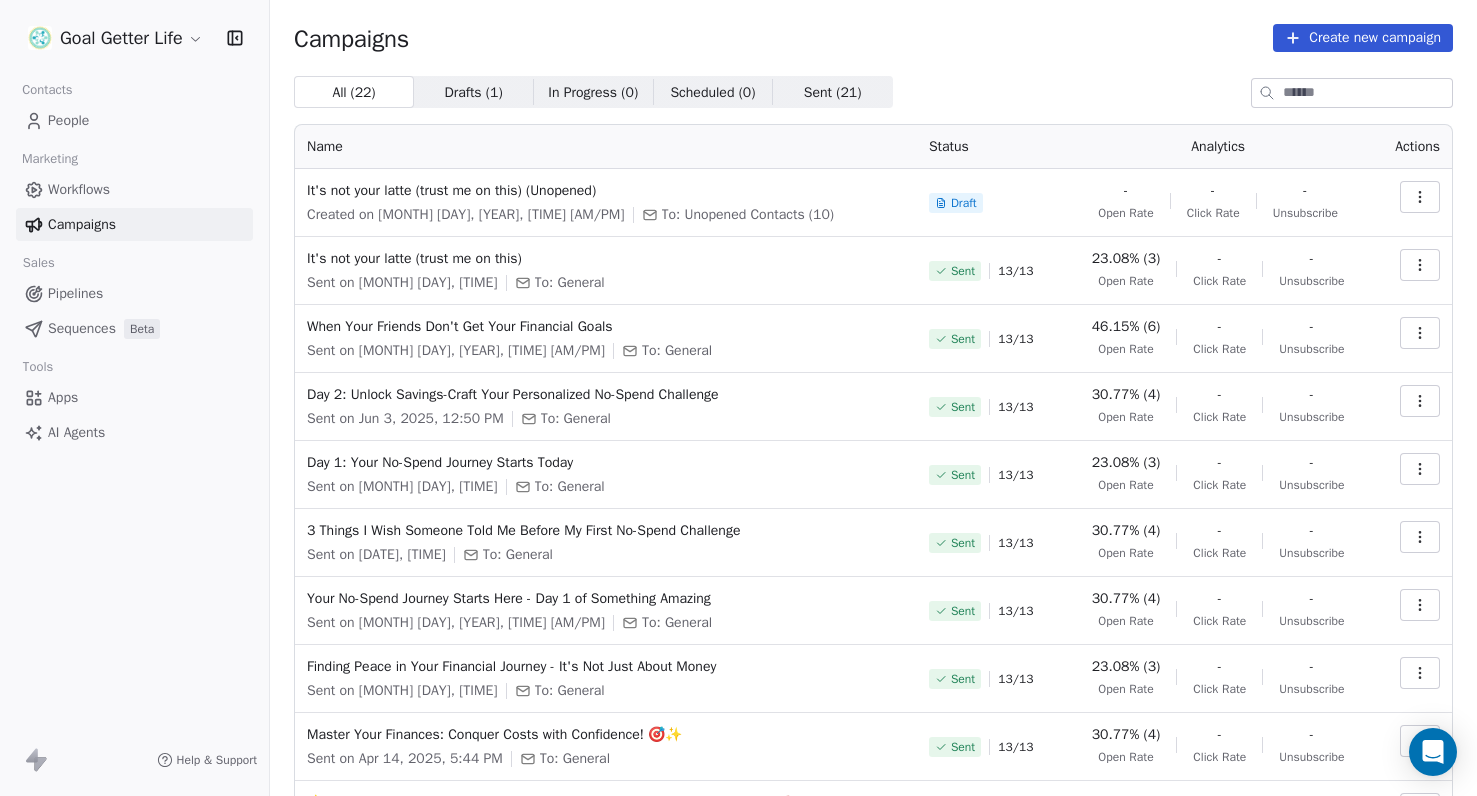 click on "Goal Getter Life Contacts People Marketing Workflows Campaigns Sales Pipelines Sequences Beta Tools Apps AI Agents Help & Support Campaigns  Create new campaign All ( 22 ) All ( 22 ) Drafts ( 1 ) Drafts ( 1 ) In Progress ( 0 ) In Progress ( 0 ) Scheduled ( 0 ) Scheduled ( 0 ) Sent ( 21 ) Sent ( 21 ) Name Status Analytics Actions It's not your latte (trust me on this) (Unopened) Created on Aug 2, 2025, 7:00 PM To: Unopened Contacts (10) Draft - Open Rate - Click Rate - Unsubscribe It's not your latte (trust me on this) Sent on Jul 30, 2025, 9:47 AM To: General  Sent 13 / 13 23.08% (3) Open Rate - Click Rate - Unsubscribe When Your Friends Don't Get Your Financial Goals Sent on Jul 28, 2025, 6:33 PM To: General  Sent 13 / 13 46.15% (6) Open Rate - Click Rate - Unsubscribe Day 2: Unlock Savings-Craft Your Personalized No-Spend Challenge Sent on Jun 3, 2025, 12:50 PM To: General  Sent 13 / 13 30.77% (4) Open Rate - Click Rate - Unsubscribe Day 1: Your No-Spend Journey Starts Today Sent on Jun 2, 2025, 6:26 PM /" at bounding box center [738, 398] 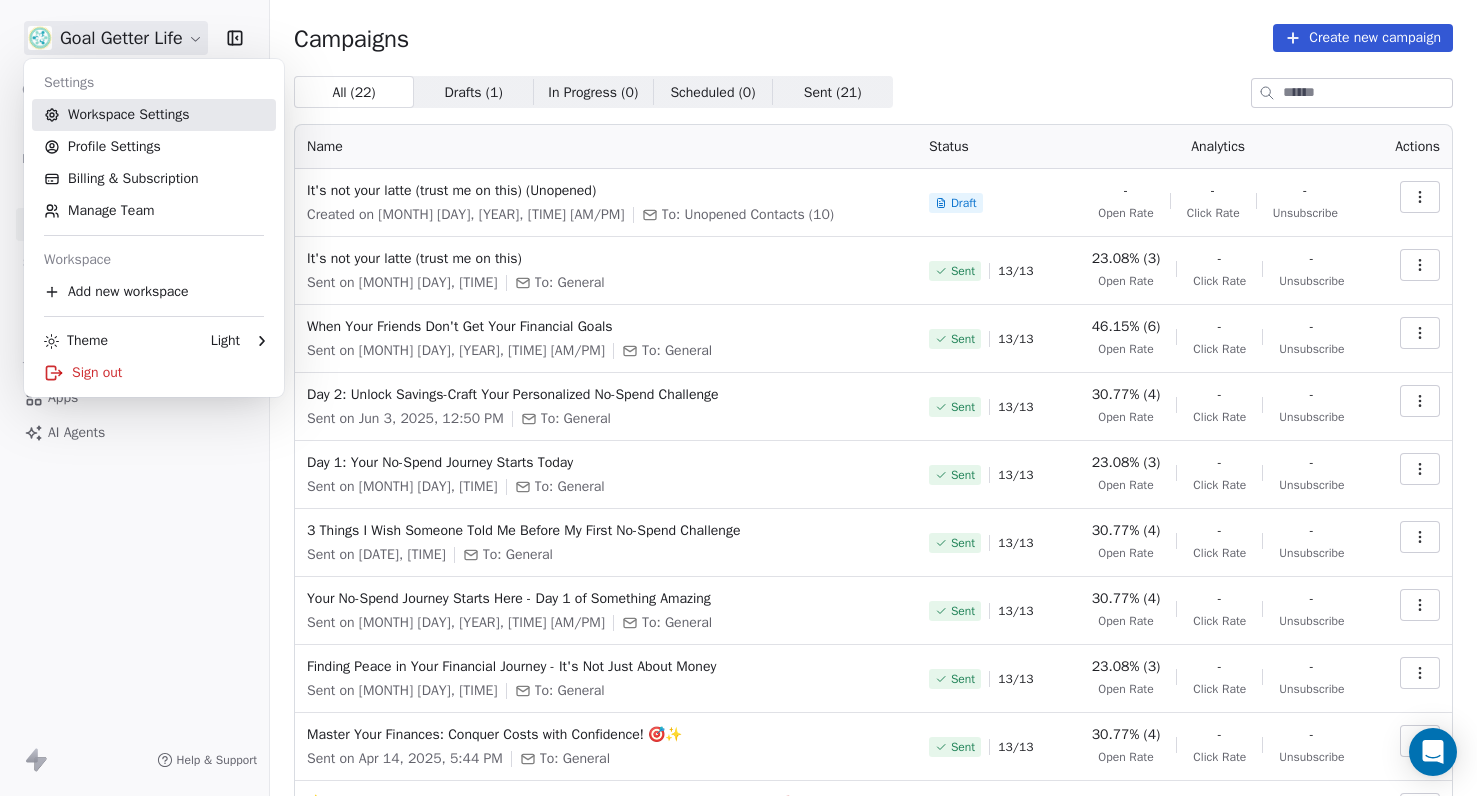 click on "Workspace Settings" at bounding box center [154, 115] 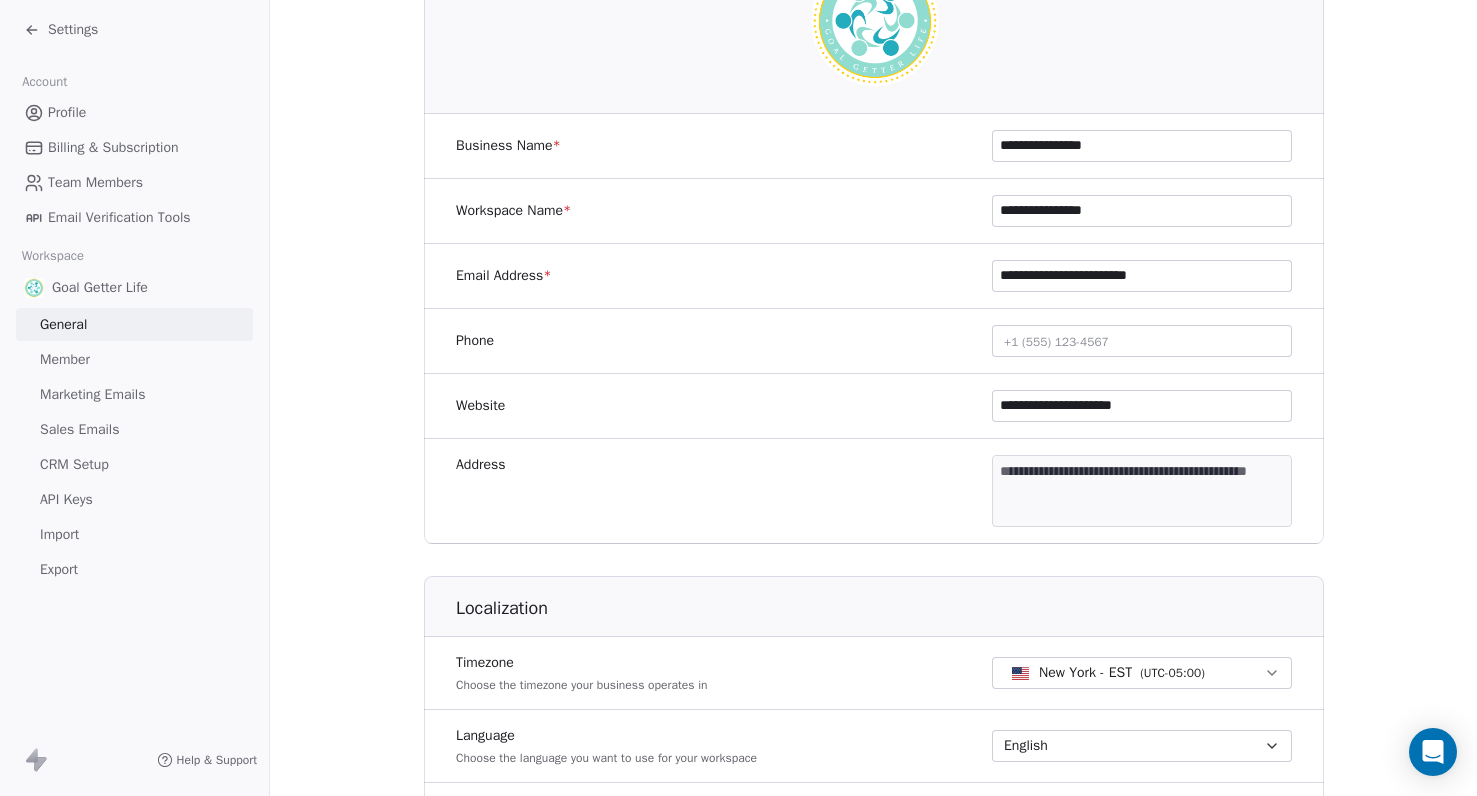 scroll, scrollTop: 322, scrollLeft: 0, axis: vertical 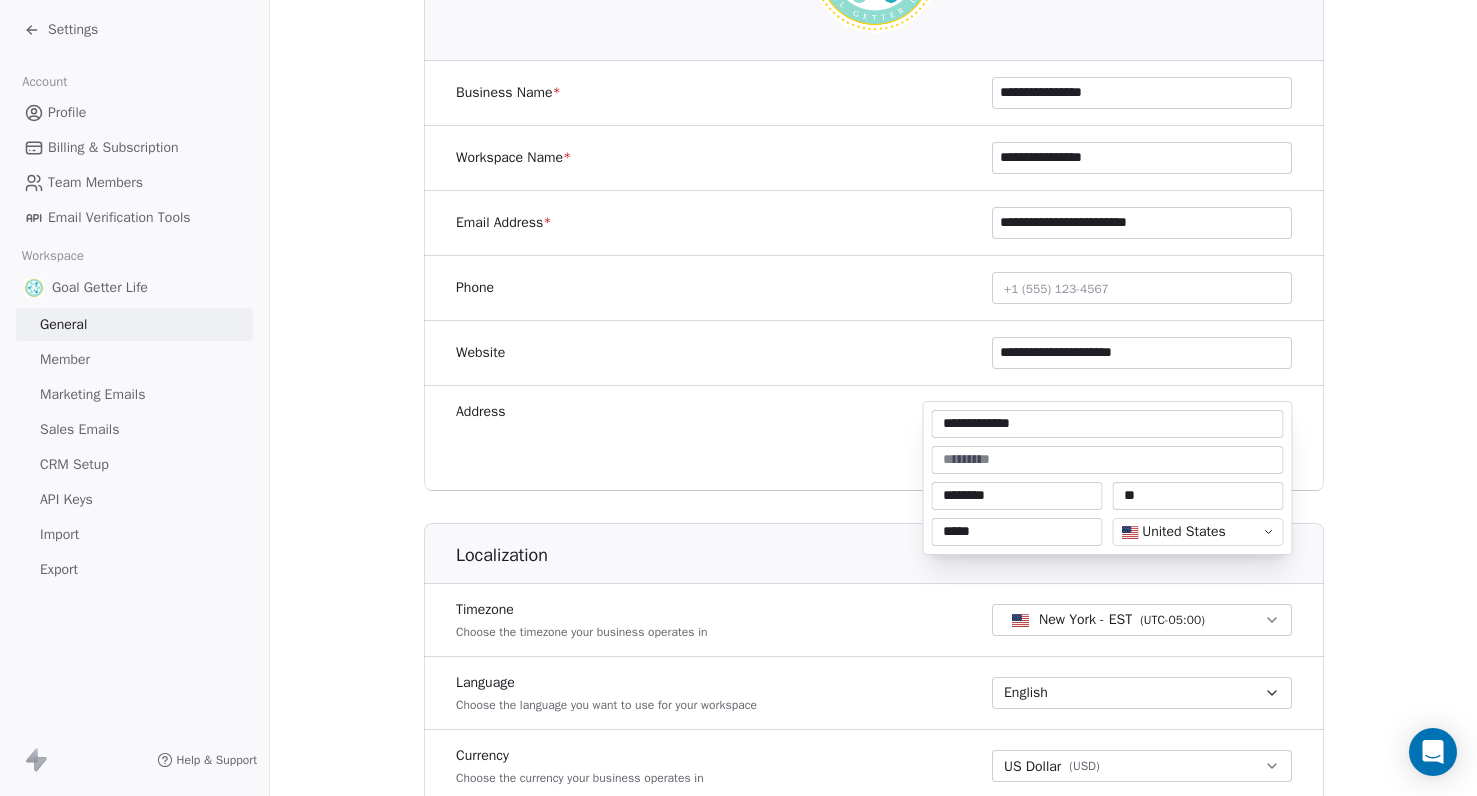 click on "**********" at bounding box center (738, 398) 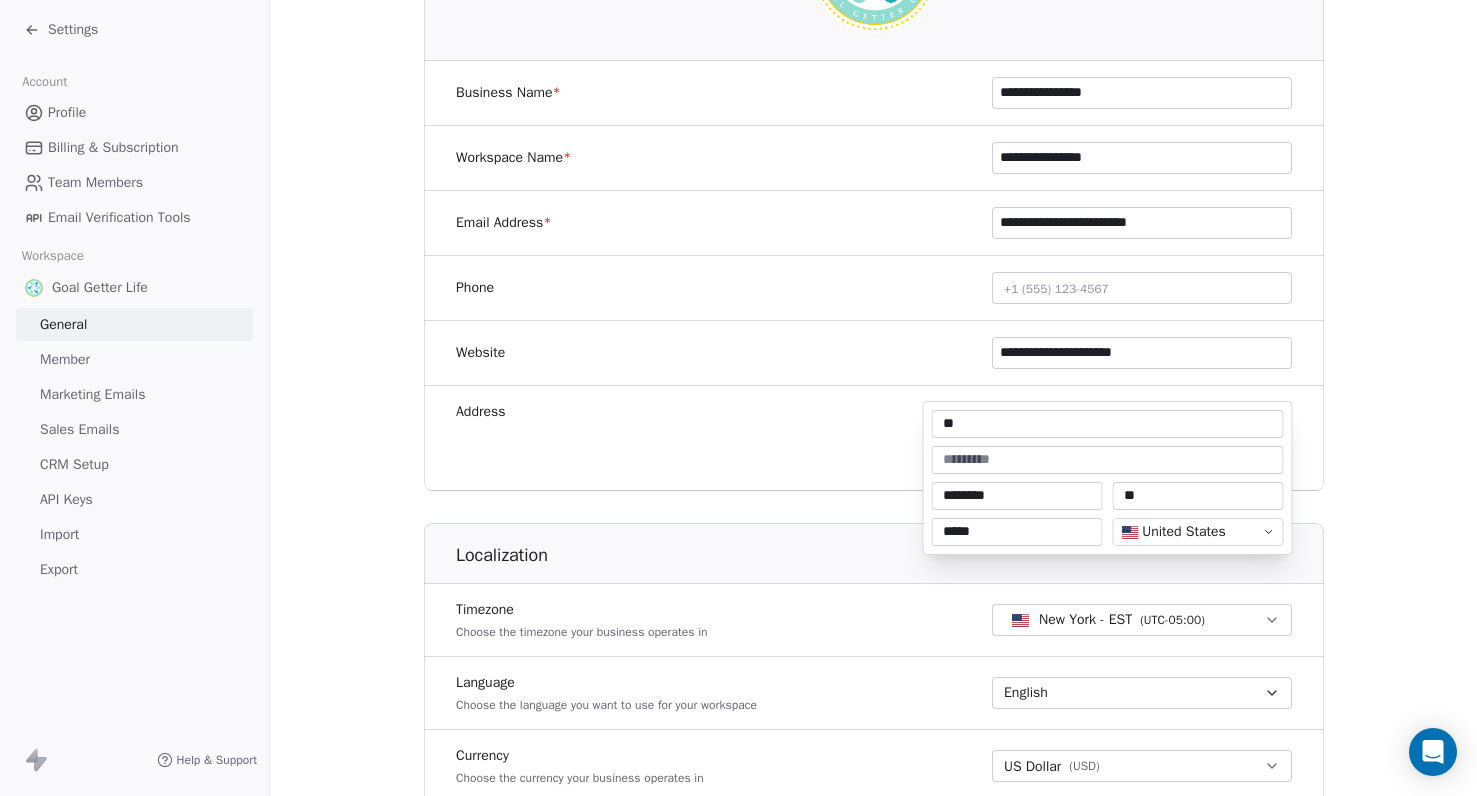 type on "*" 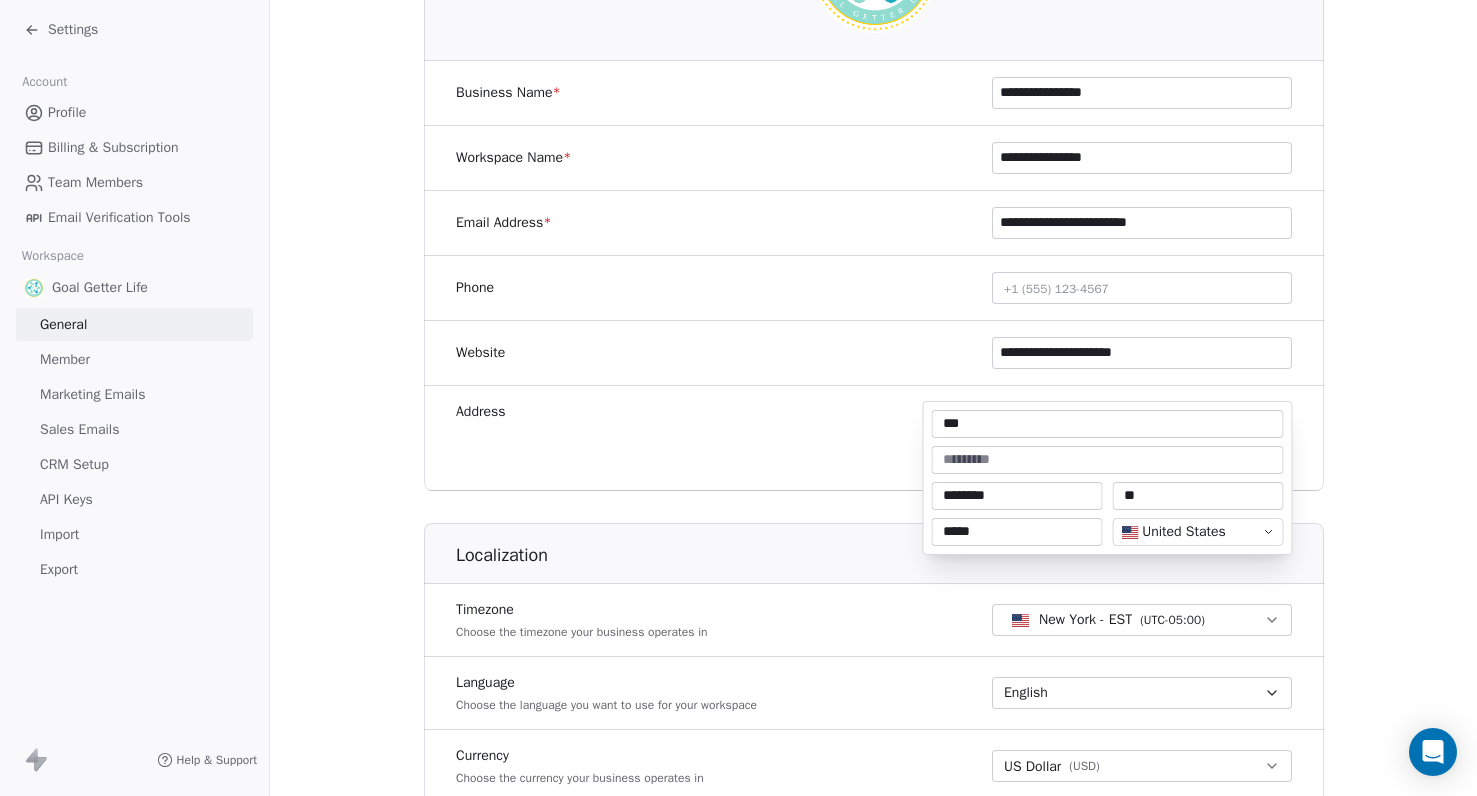 type on "***" 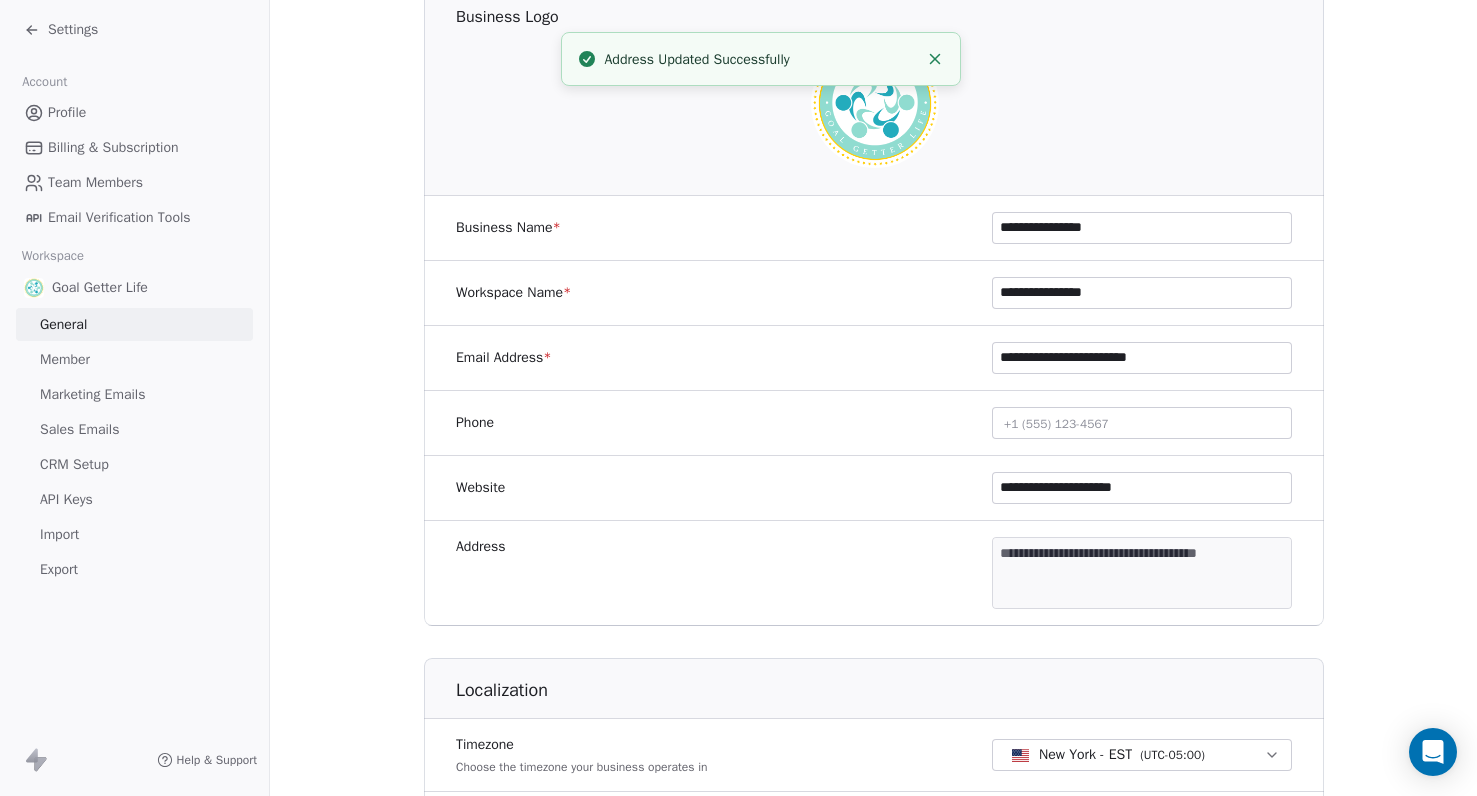 scroll, scrollTop: 278, scrollLeft: 0, axis: vertical 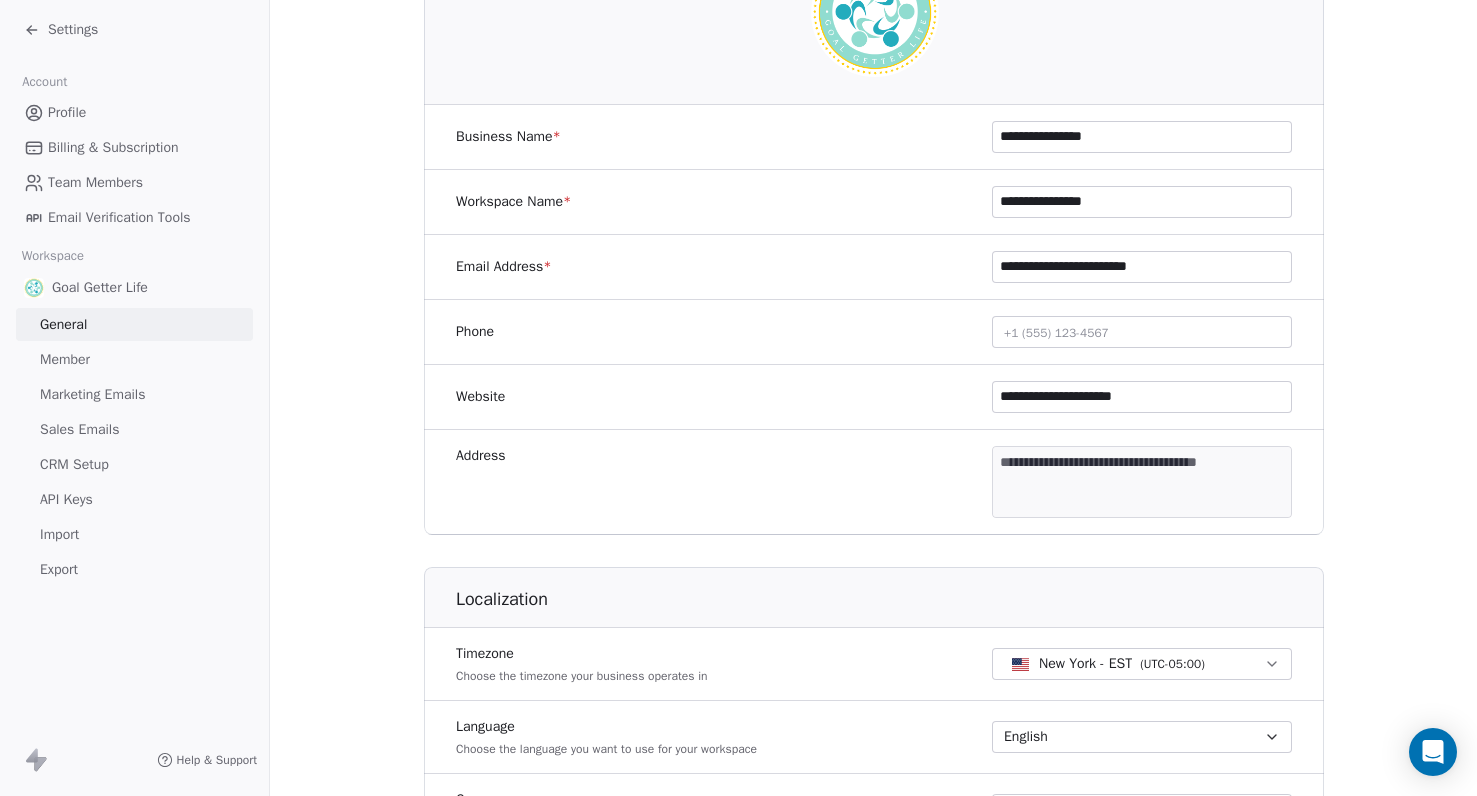click on "Settings" at bounding box center [73, 30] 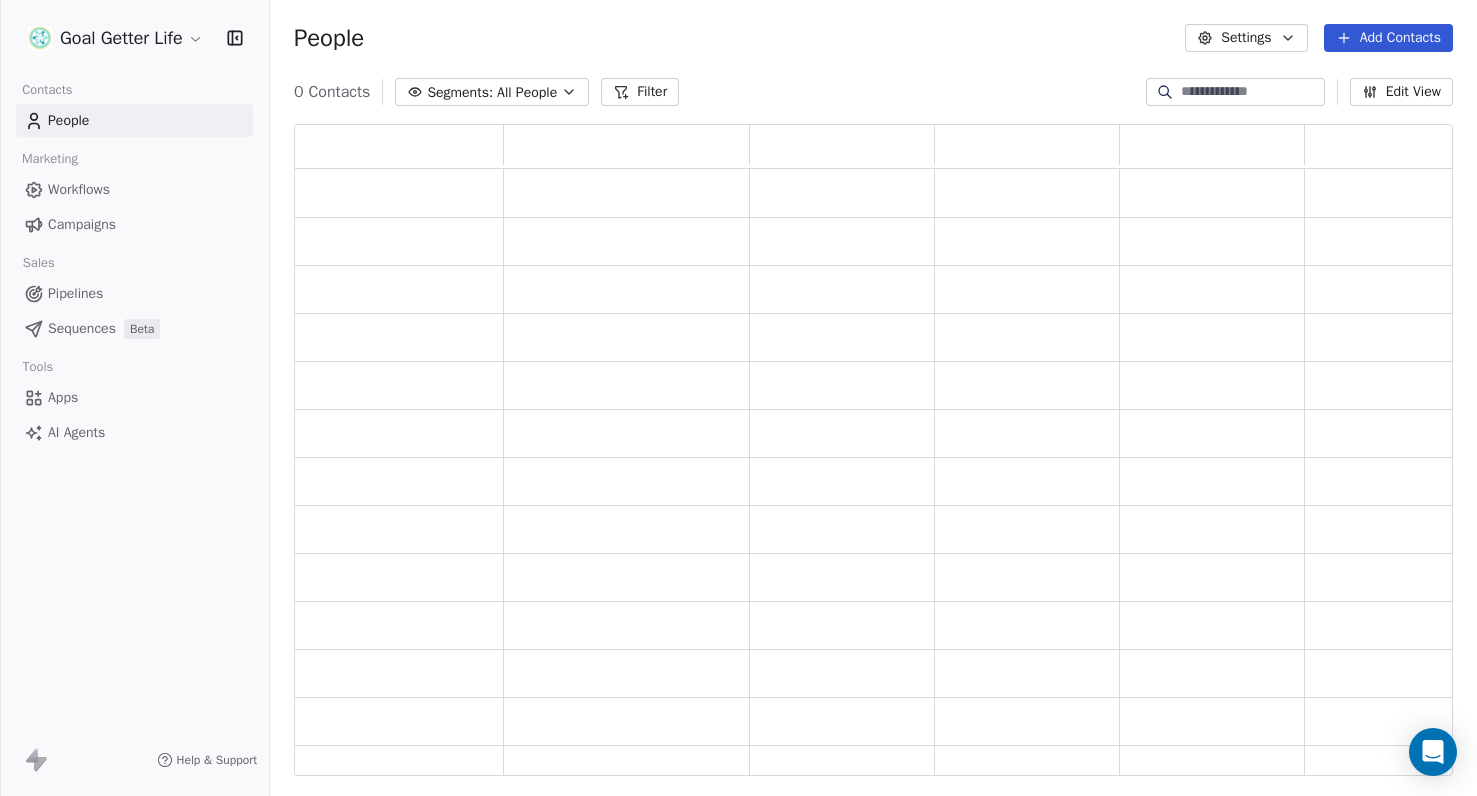 scroll, scrollTop: 0, scrollLeft: 1, axis: horizontal 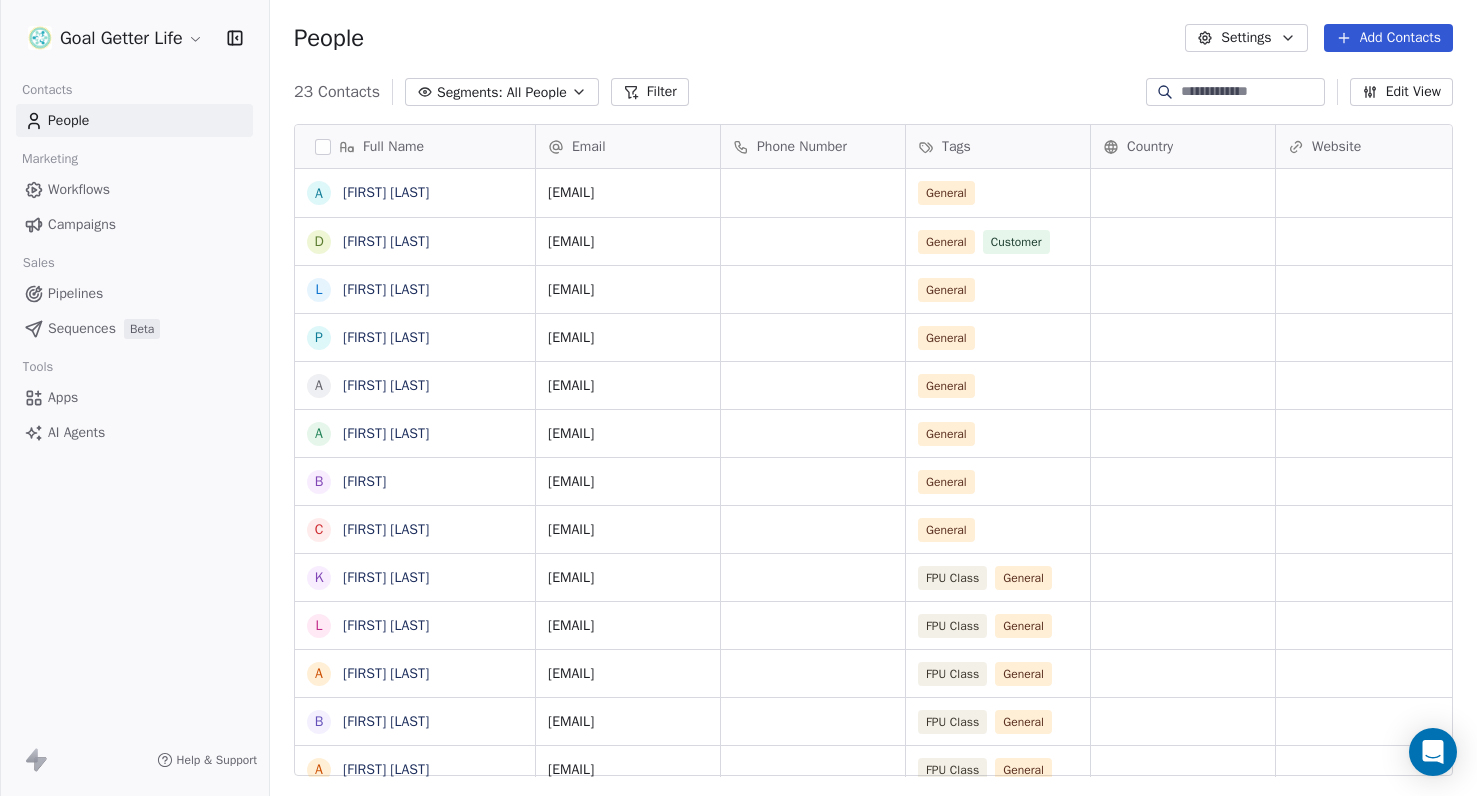 click on "Campaigns" at bounding box center [82, 224] 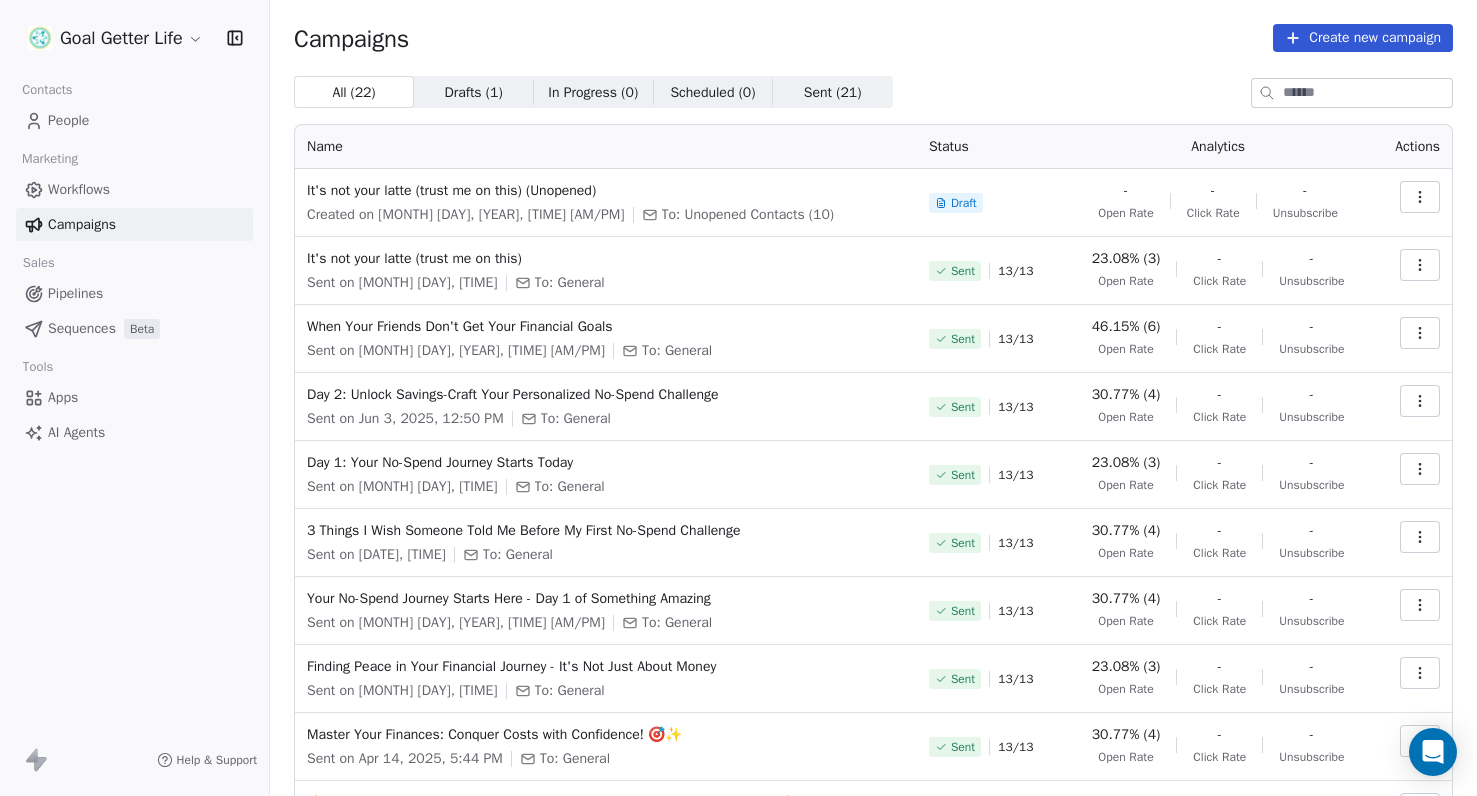 click 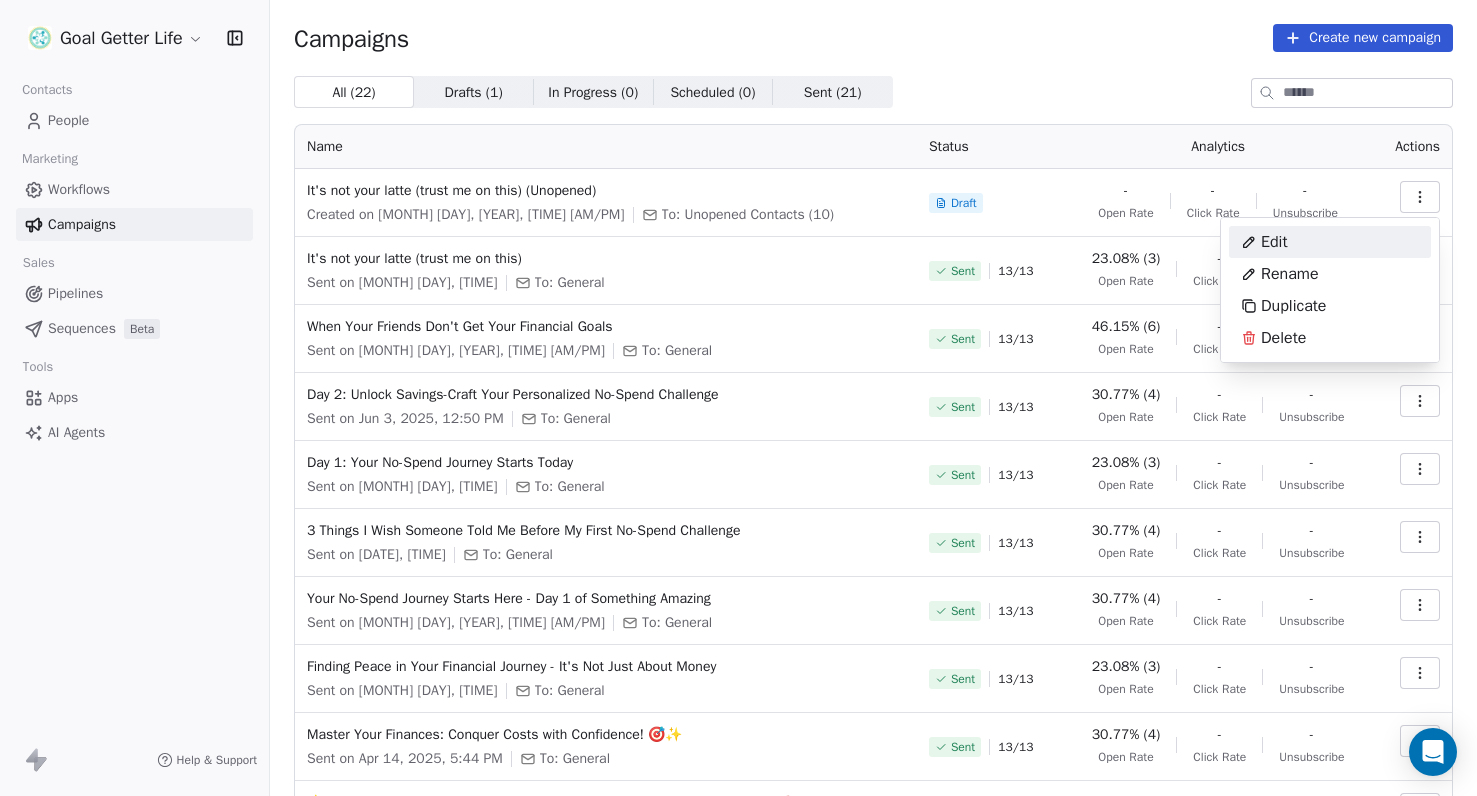 click on "Edit" at bounding box center (1274, 242) 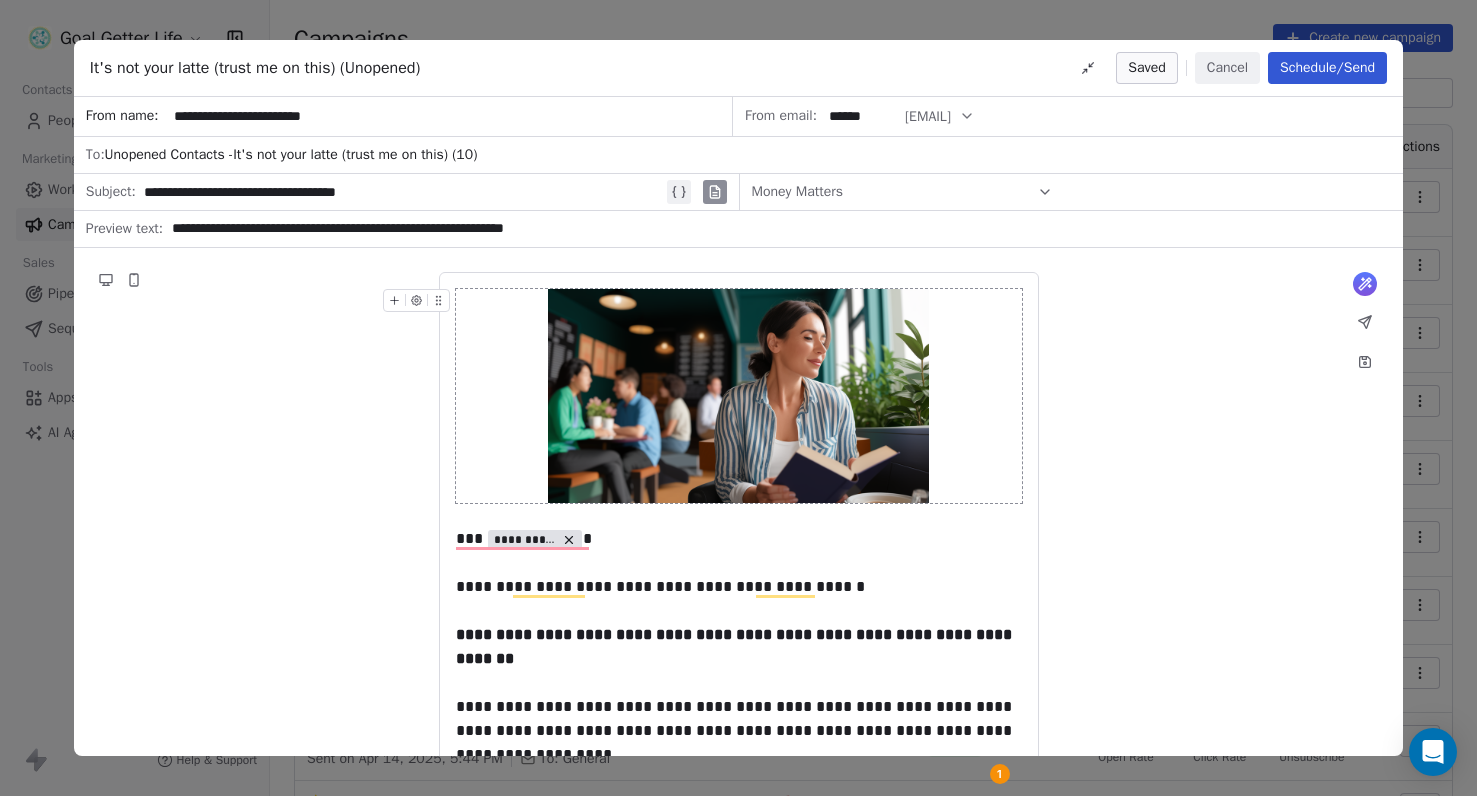 scroll, scrollTop: 331, scrollLeft: 0, axis: vertical 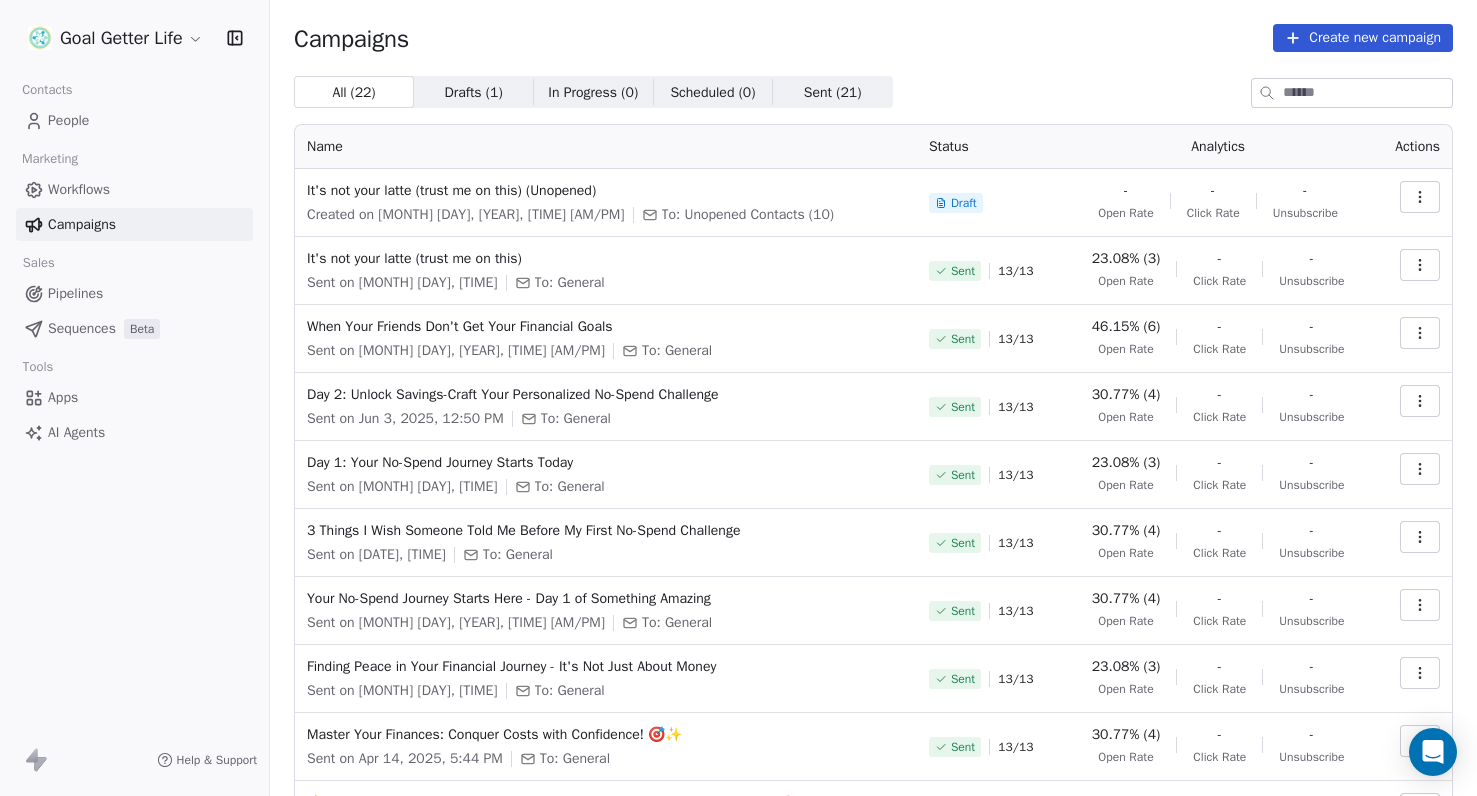 click on "Create new campaign" at bounding box center (1363, 38) 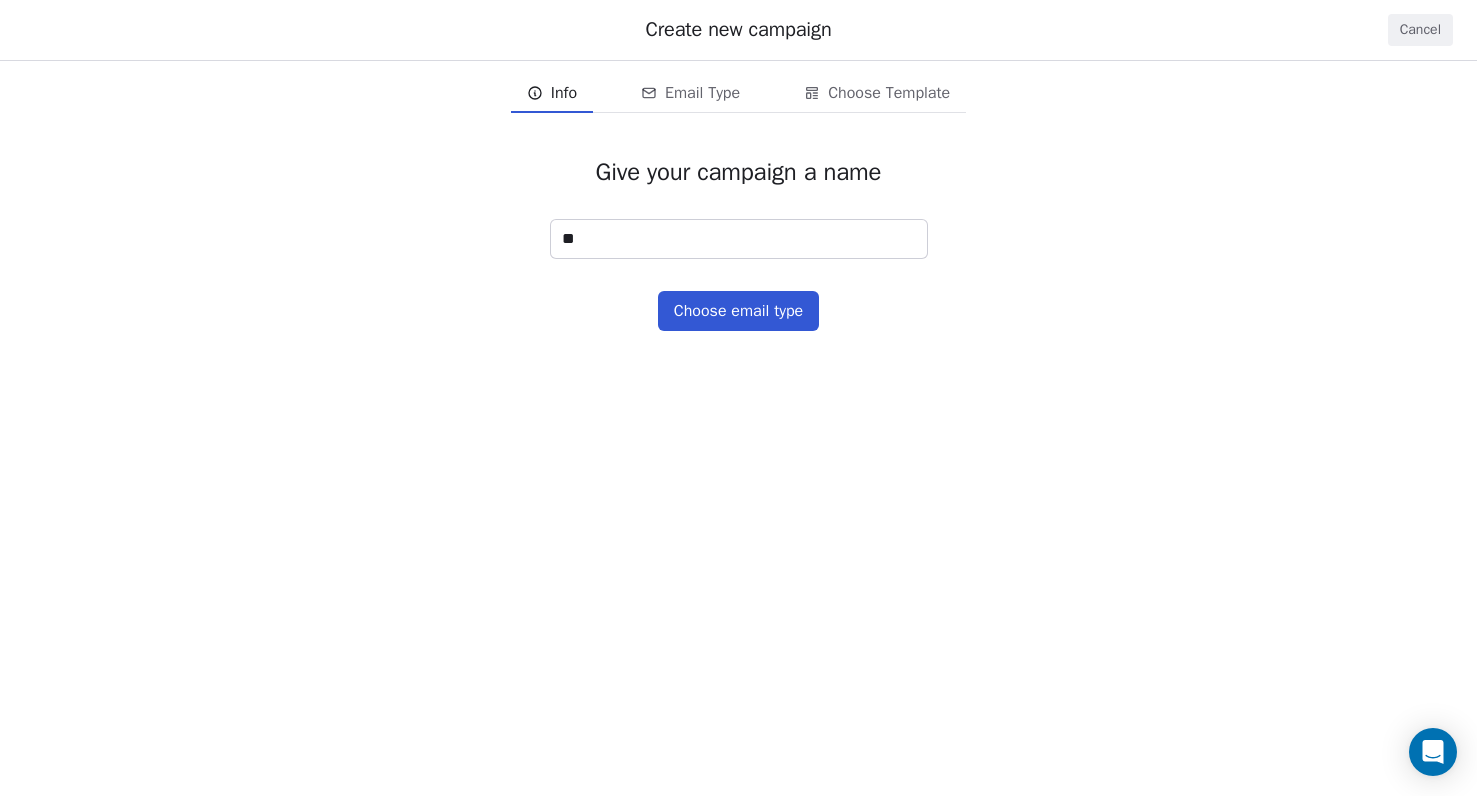 type on "*" 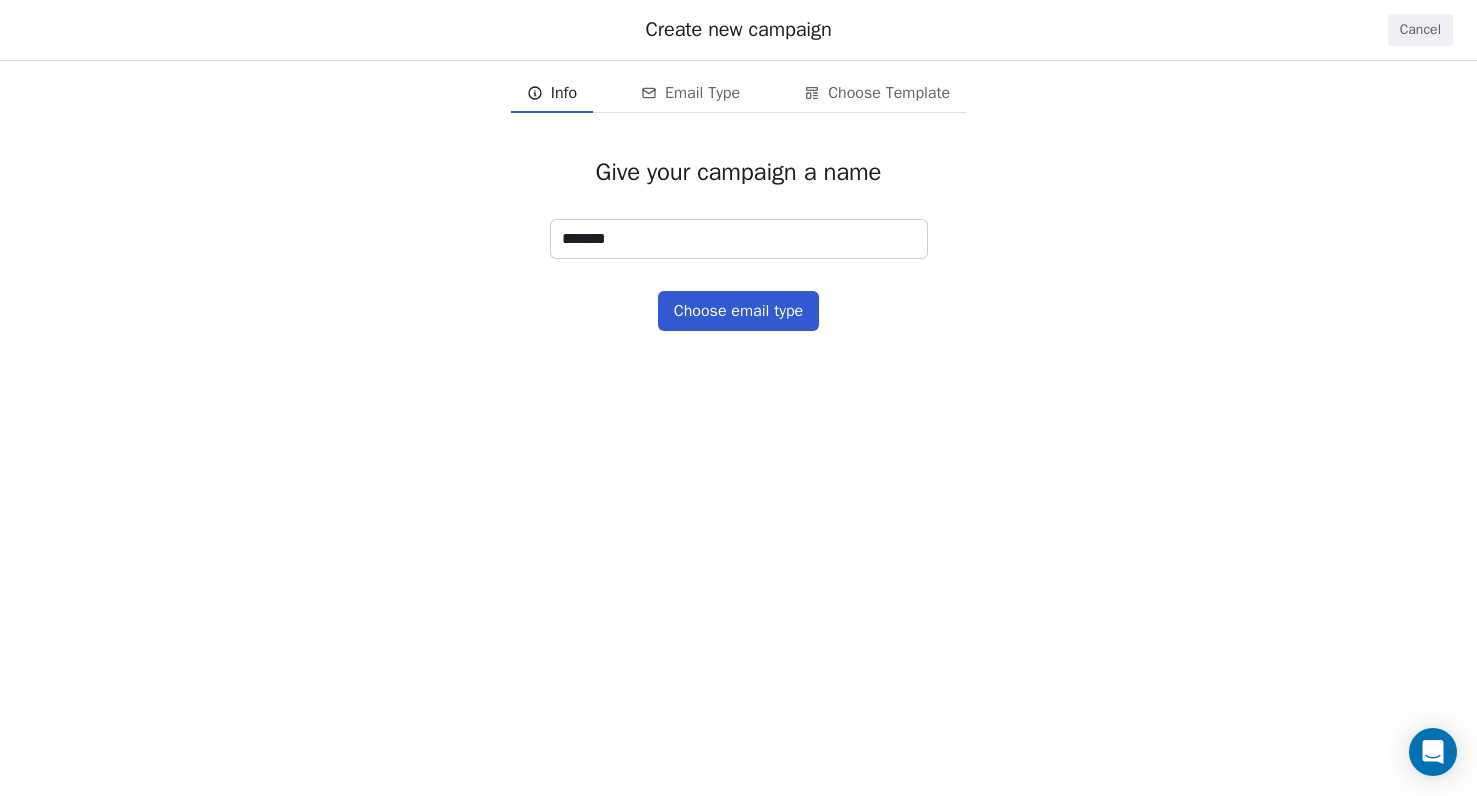type on "*******" 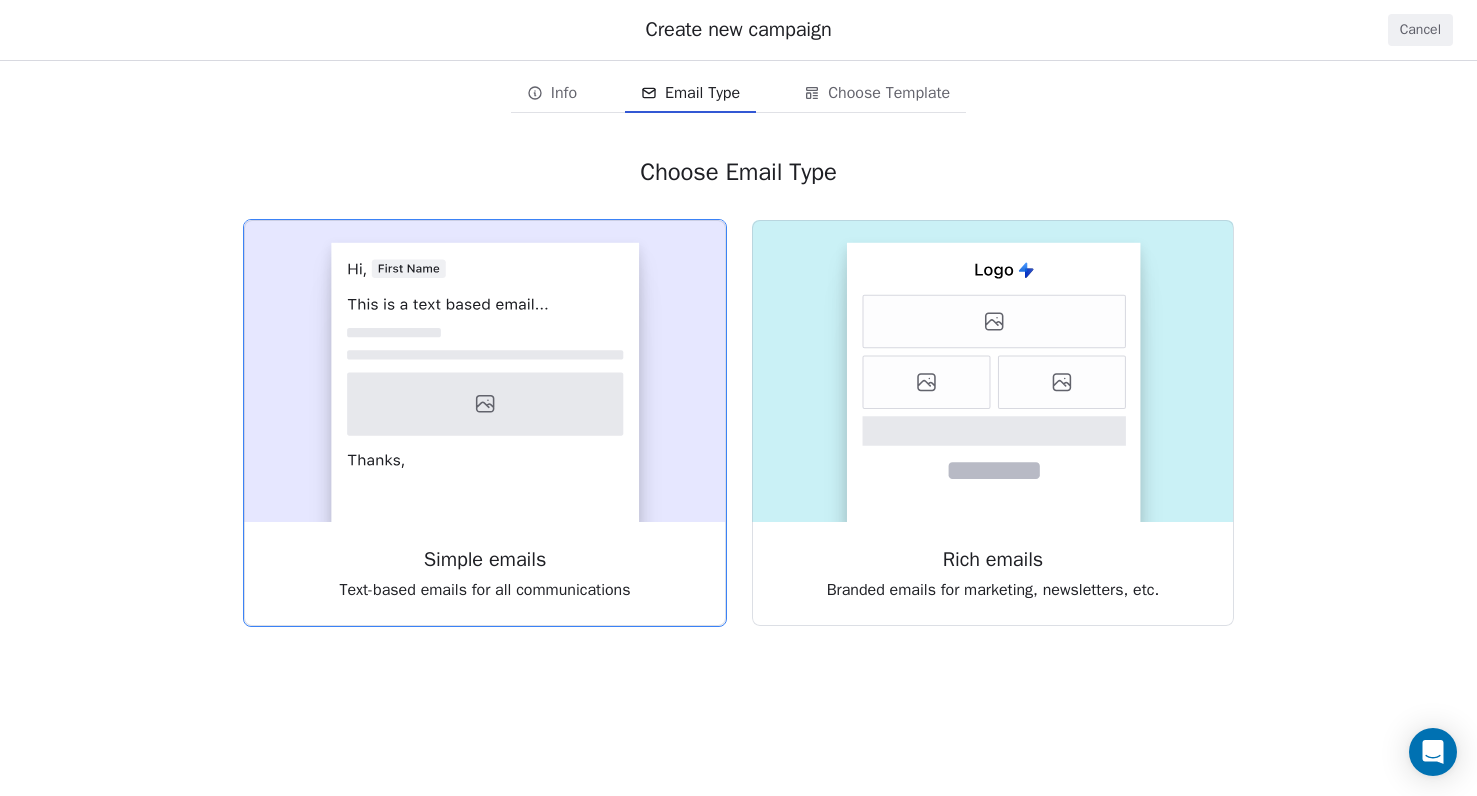 click 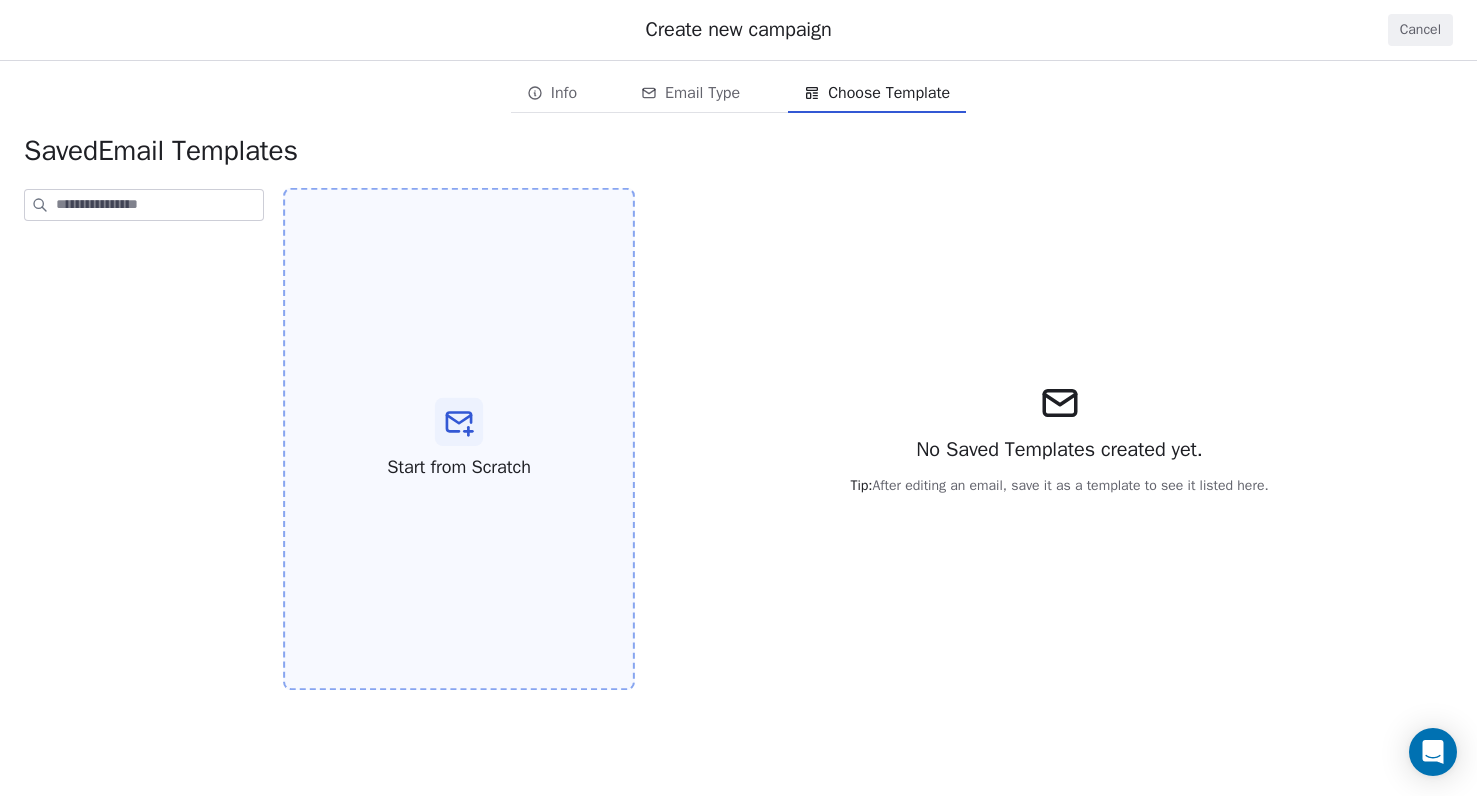 click 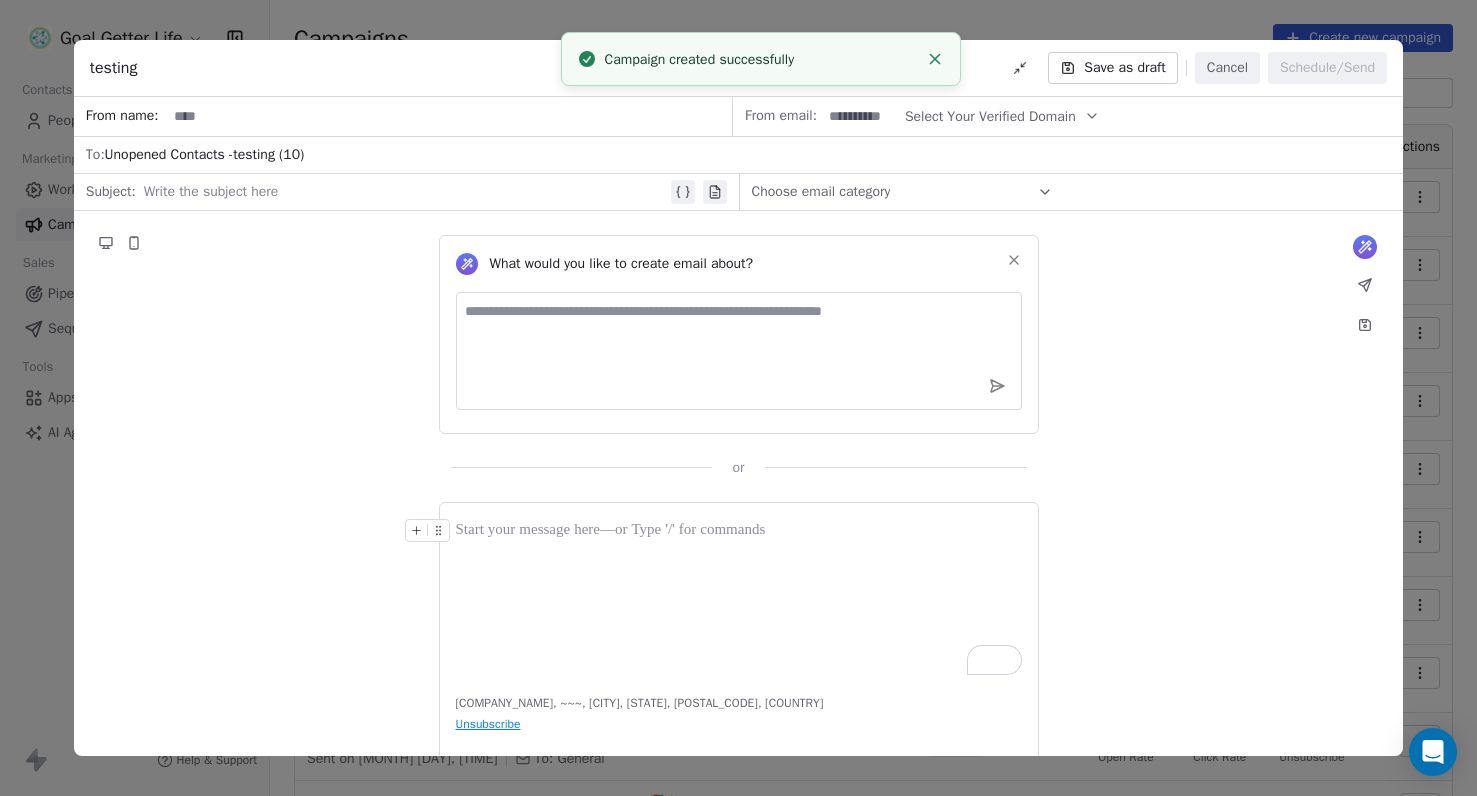 click at bounding box center (449, 116) 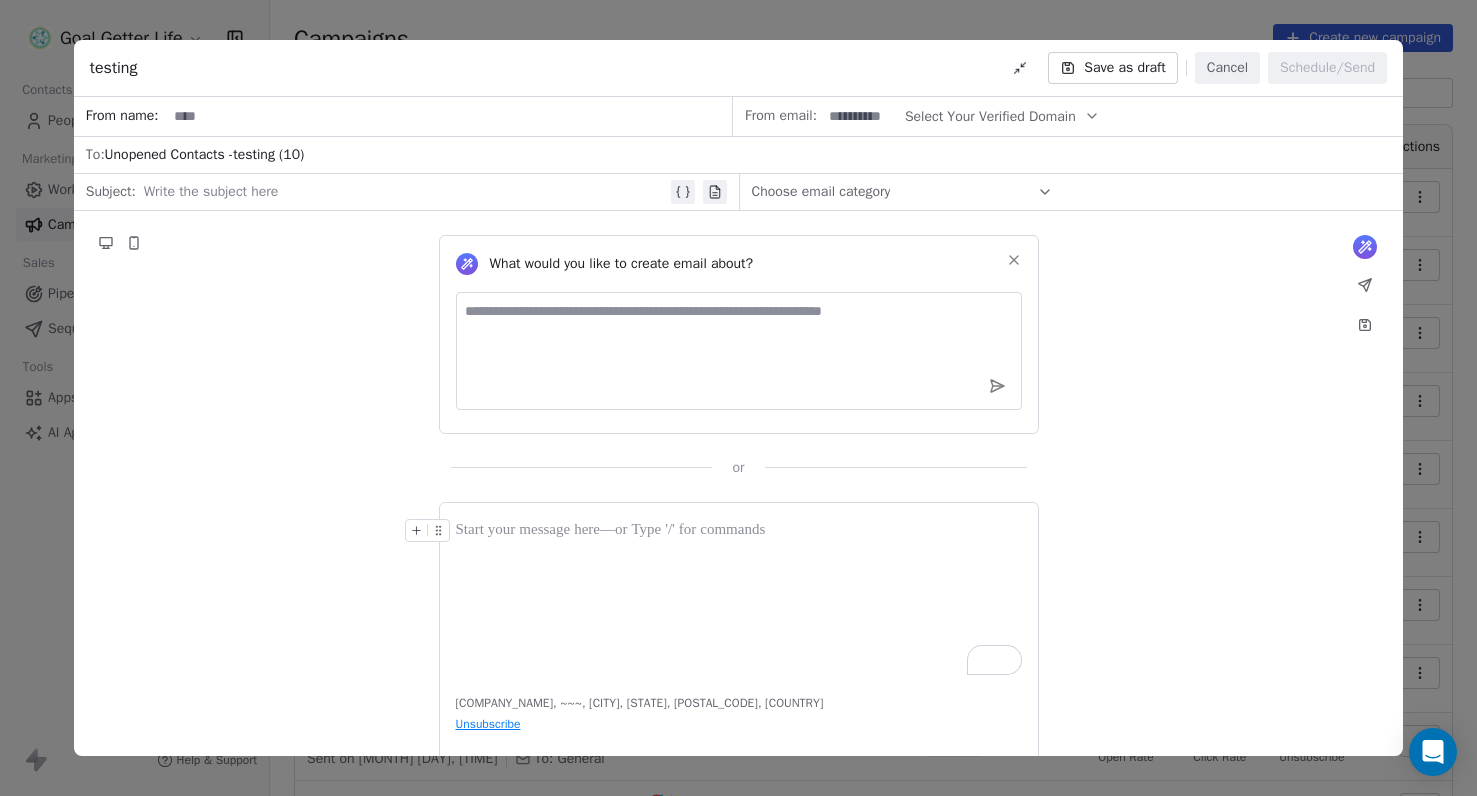 click at bounding box center (861, 116) 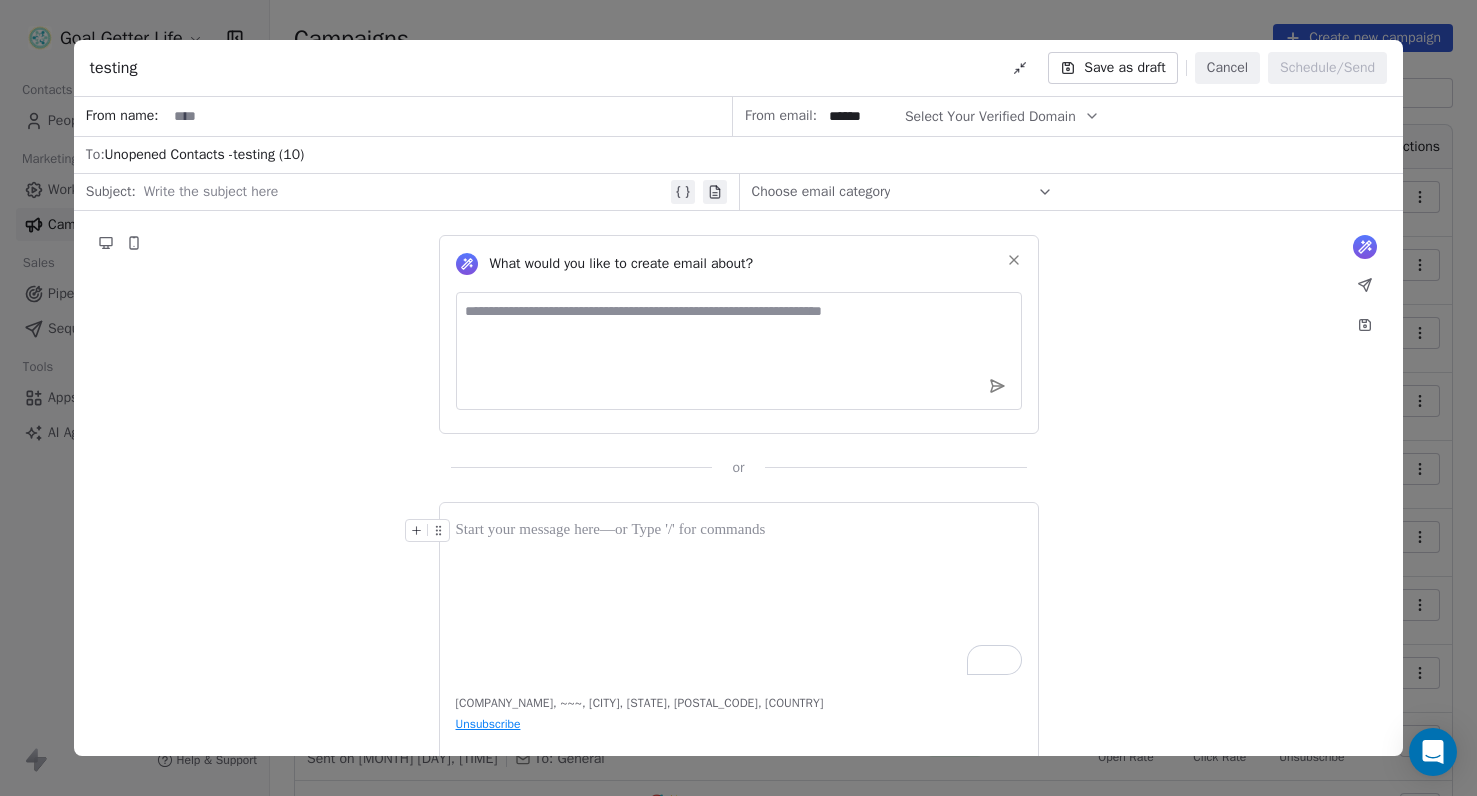 type on "******" 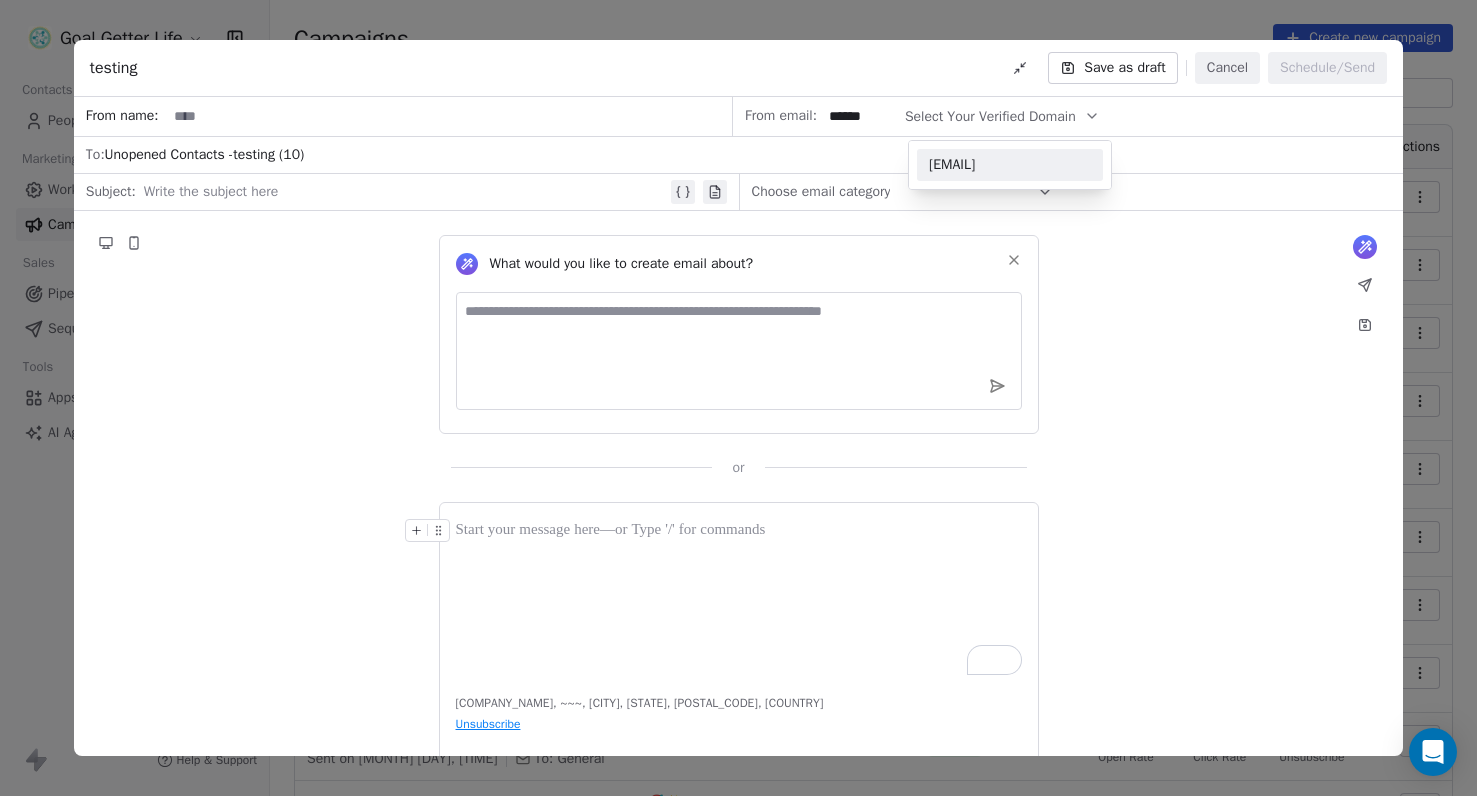 click on "@goalgetterlife.com" at bounding box center (1010, 165) 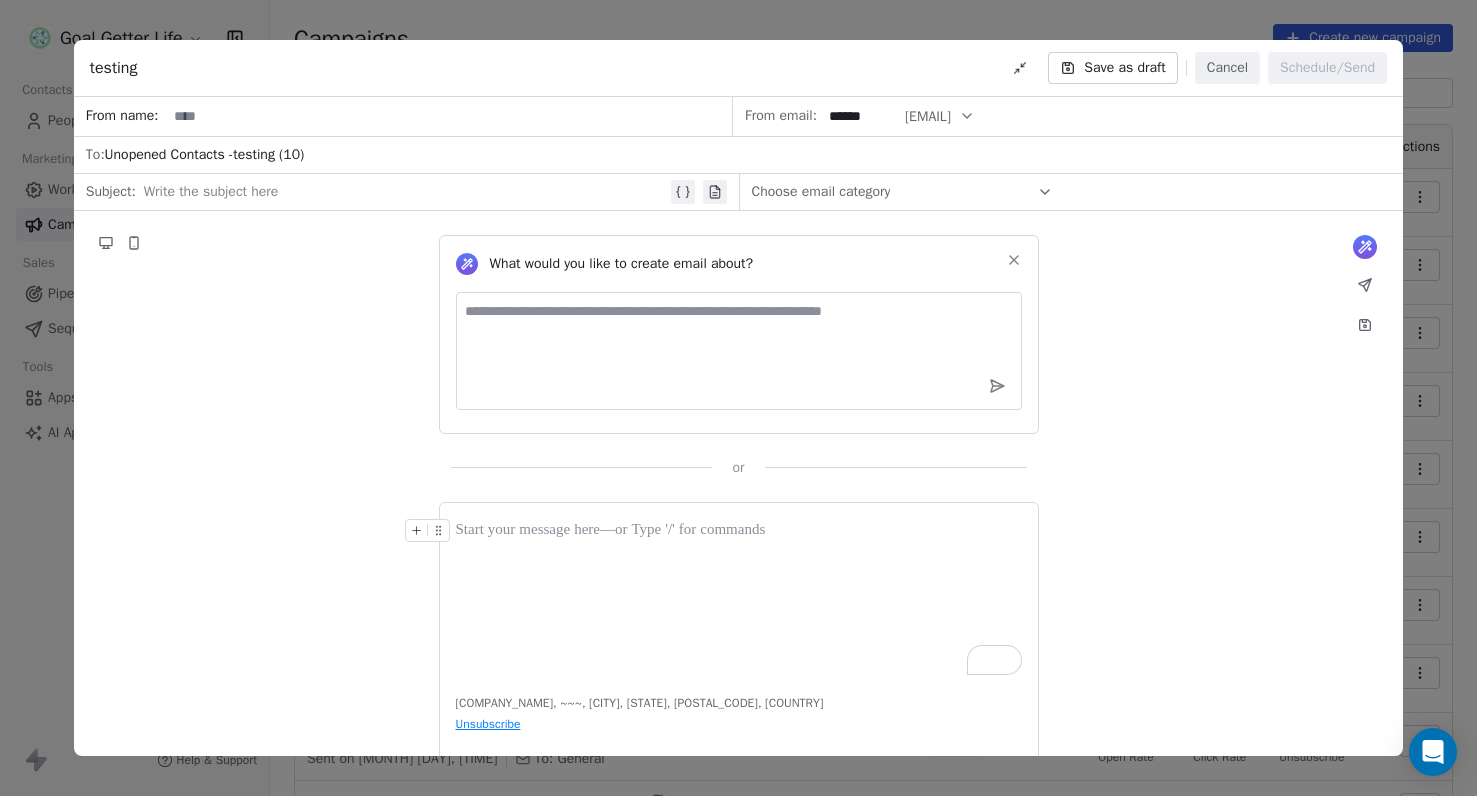 click at bounding box center [449, 116] 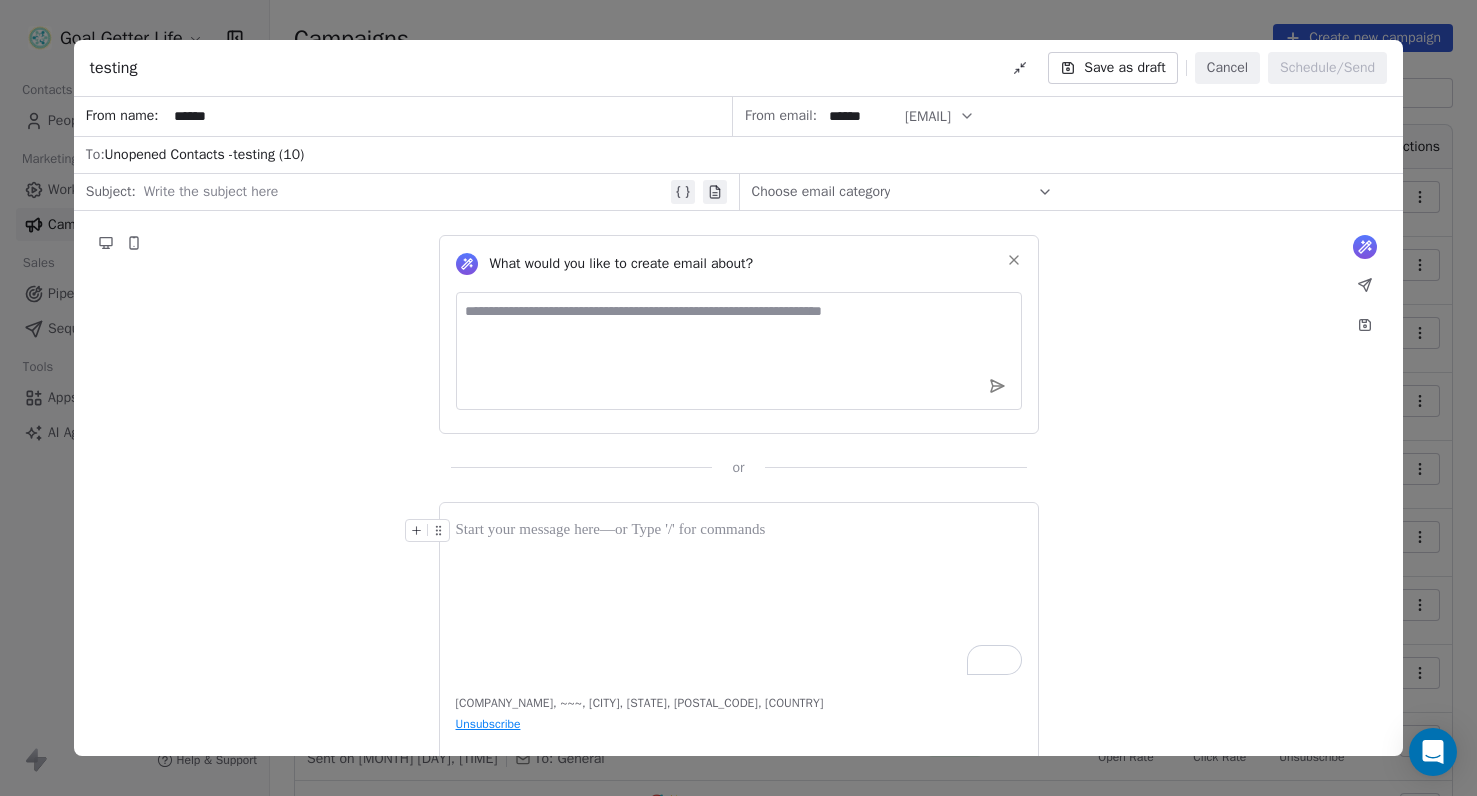 type on "******" 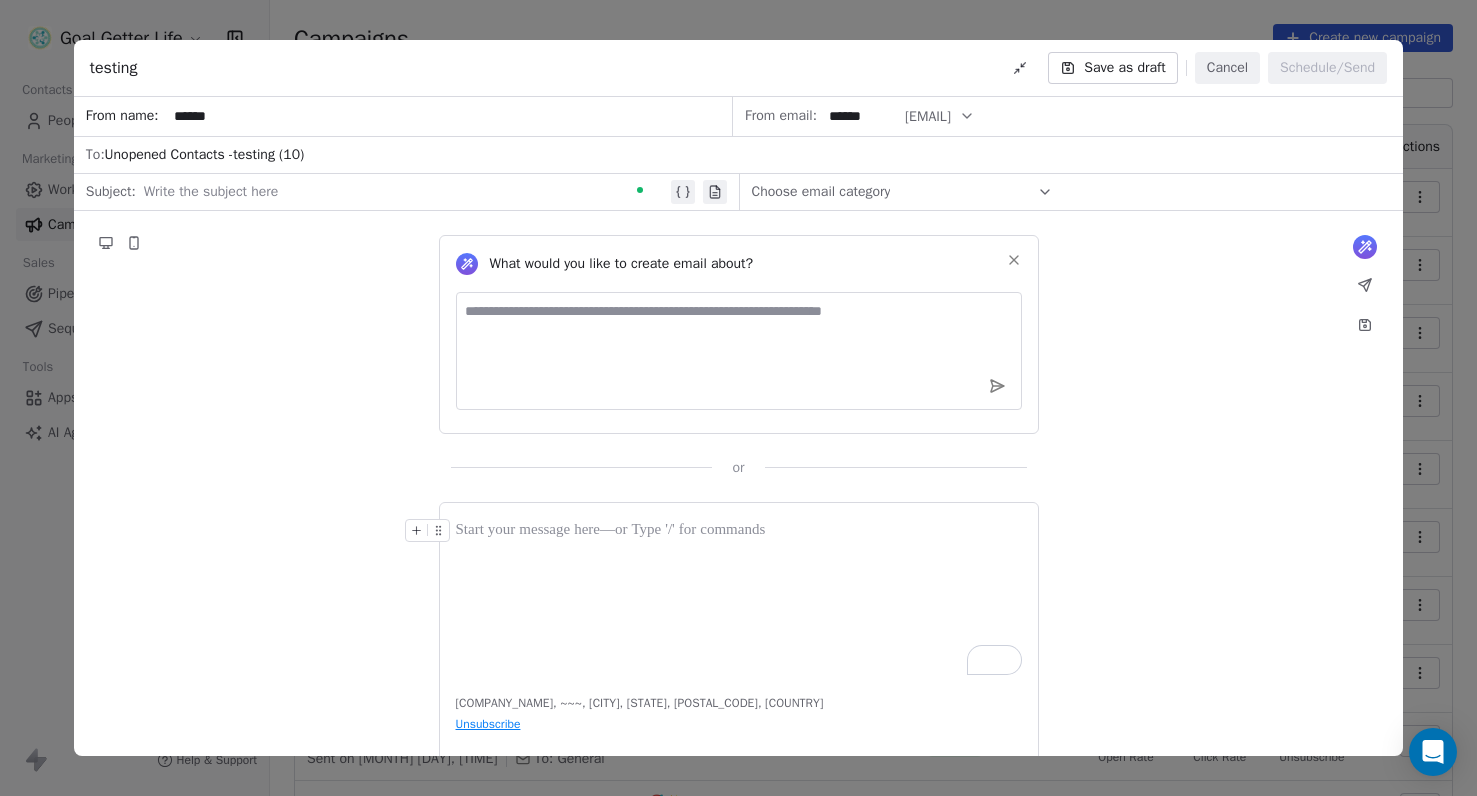 type 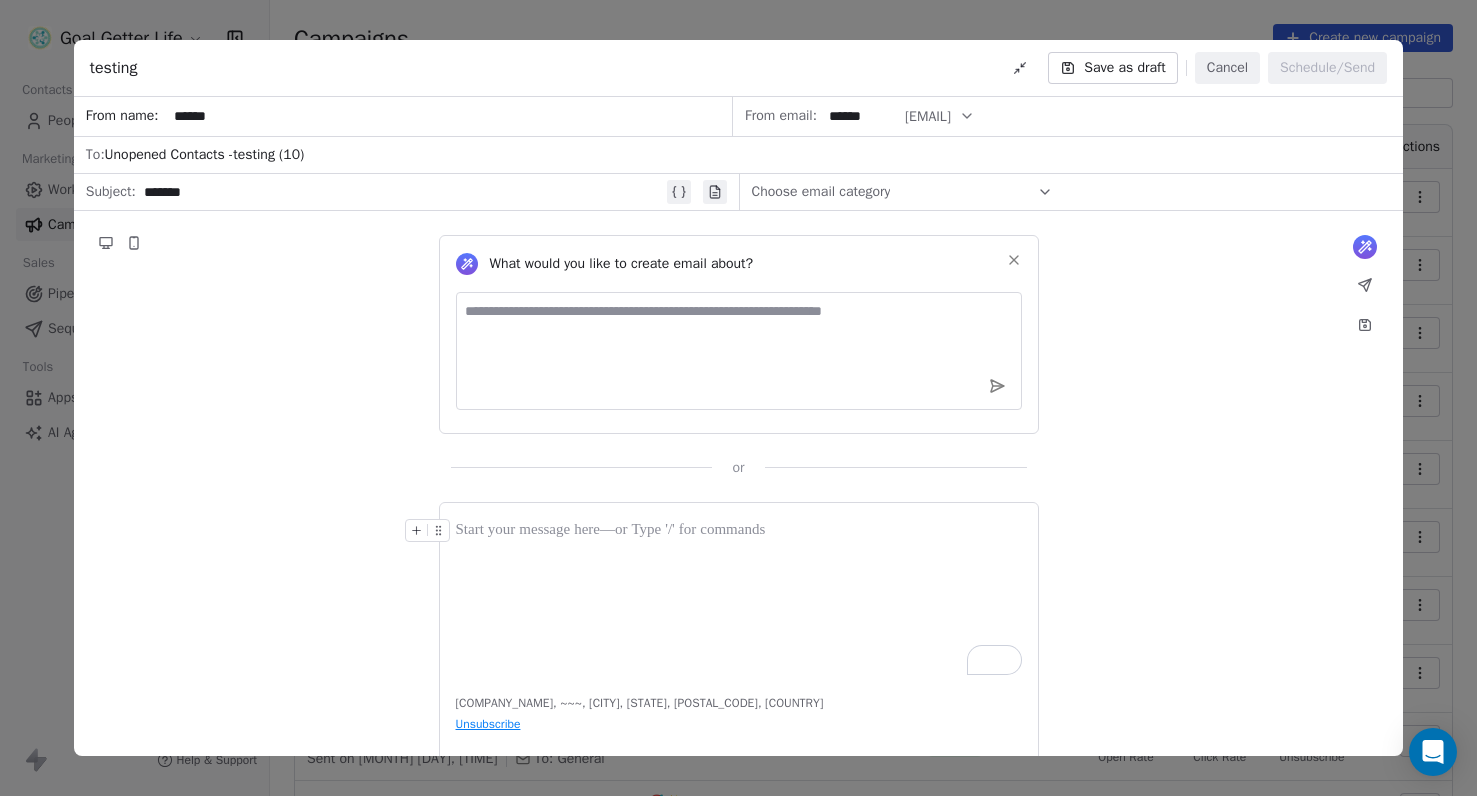 click on "Choose email category" at bounding box center [821, 192] 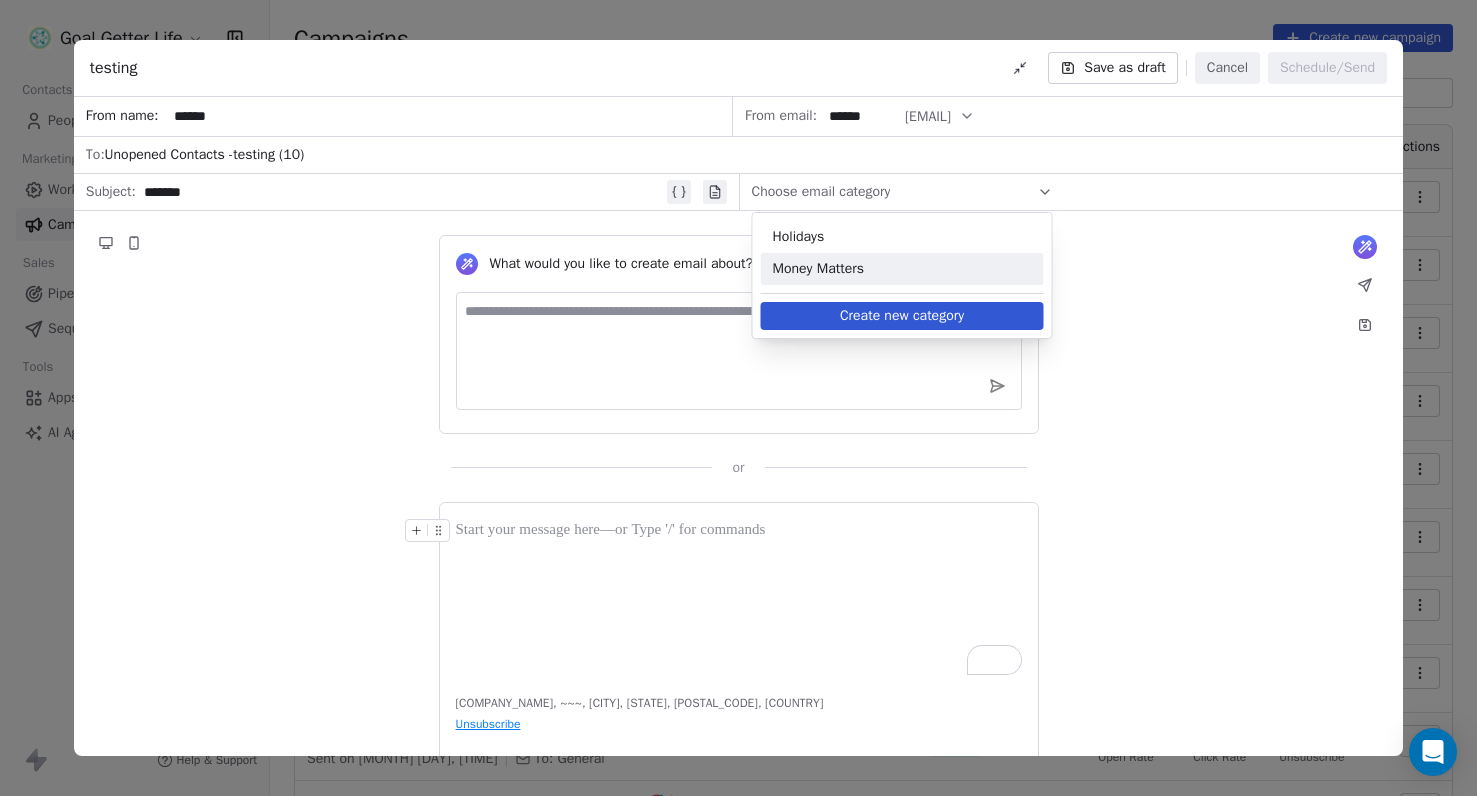 click on "Money Matters" at bounding box center [902, 269] 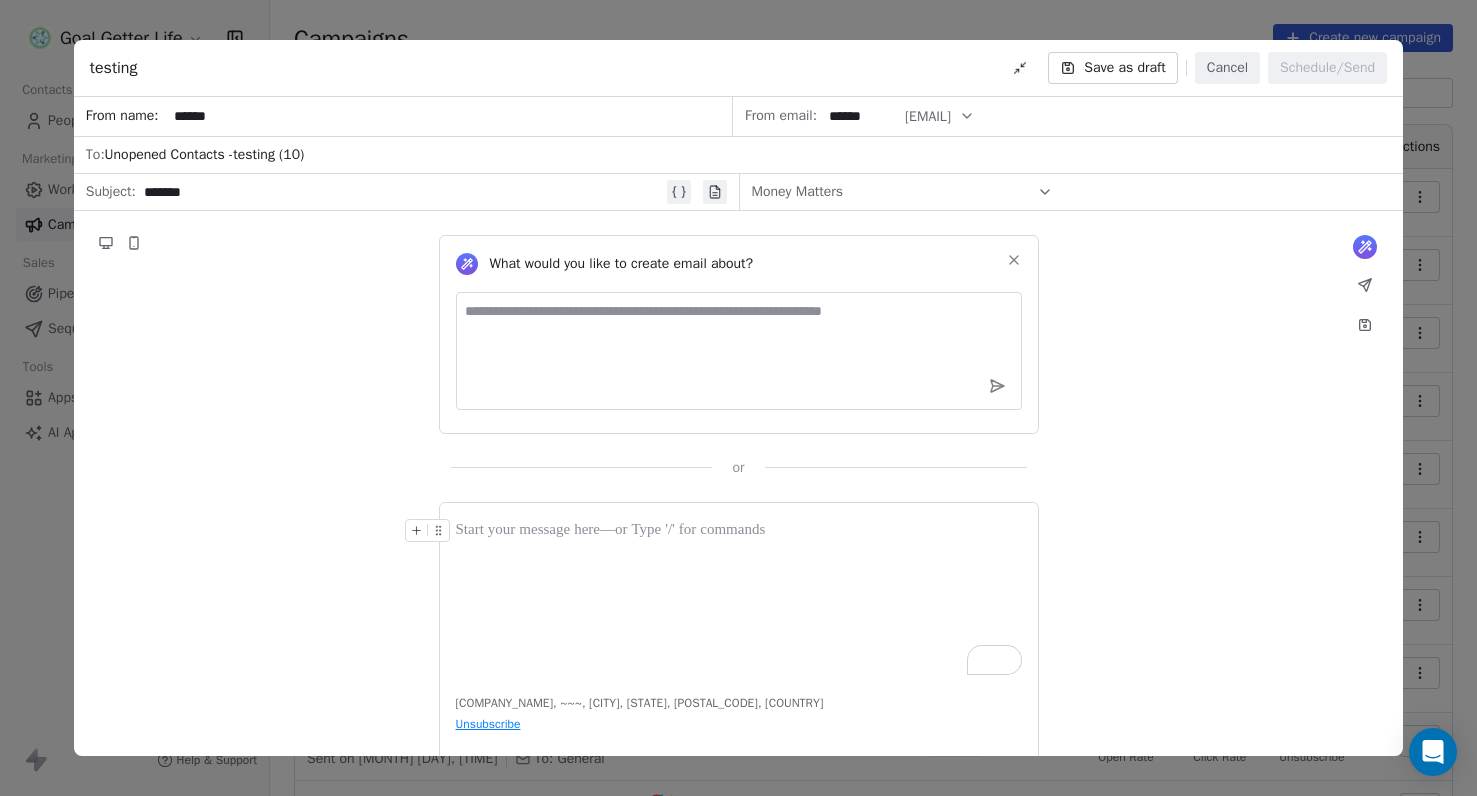 click at bounding box center (739, 351) 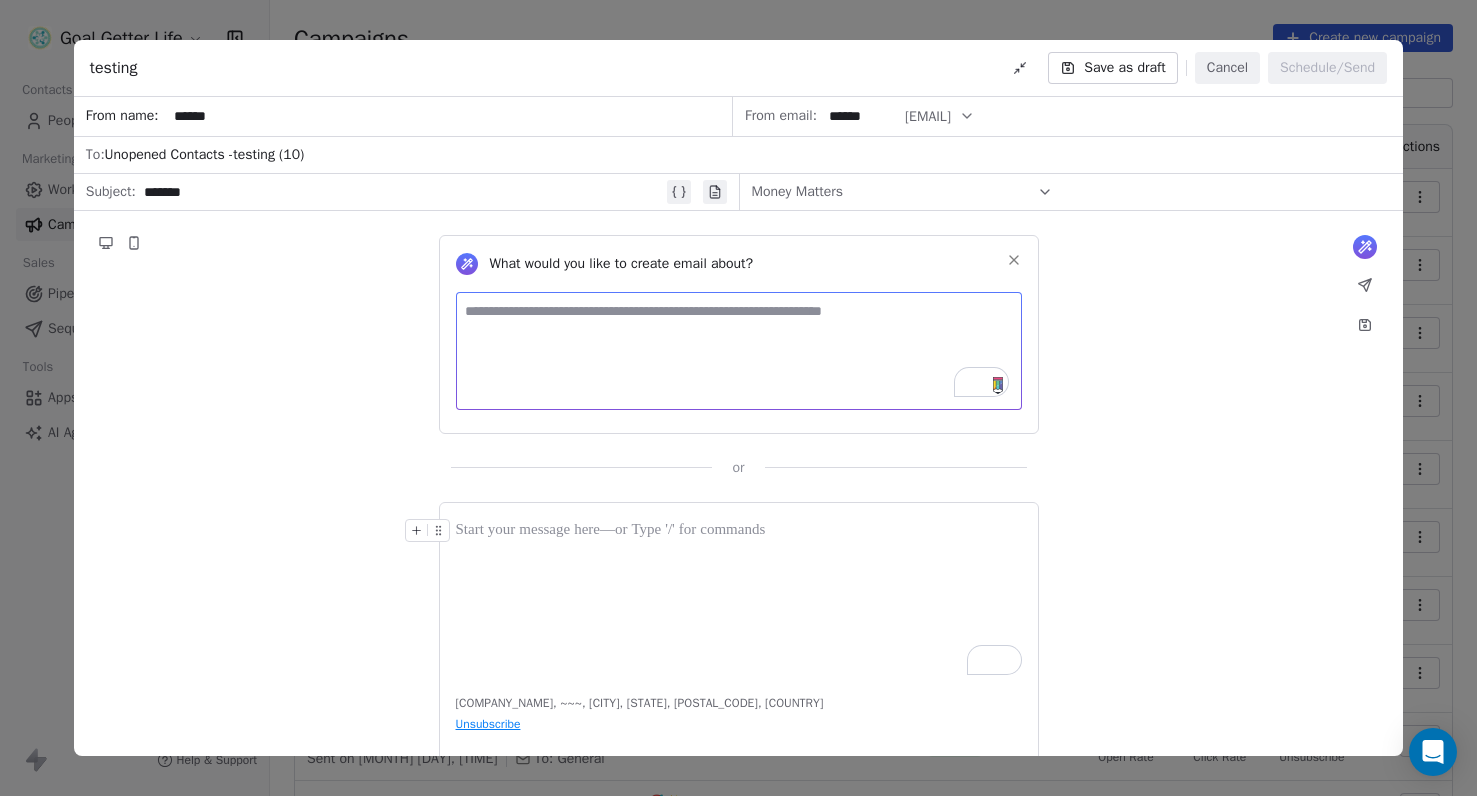 click at bounding box center [739, 351] 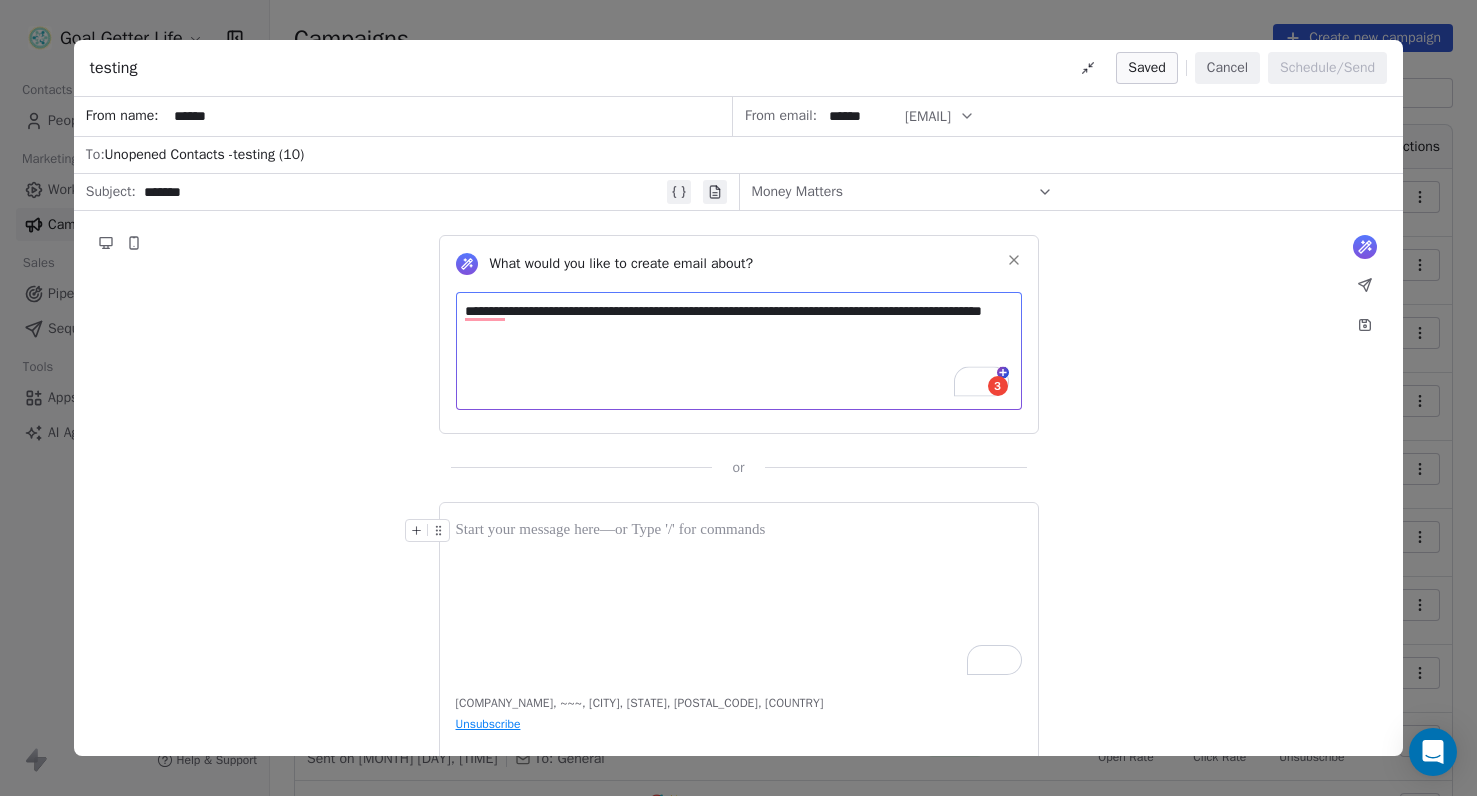 click on "**********" at bounding box center [739, 351] 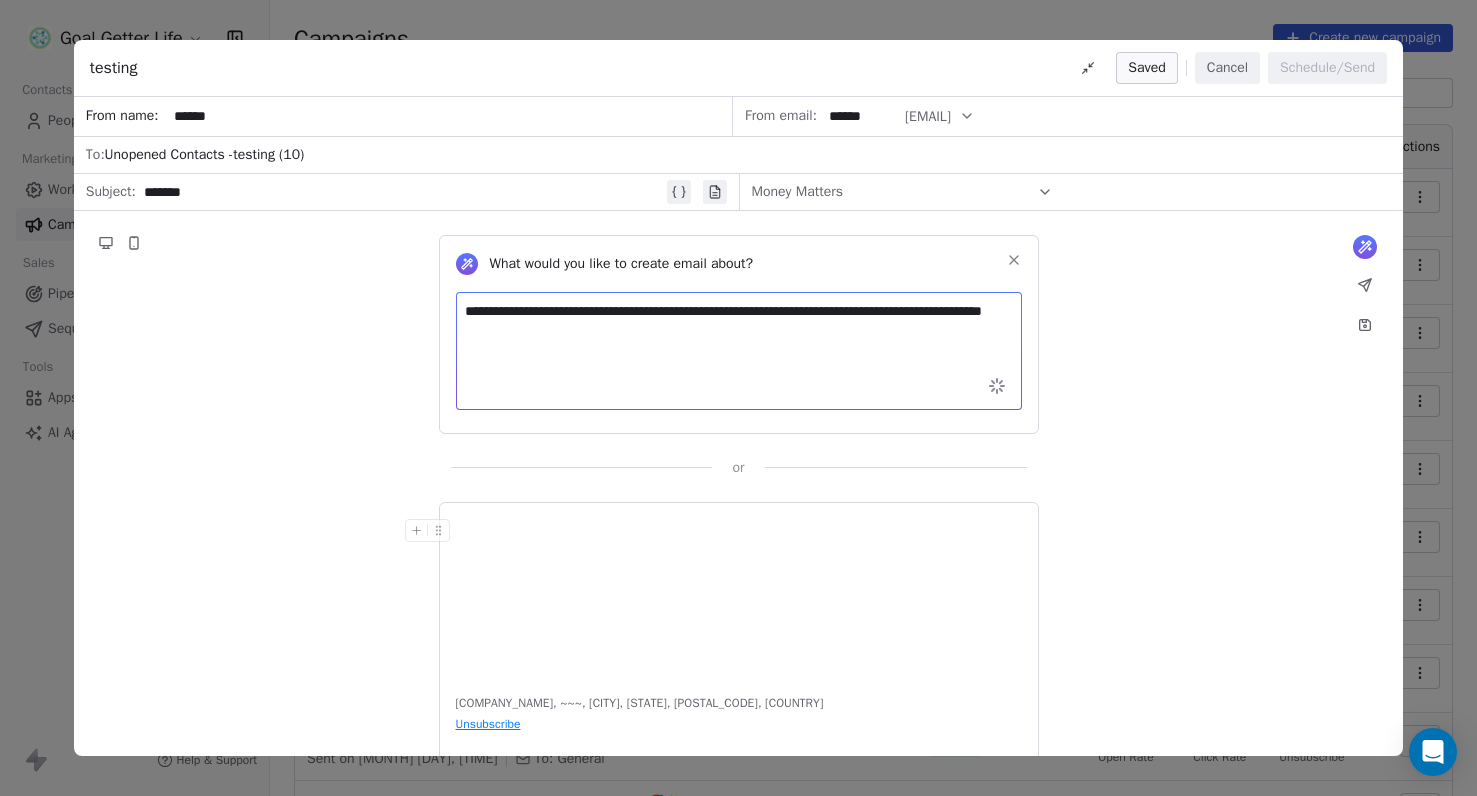 scroll, scrollTop: 34, scrollLeft: 0, axis: vertical 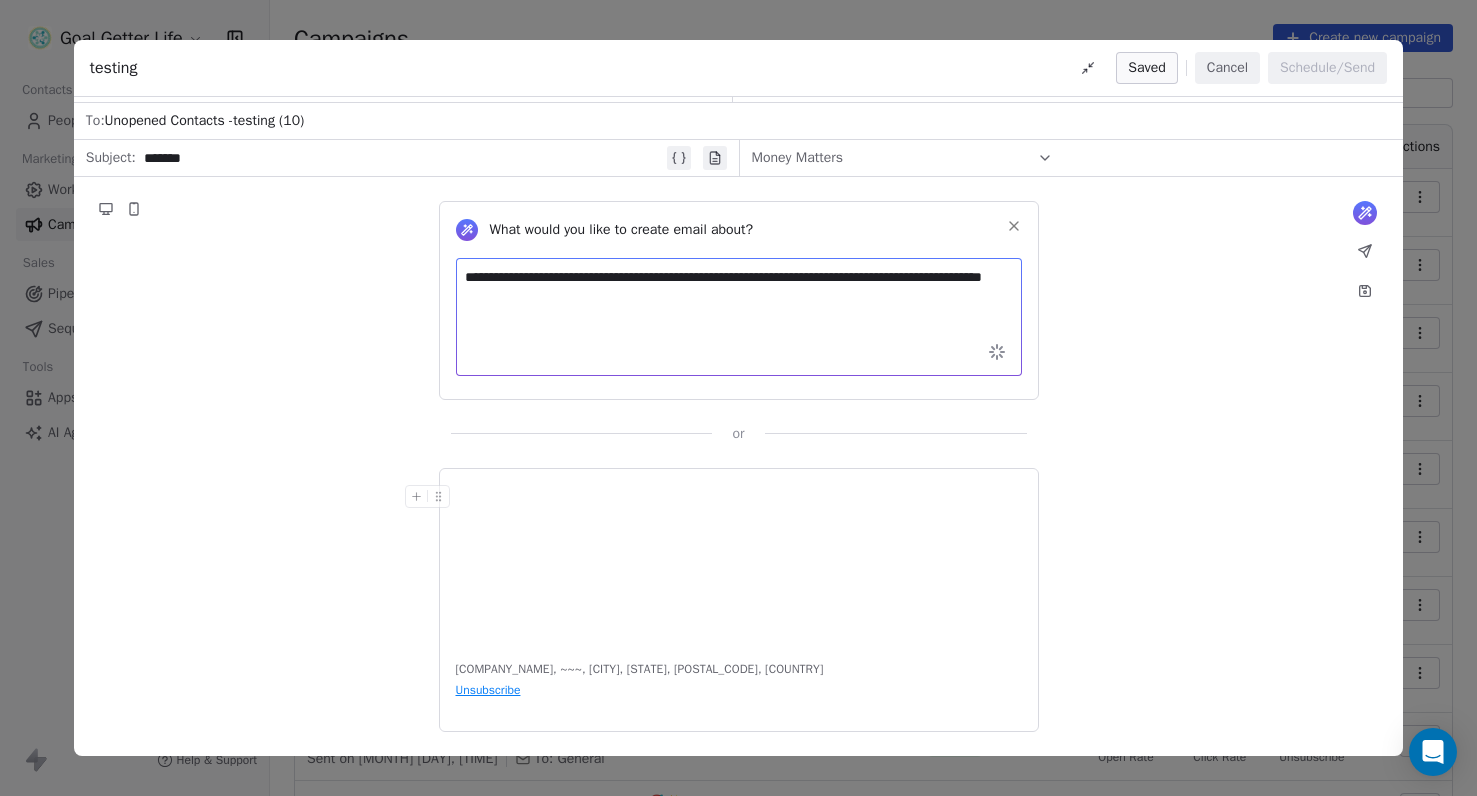 type 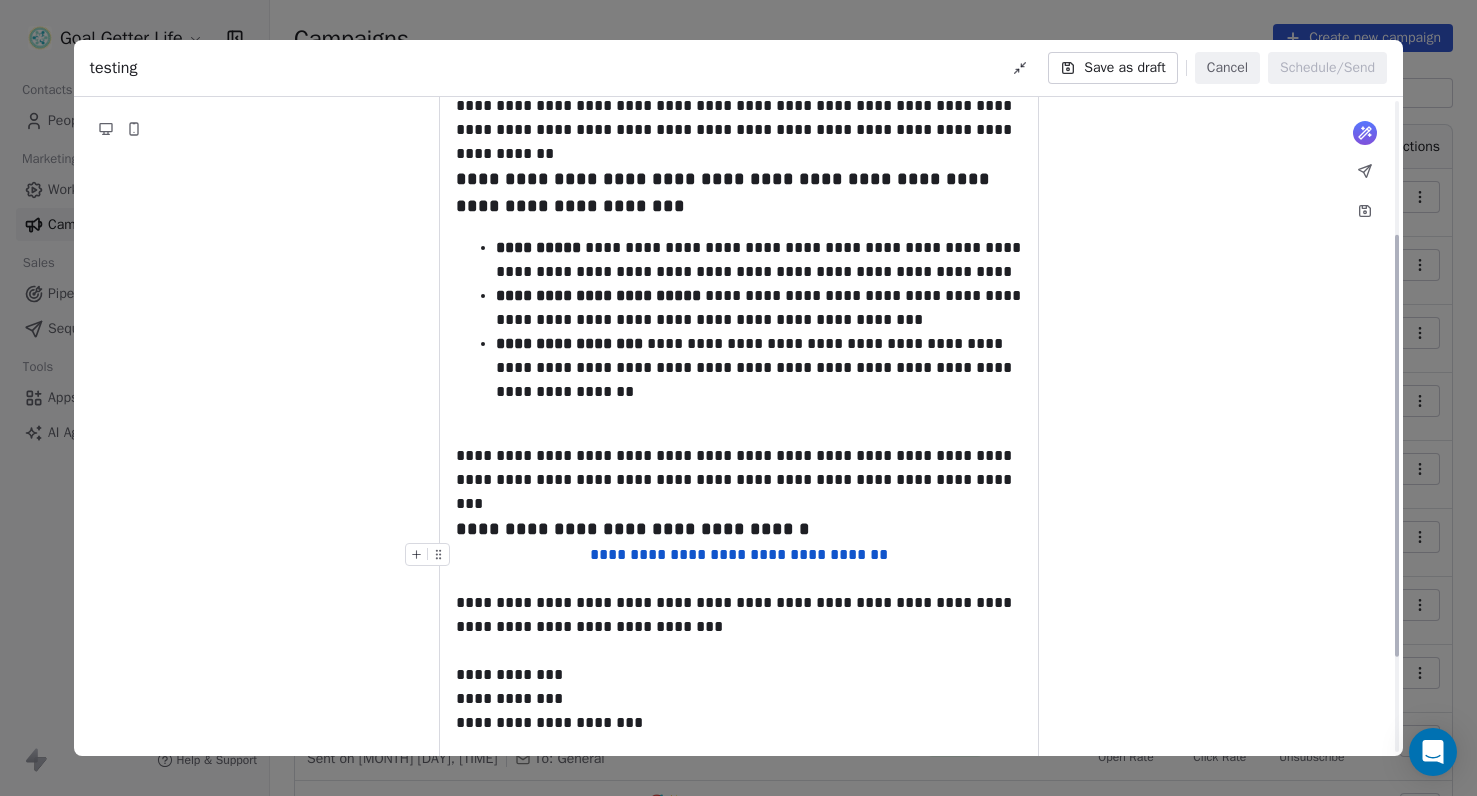 scroll, scrollTop: 0, scrollLeft: 0, axis: both 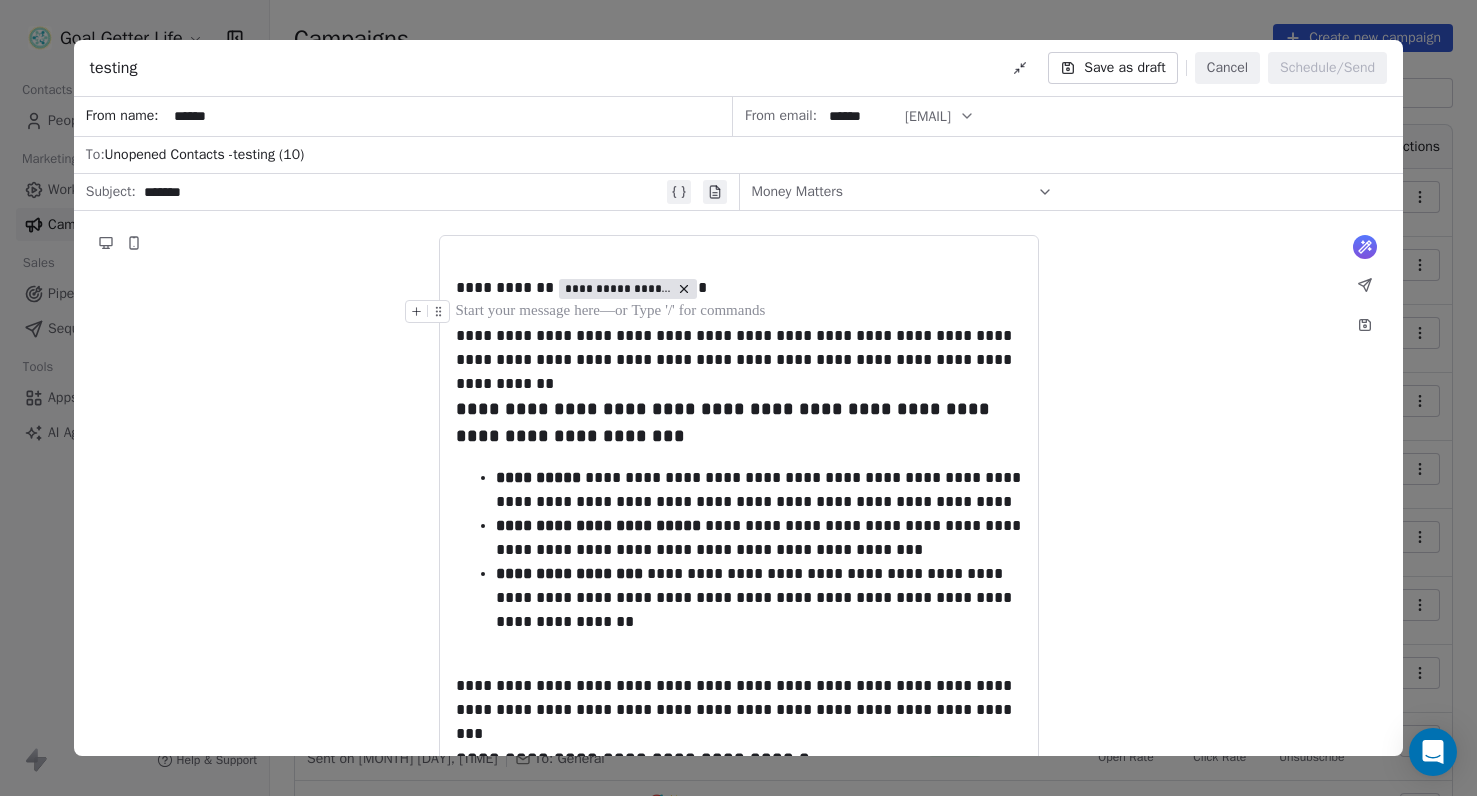 click at bounding box center (739, 312) 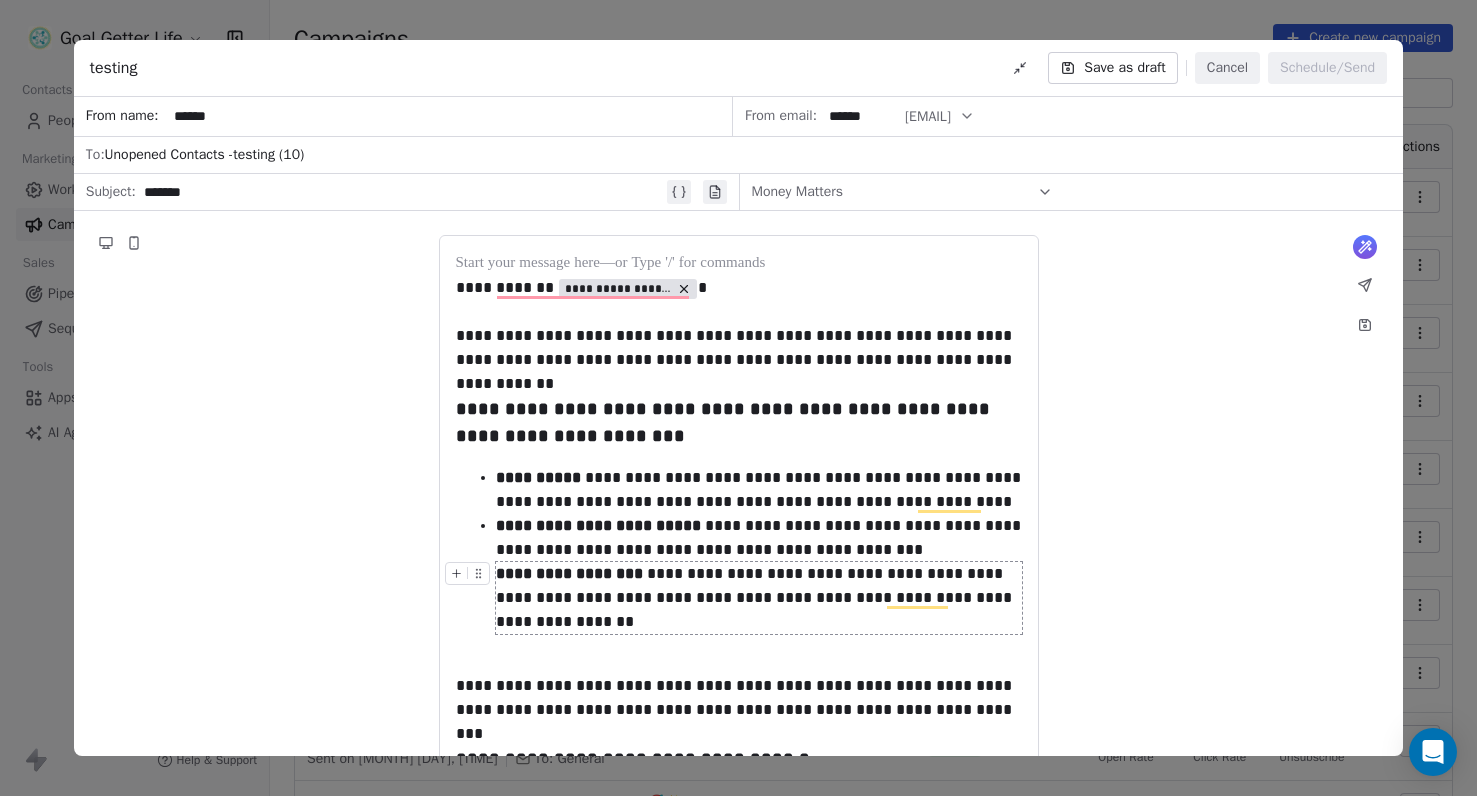 scroll, scrollTop: 117, scrollLeft: 0, axis: vertical 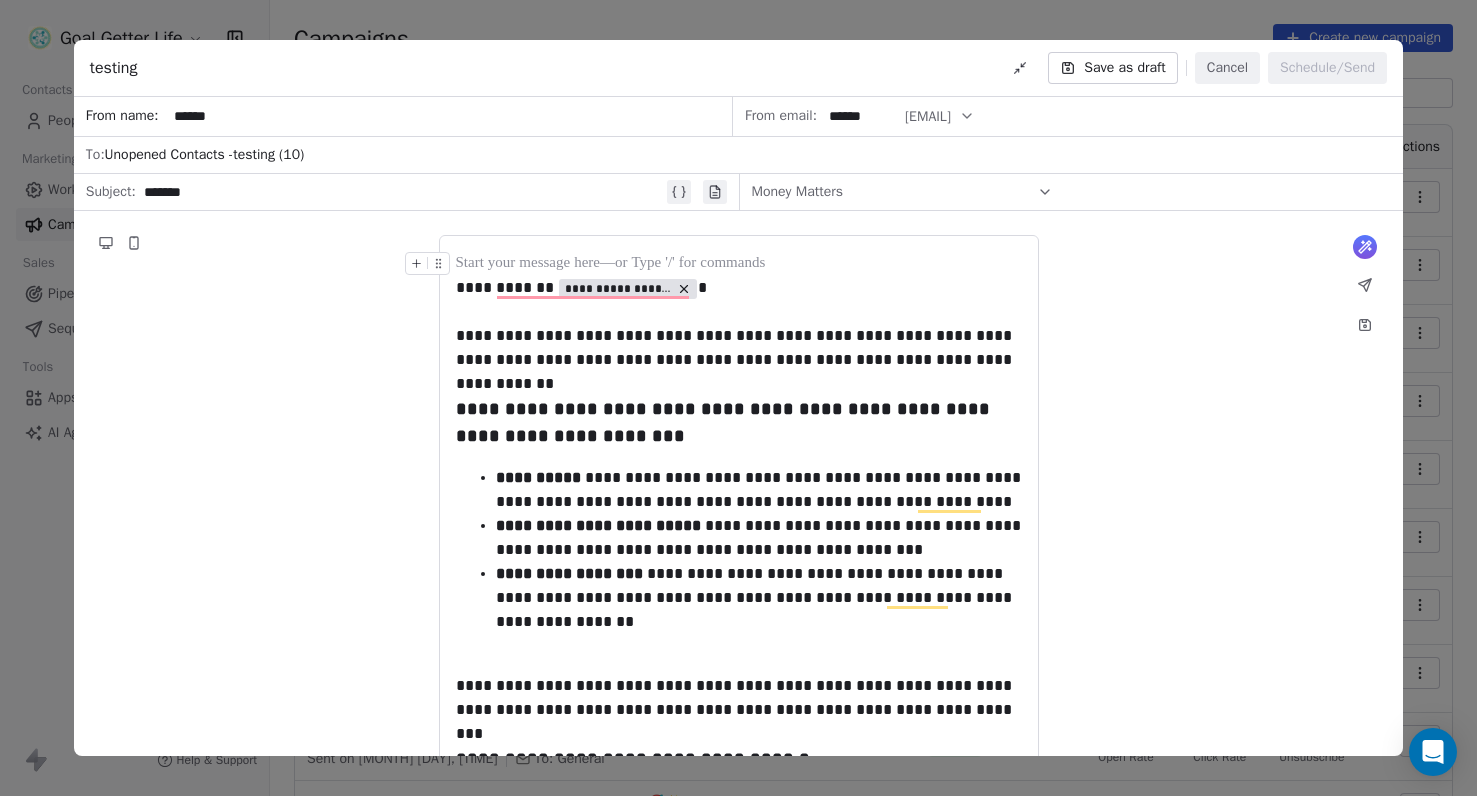 click on "To:  Unopened Contacts -  testing   (10)" at bounding box center [738, 155] 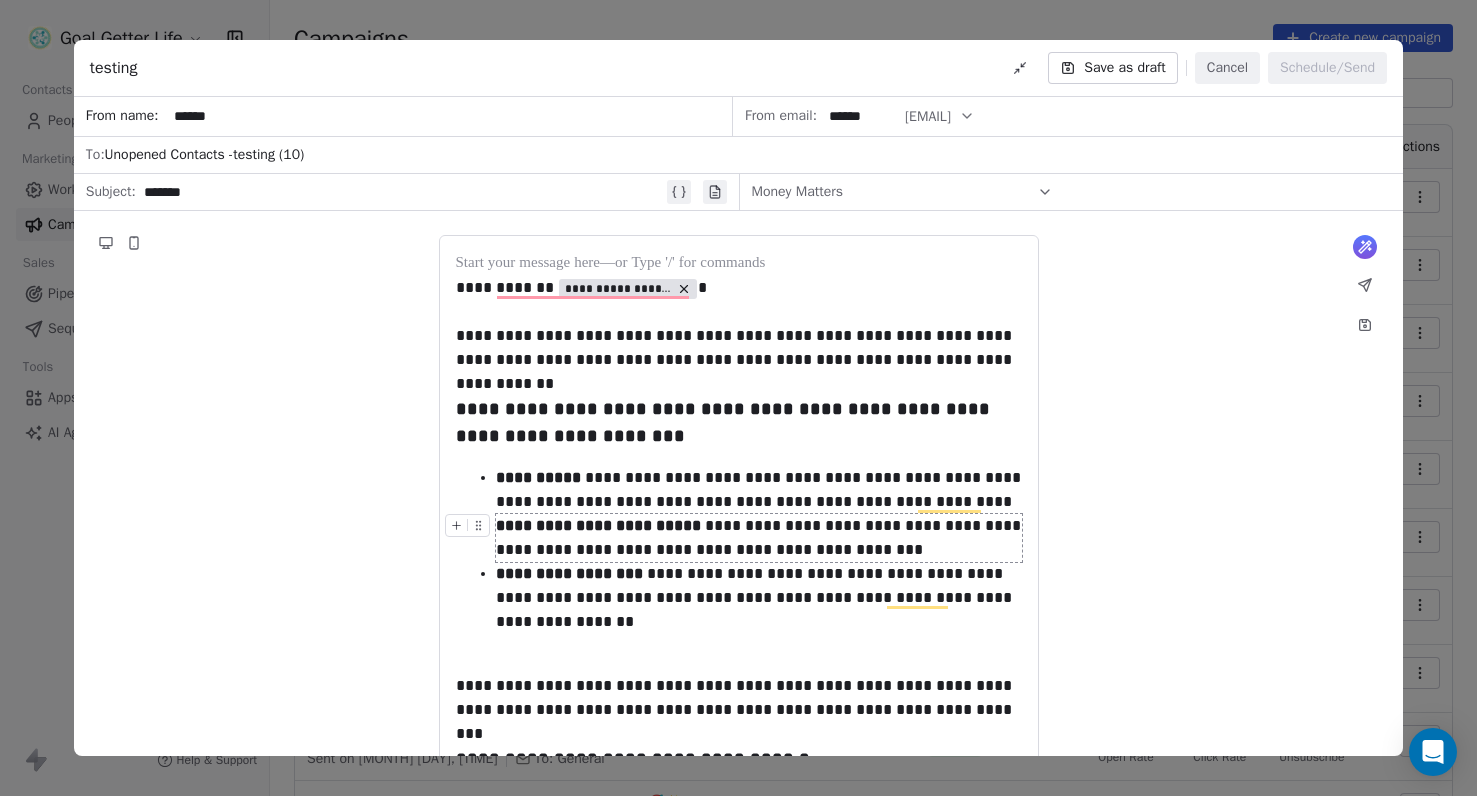 scroll, scrollTop: 57, scrollLeft: 0, axis: vertical 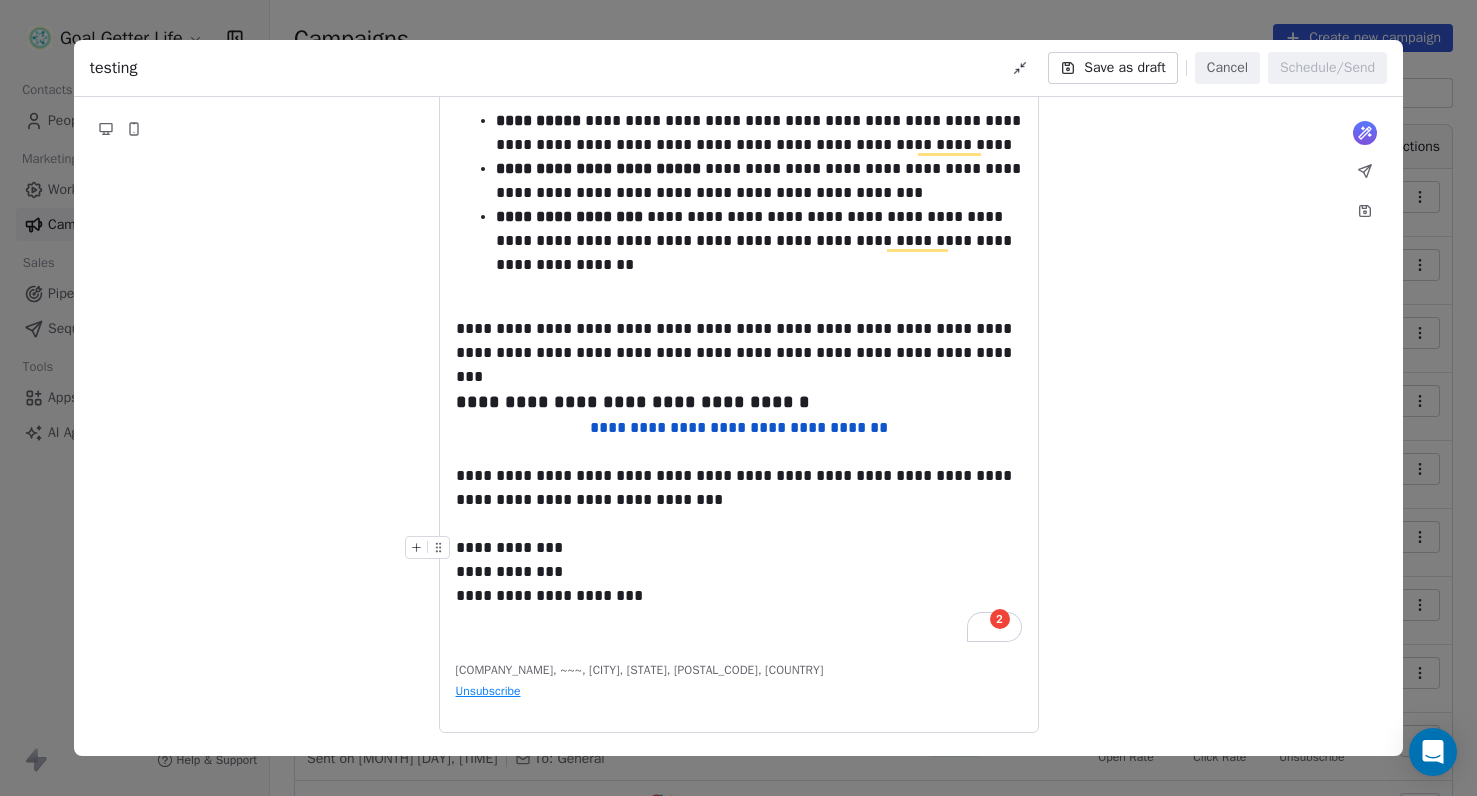 click on "**********" at bounding box center [739, 572] 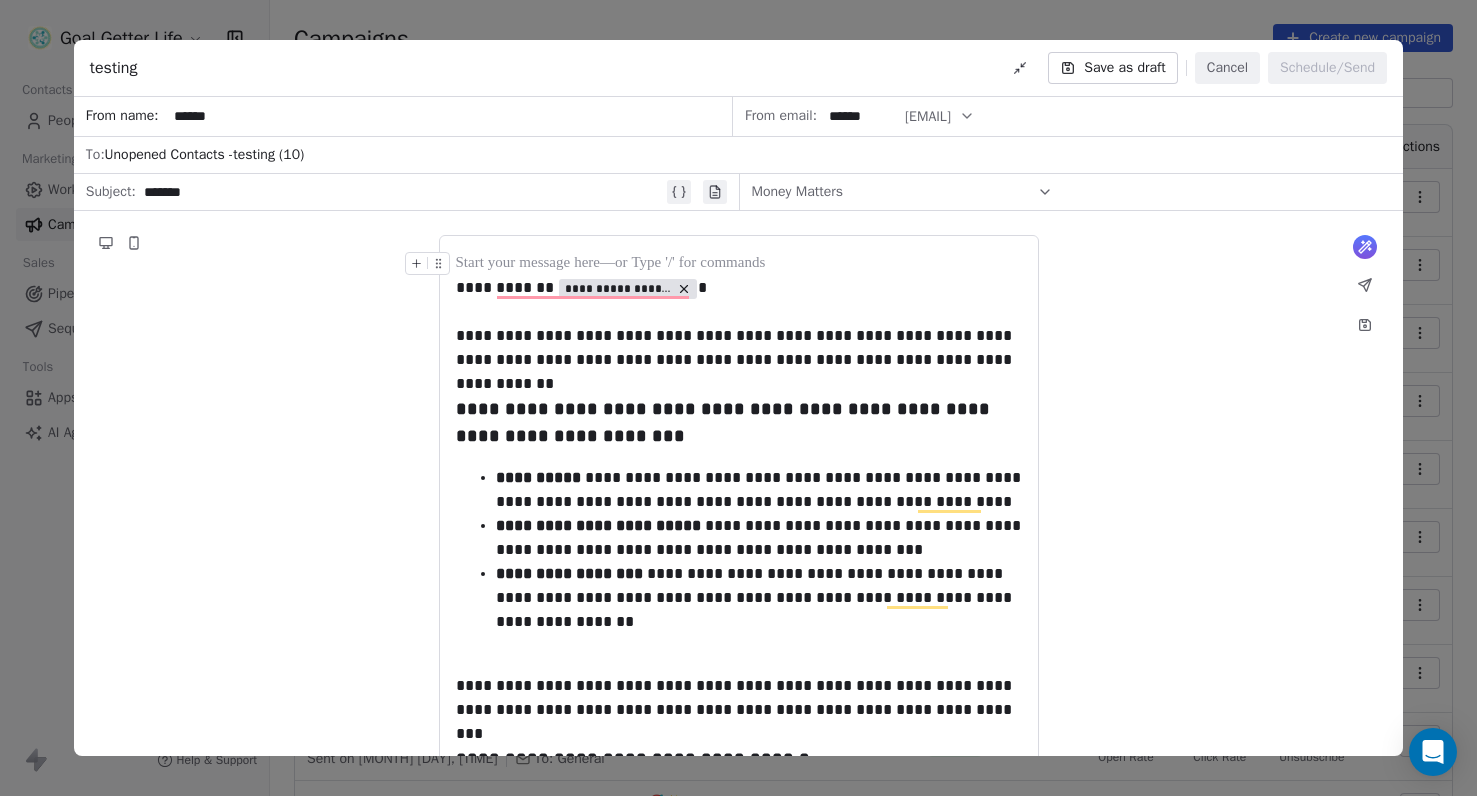 click on "******" at bounding box center [861, 116] 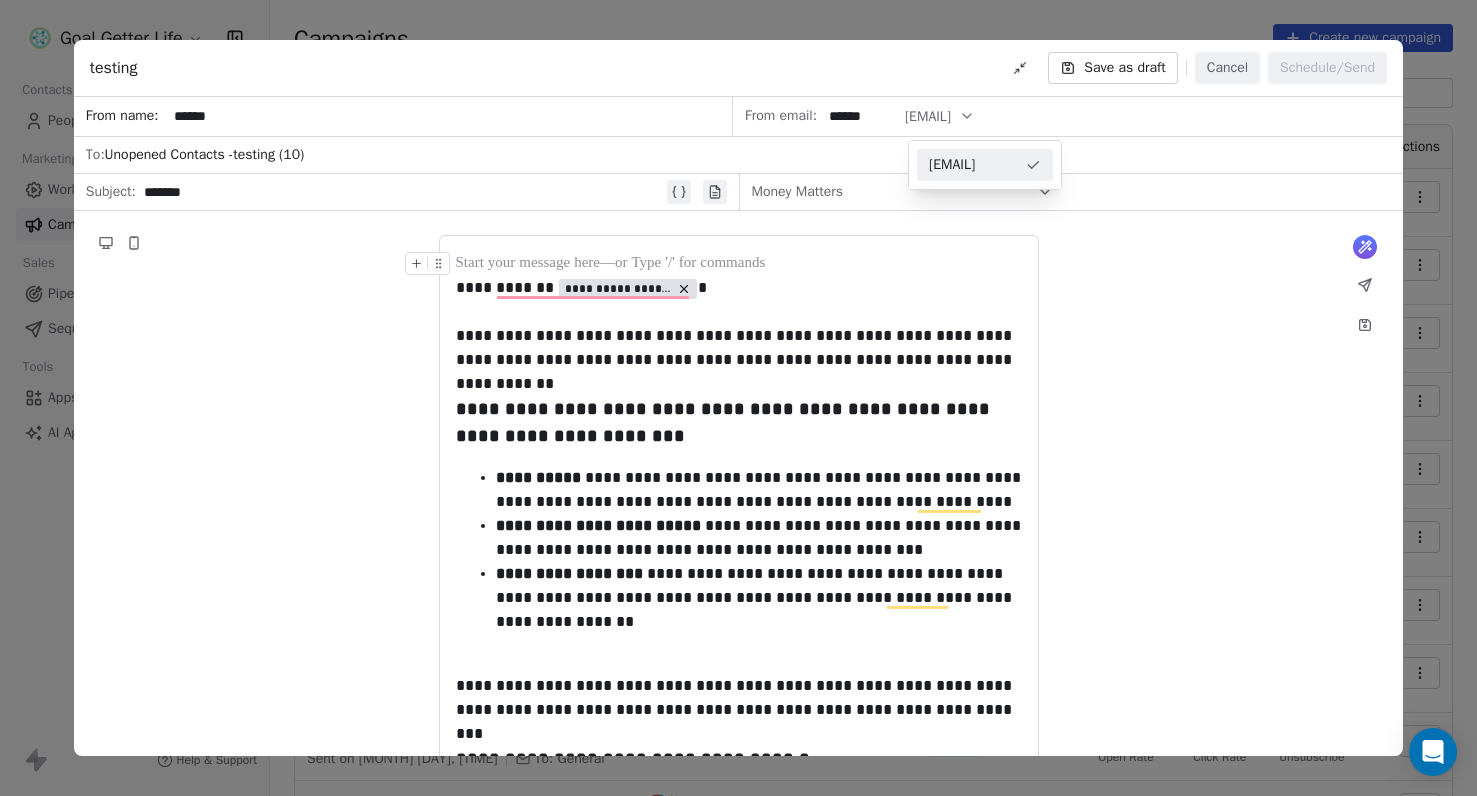 click on "@goalgetterlife.com" at bounding box center (973, 165) 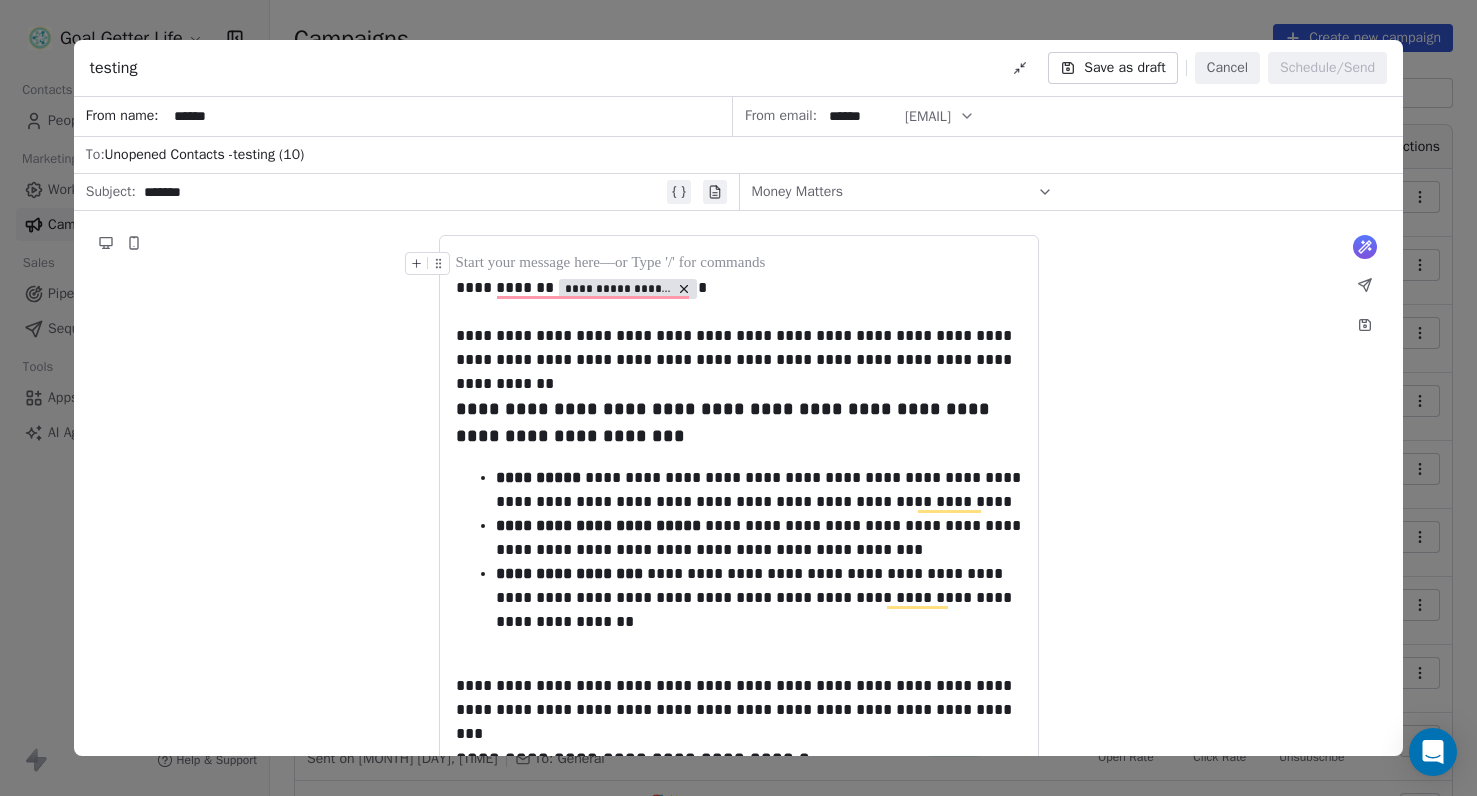 click on "To:  Unopened Contacts -  testing   (10)" at bounding box center (738, 155) 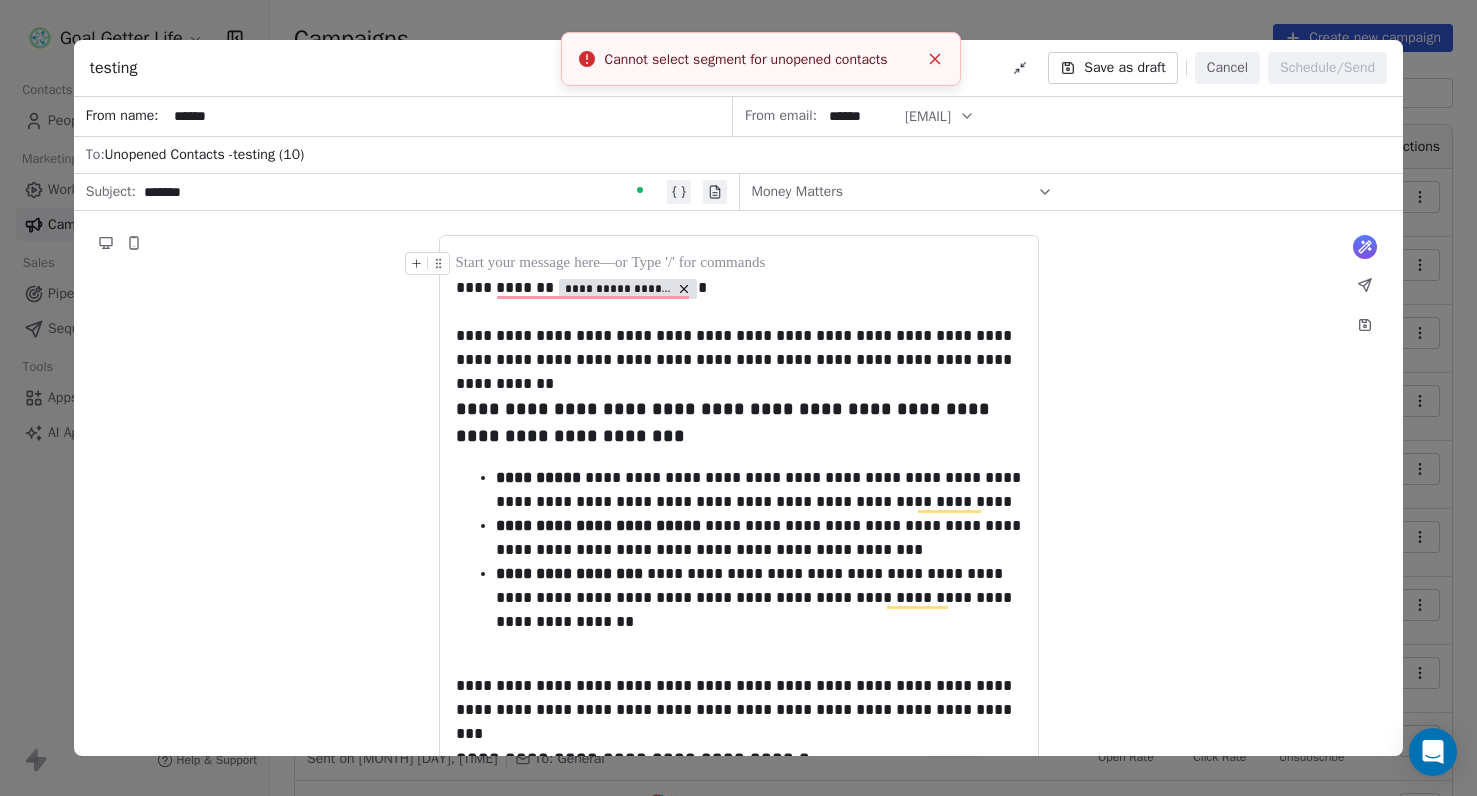 click on "*******" at bounding box center (397, 192) 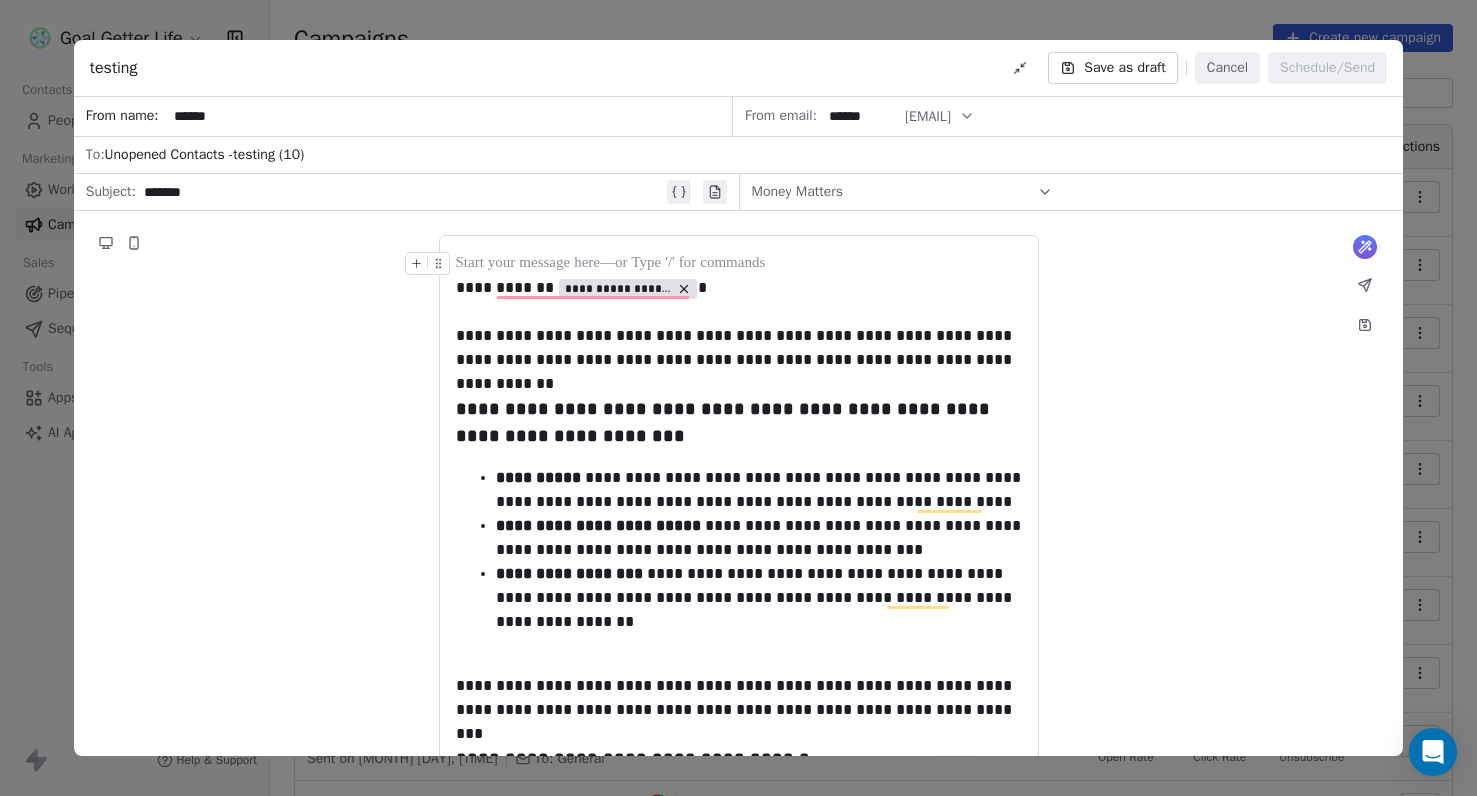 click on "Money Matters" at bounding box center [797, 192] 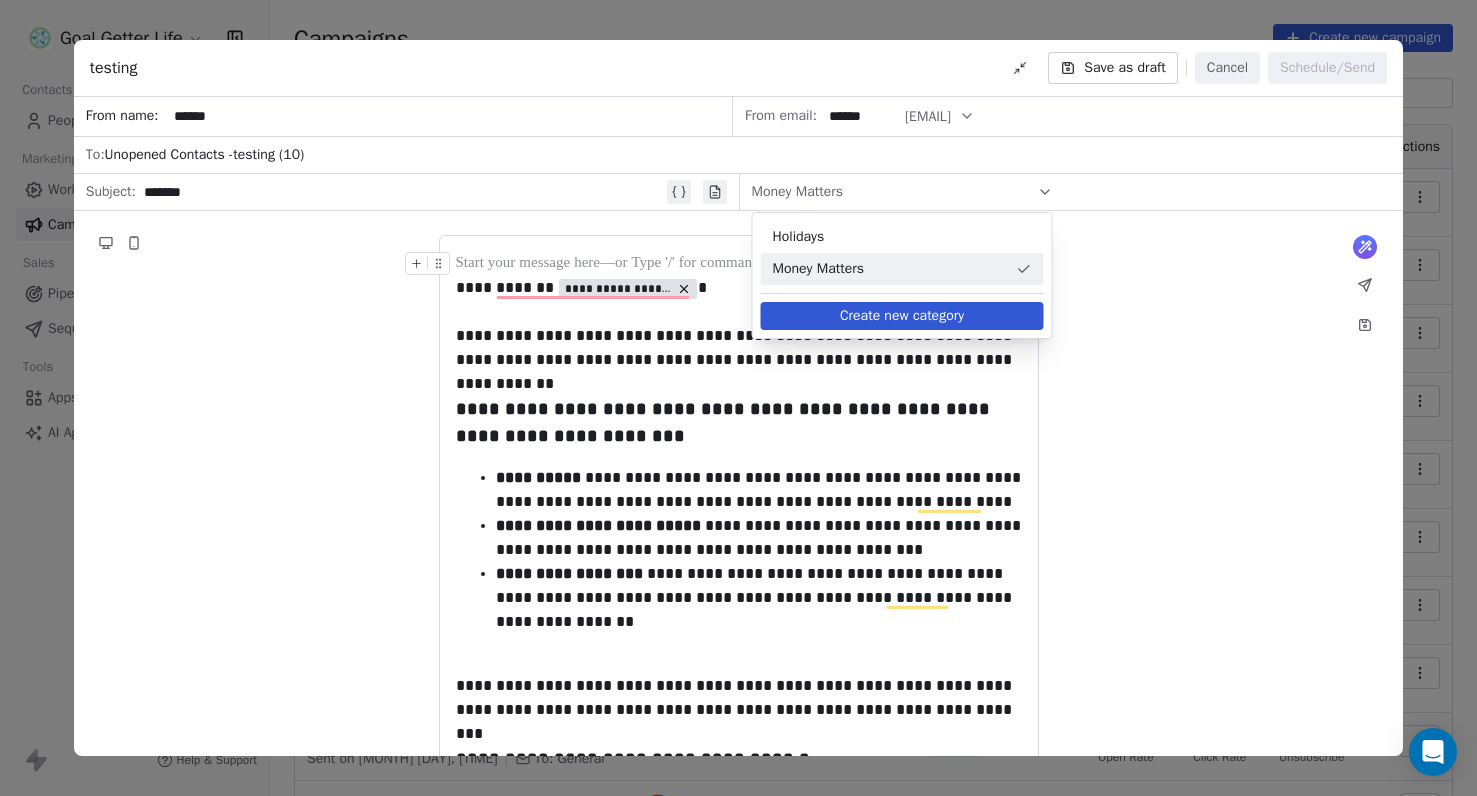 click on "Money Matters" at bounding box center (890, 269) 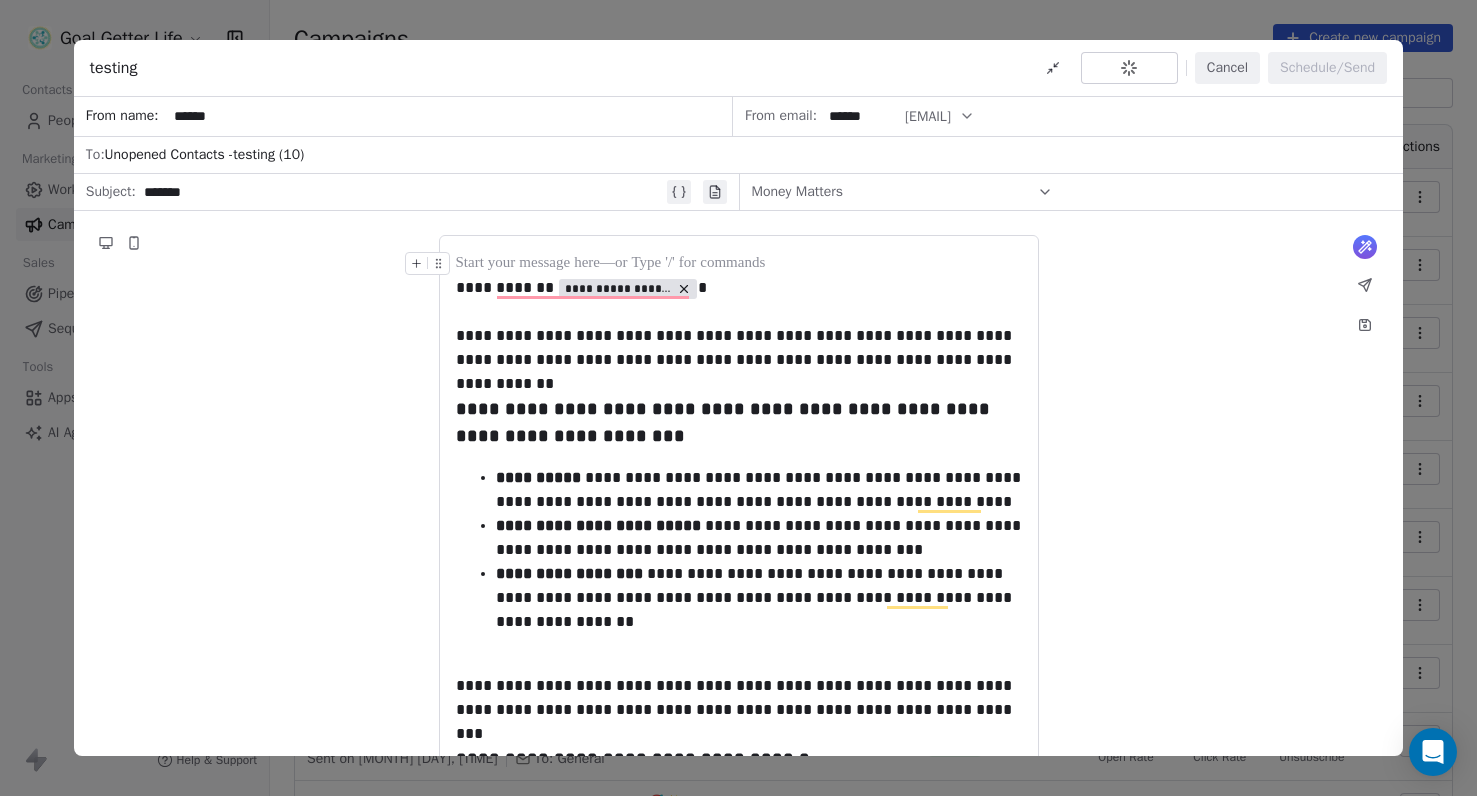 click on "**********" at bounding box center [738, 662] 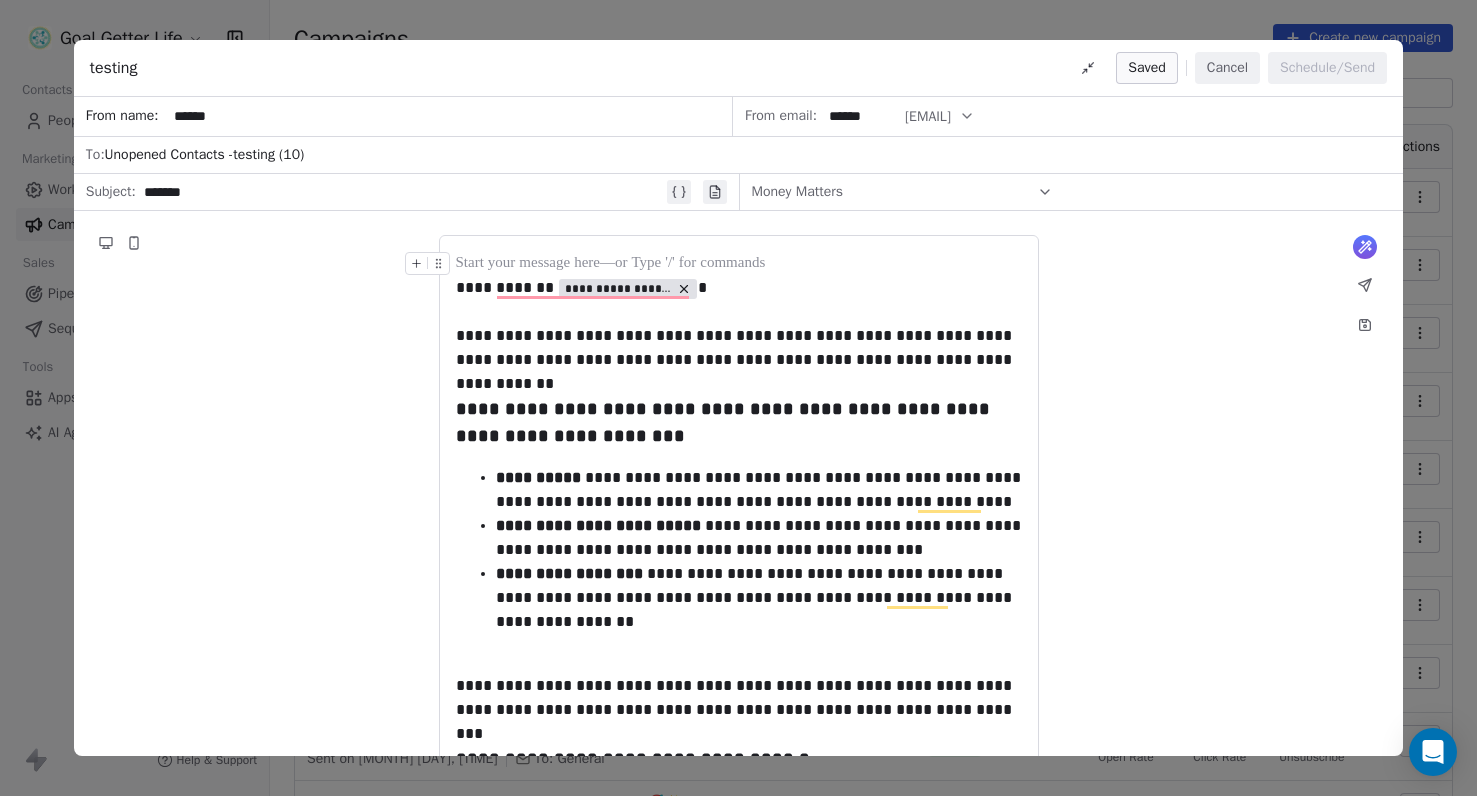 click on "Cancel" at bounding box center [1227, 68] 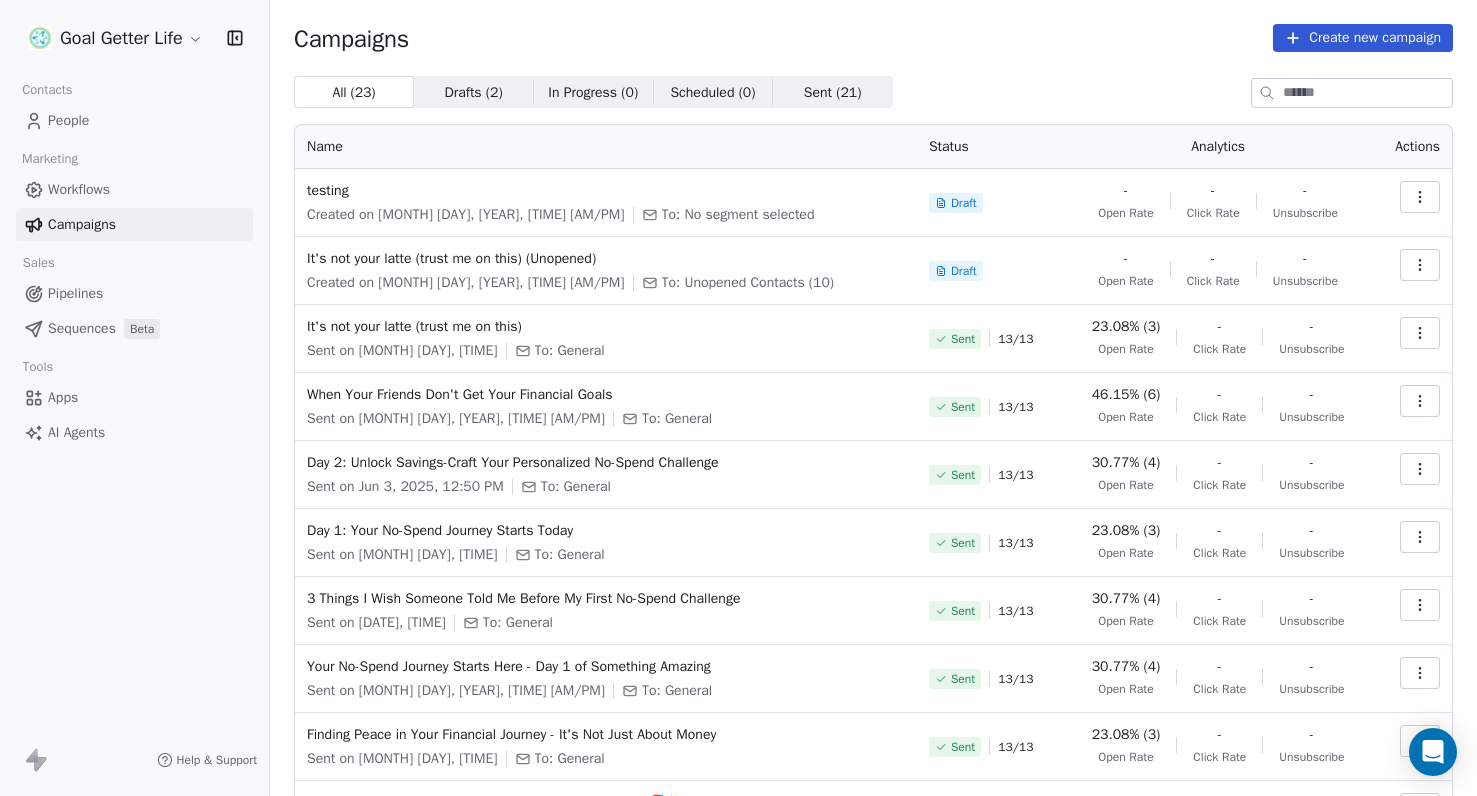 click 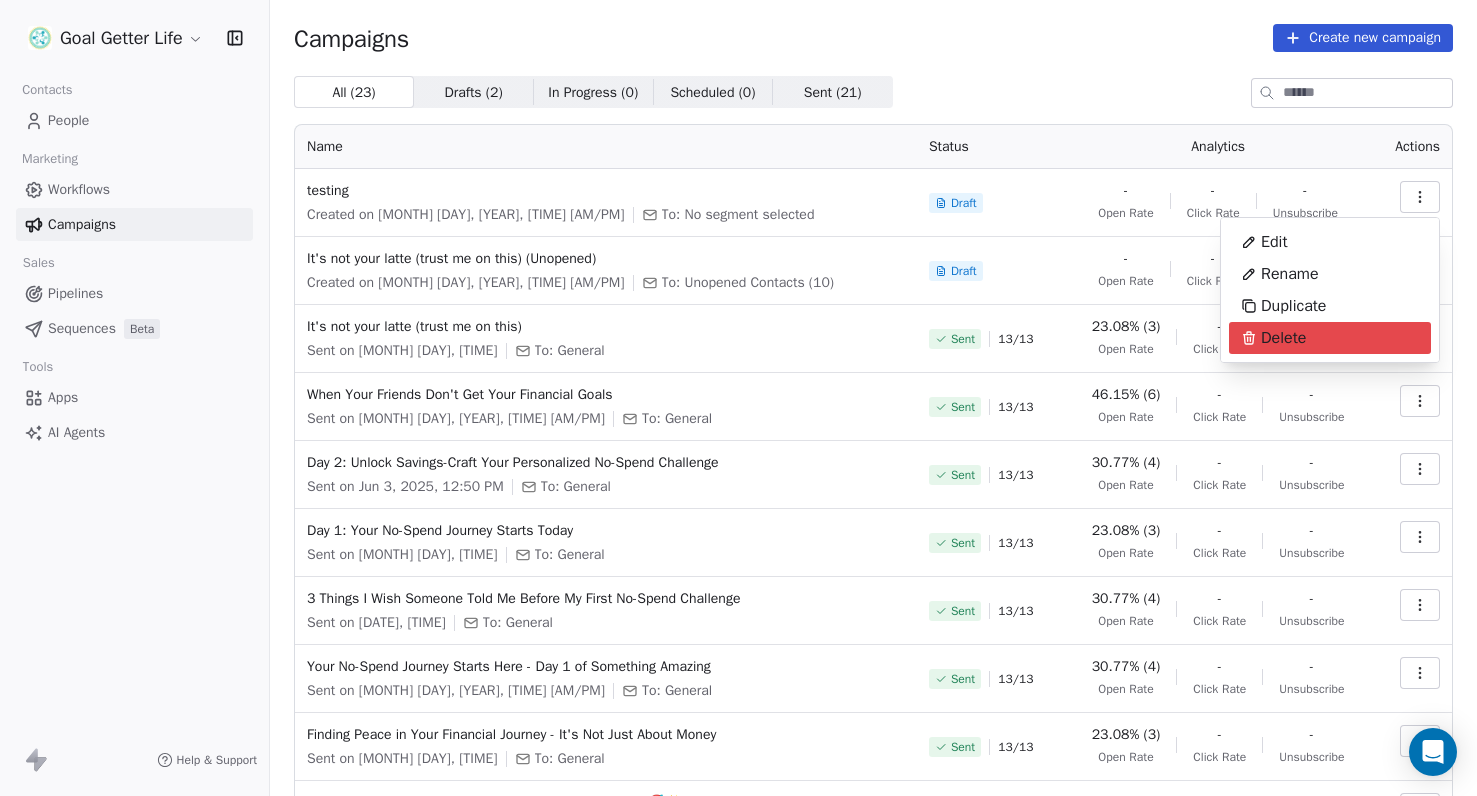 click on "Delete" at bounding box center (1283, 338) 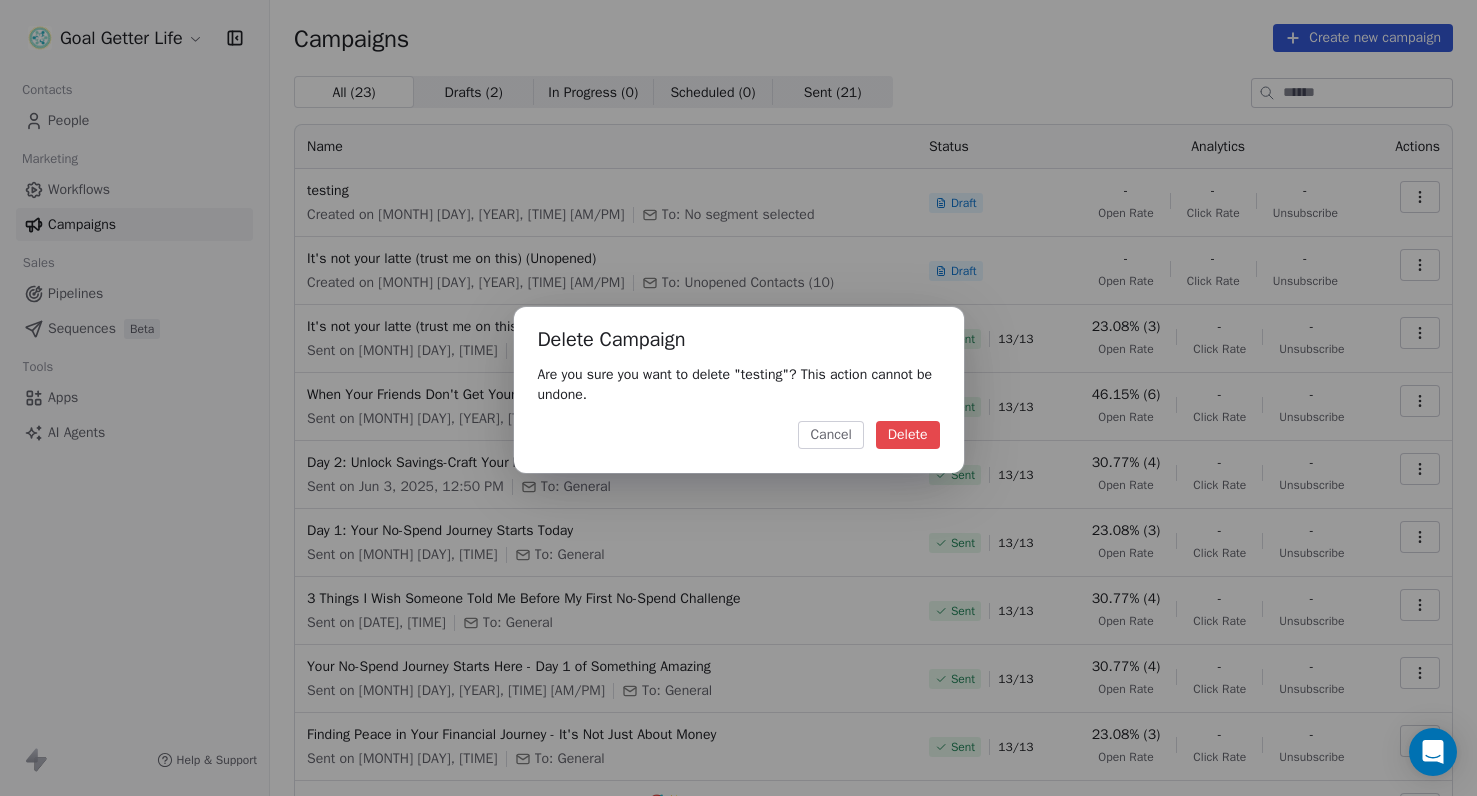 click on "Delete" at bounding box center [908, 435] 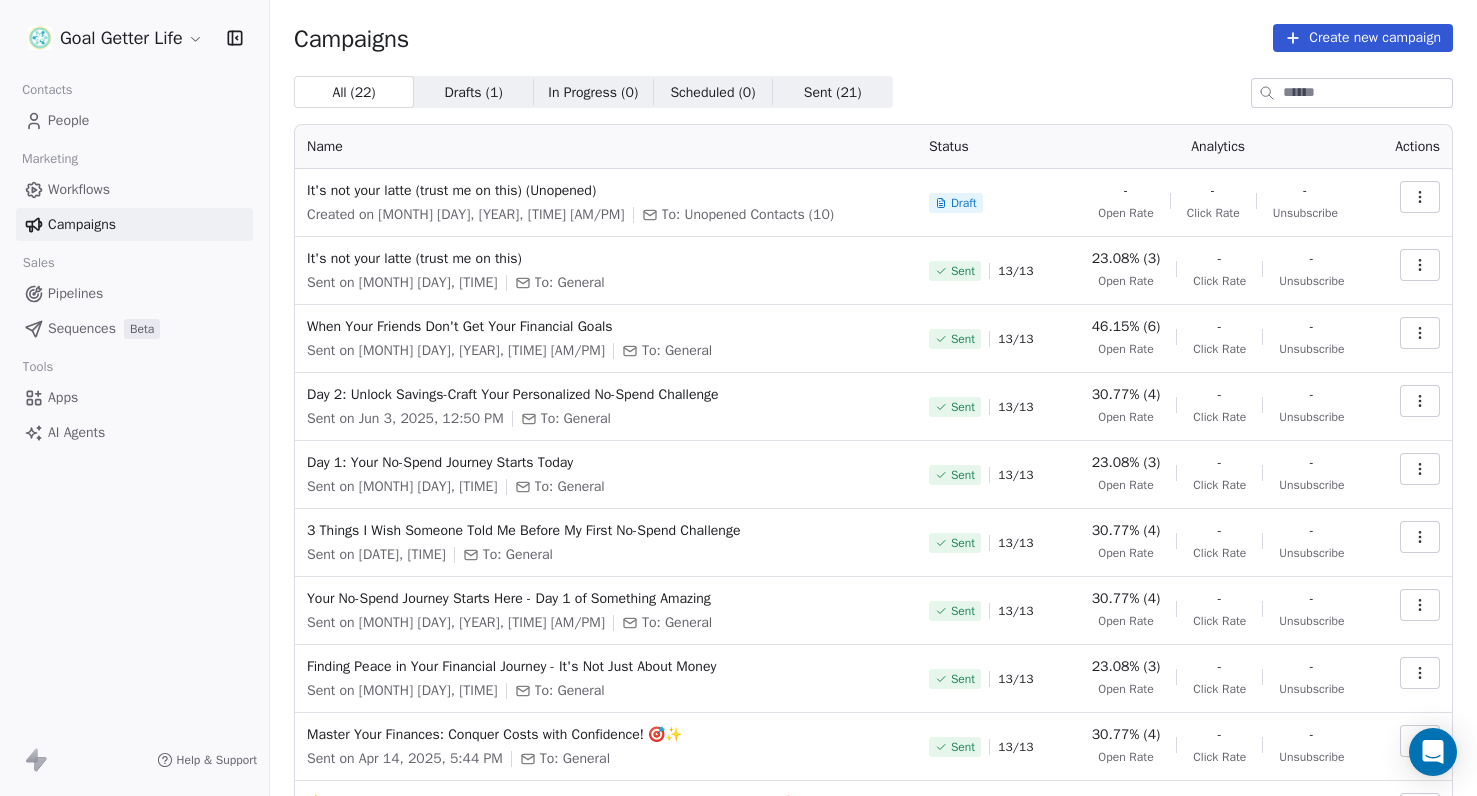 click 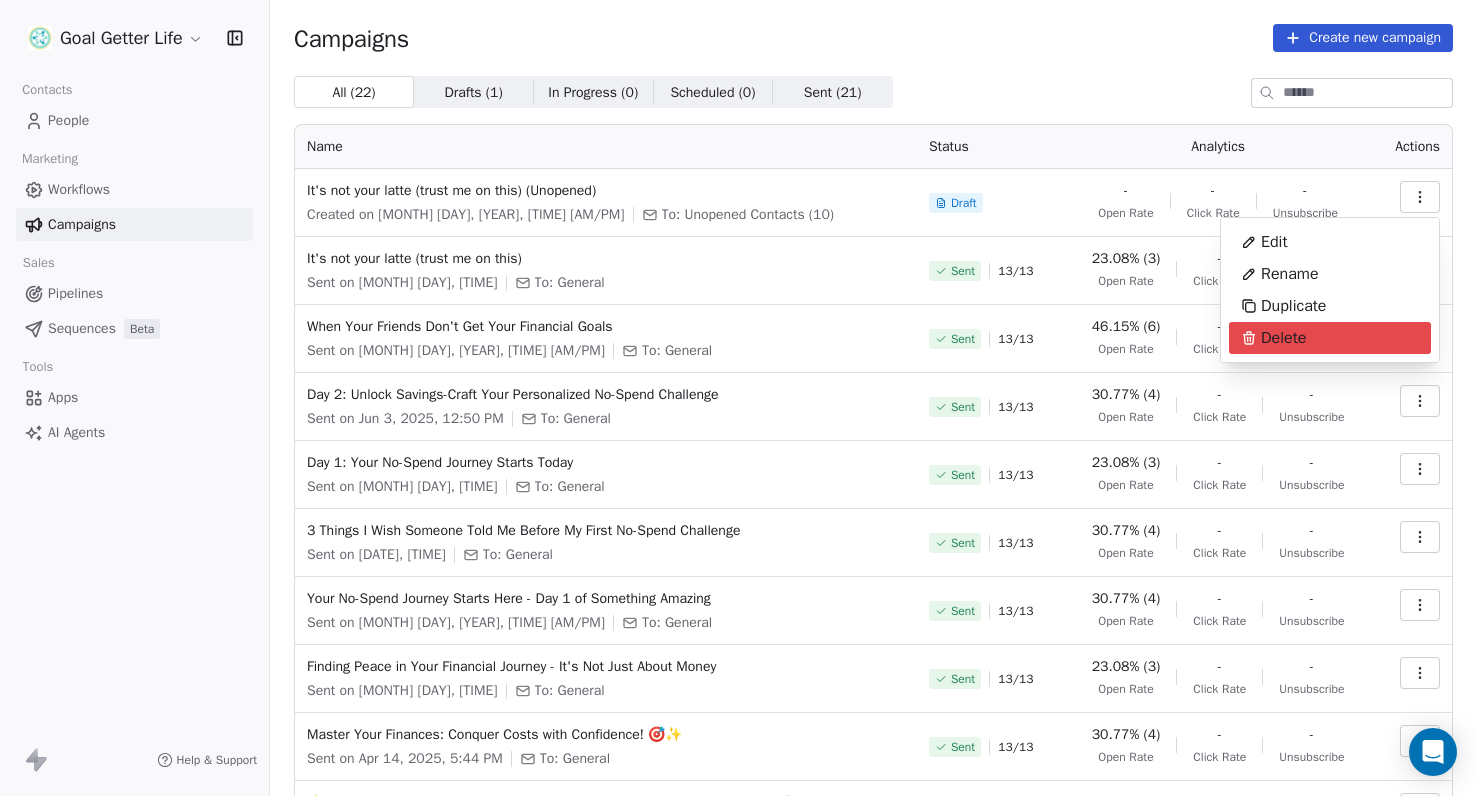 click on "Delete" at bounding box center [1283, 338] 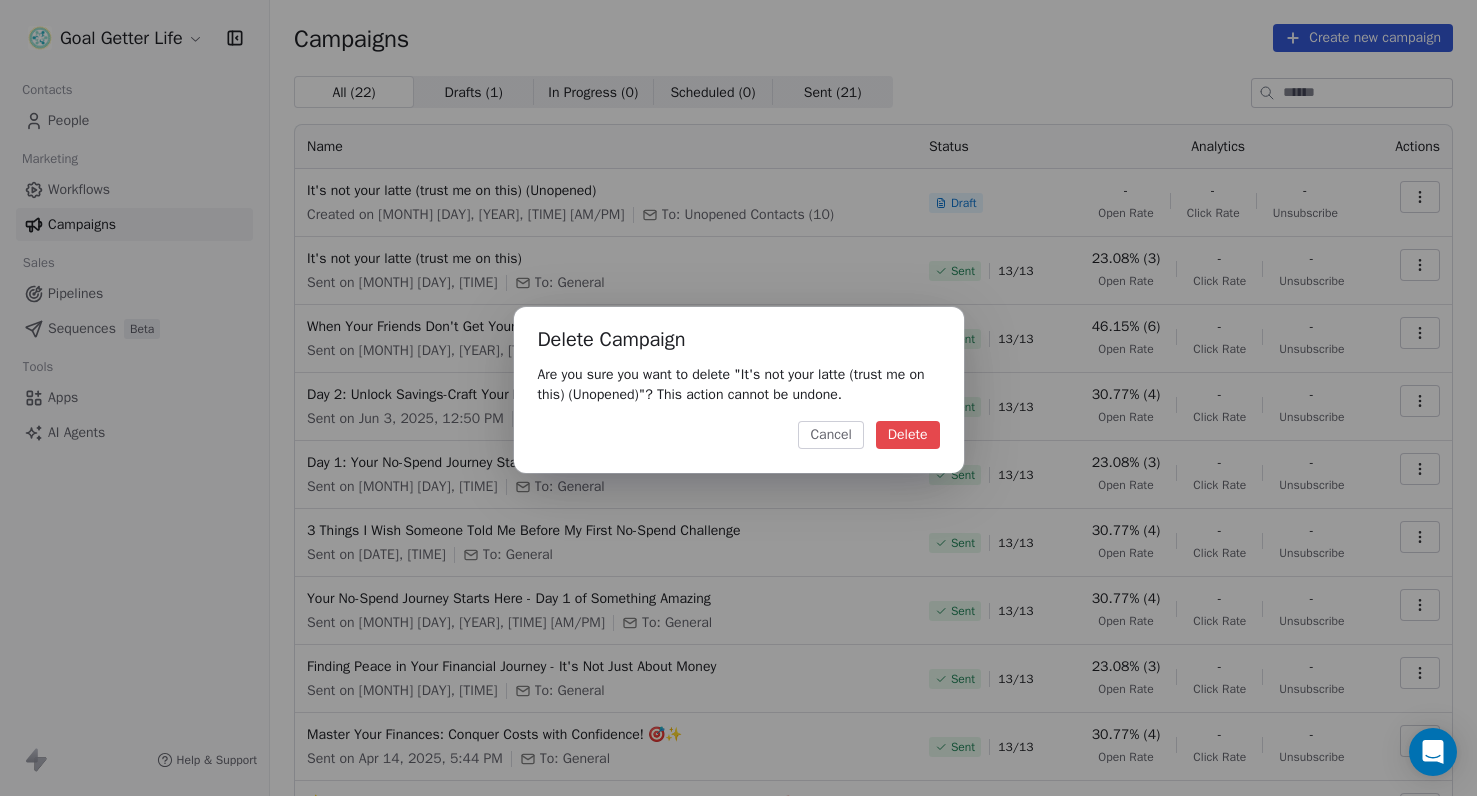 click on "Delete" at bounding box center [908, 435] 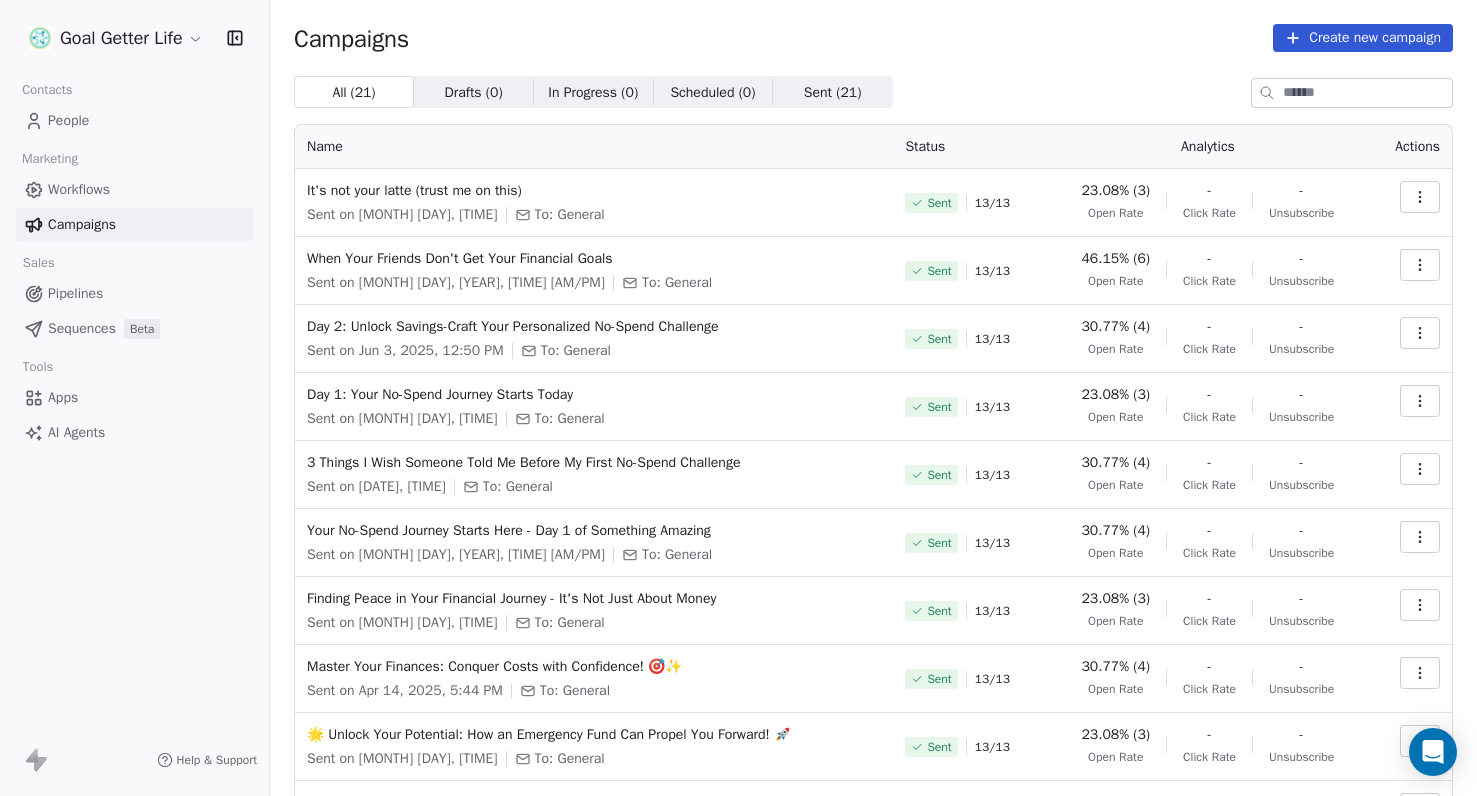 click on "Create new campaign" at bounding box center (1363, 38) 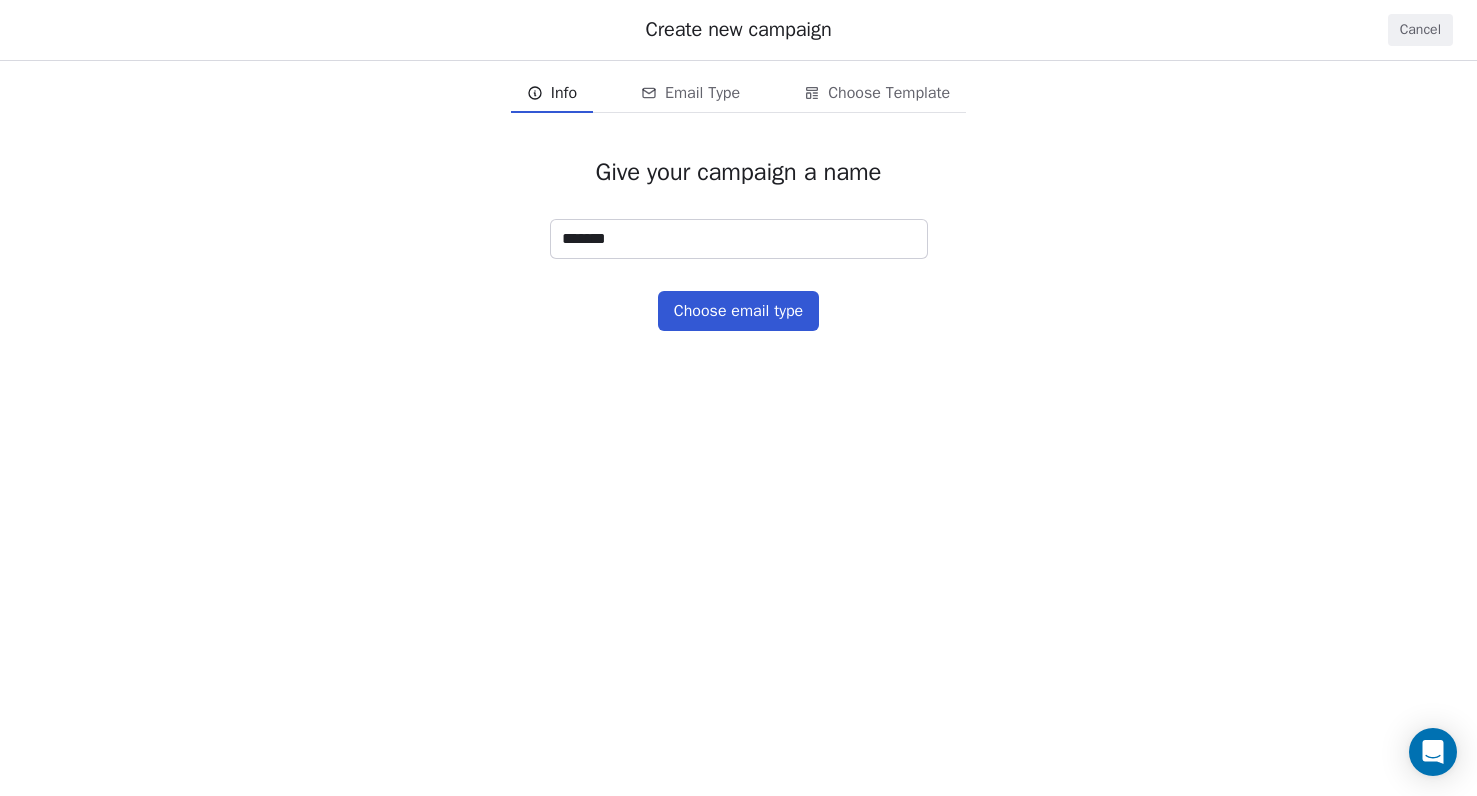type on "*******" 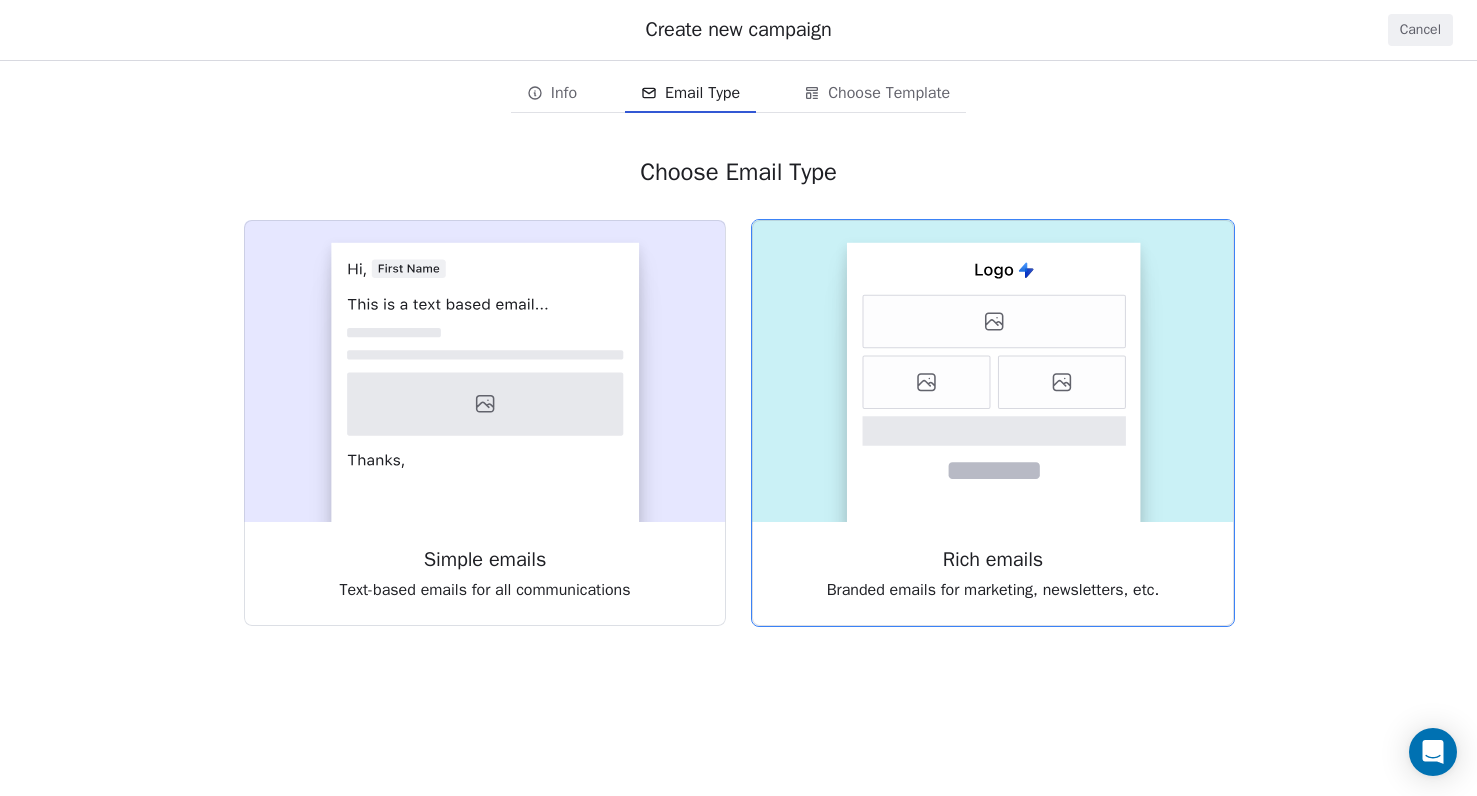 click 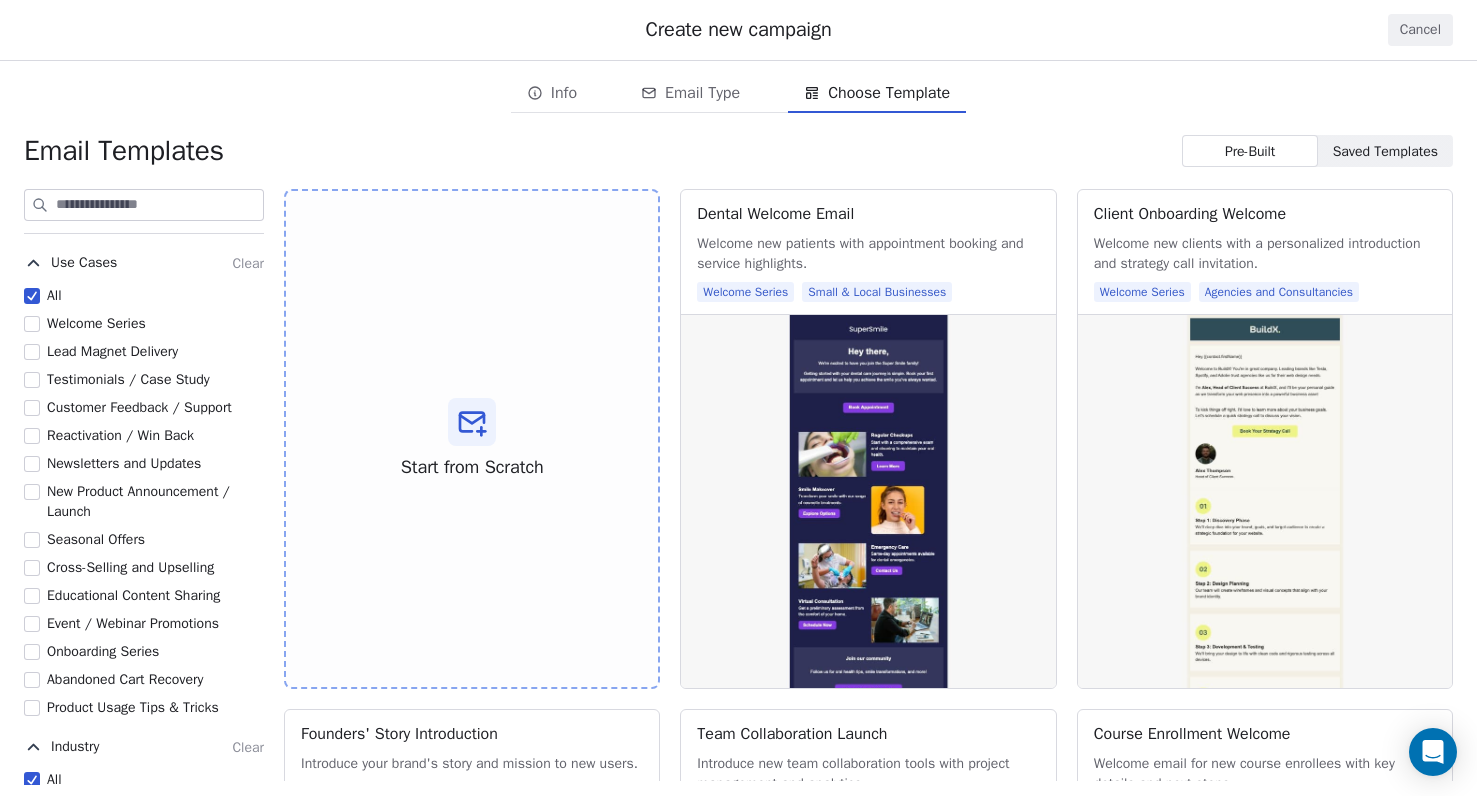 click on "Newsletters and Updates" at bounding box center [124, 463] 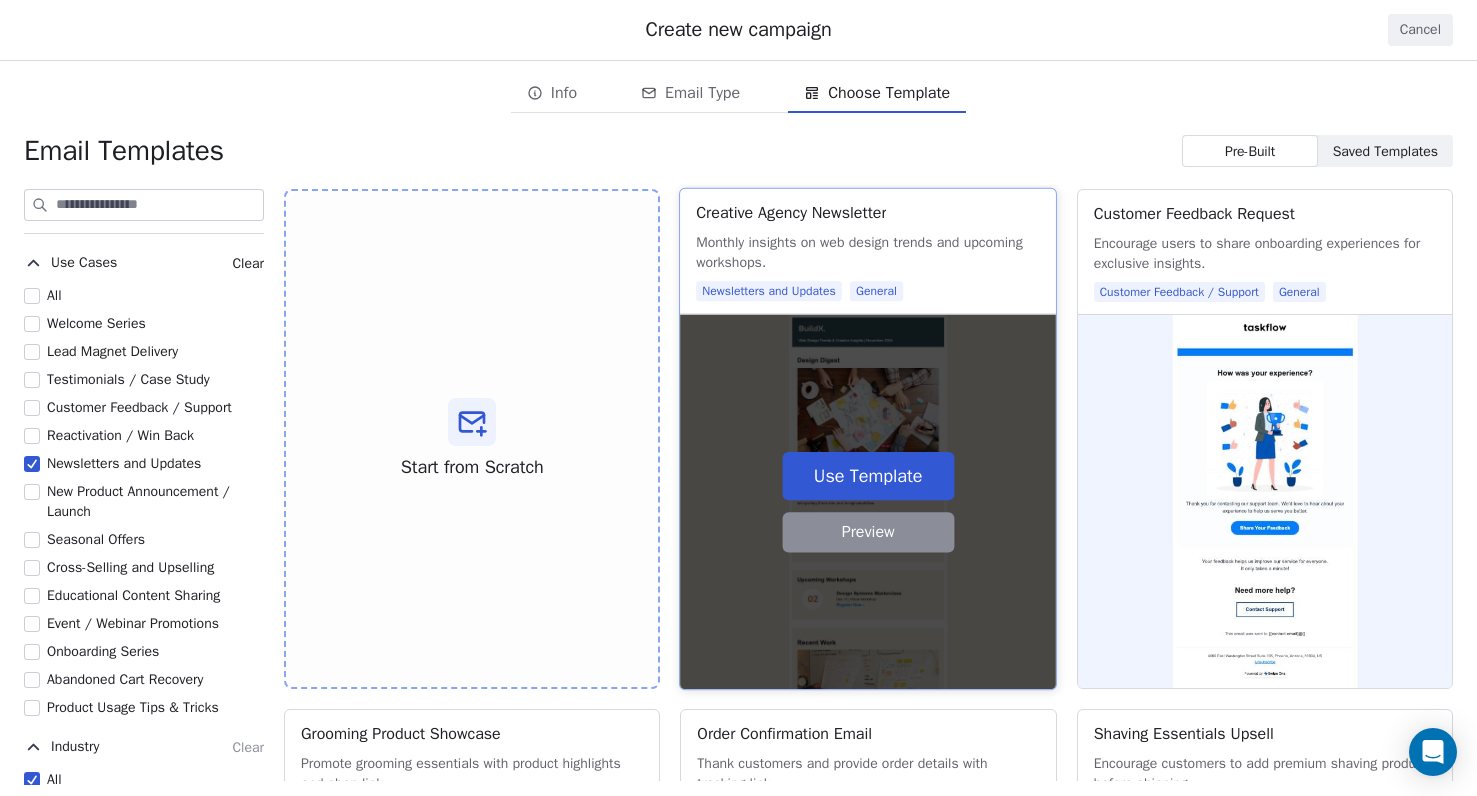 click on "Use Template" at bounding box center [869, 476] 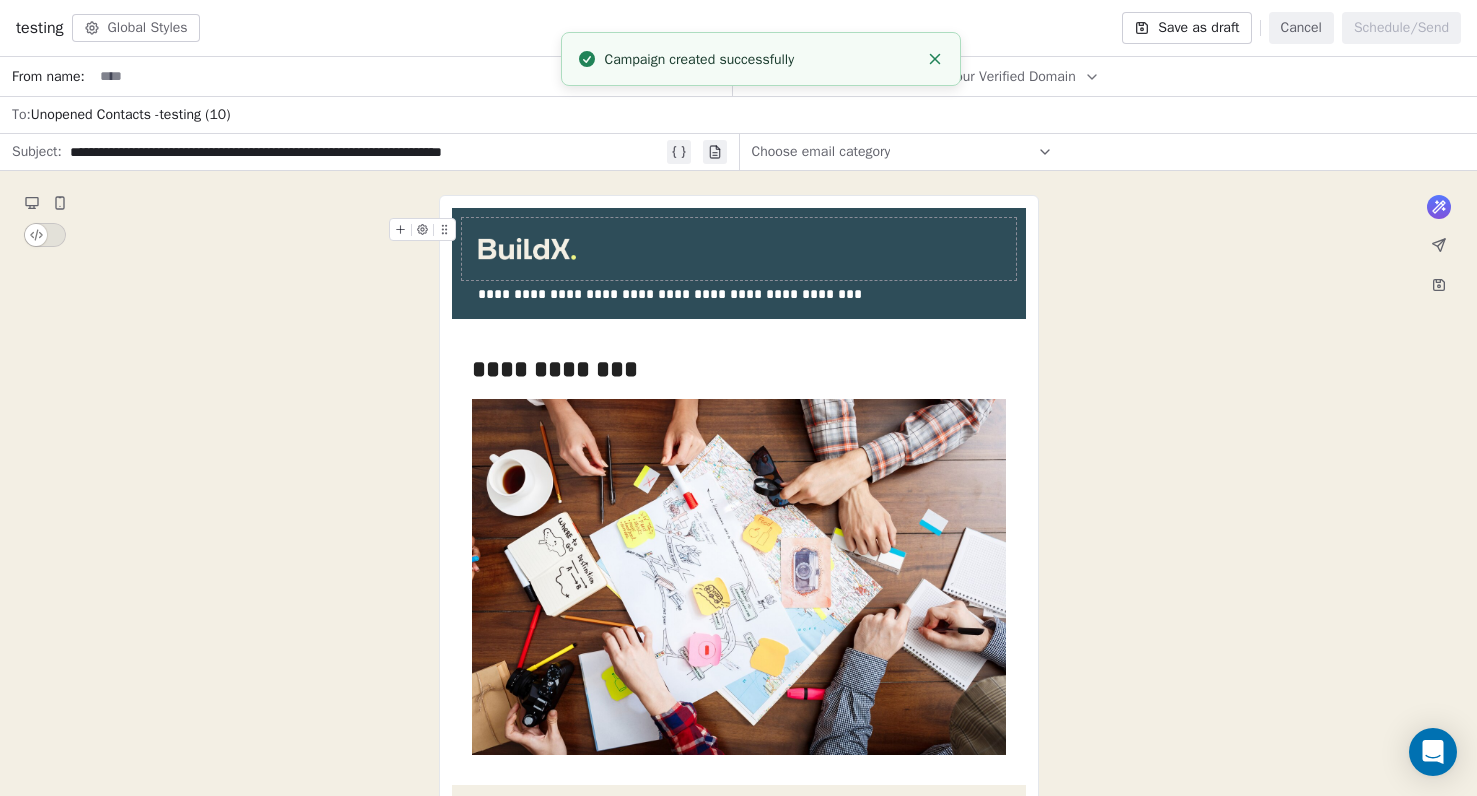 click at bounding box center (412, 76) 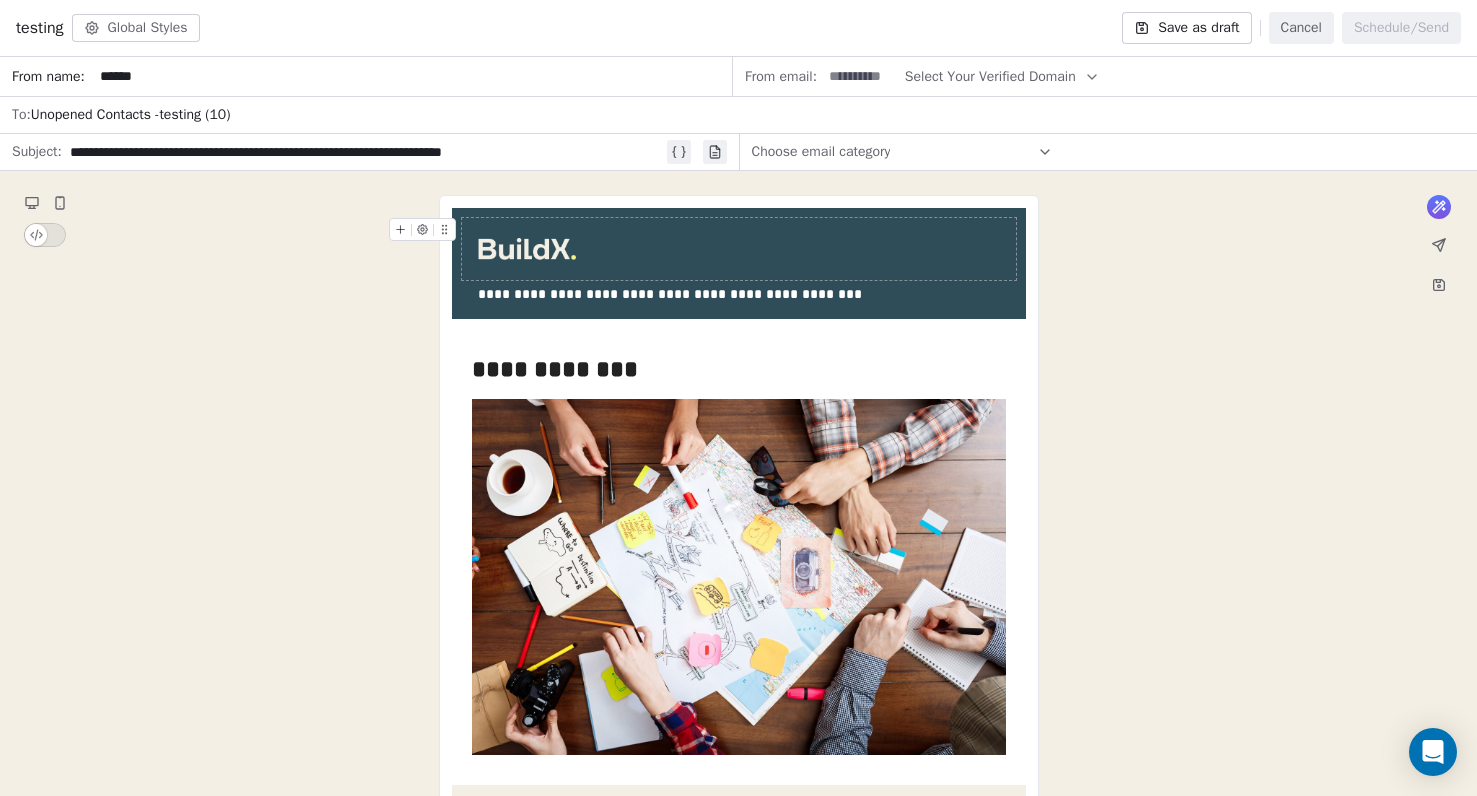 type on "******" 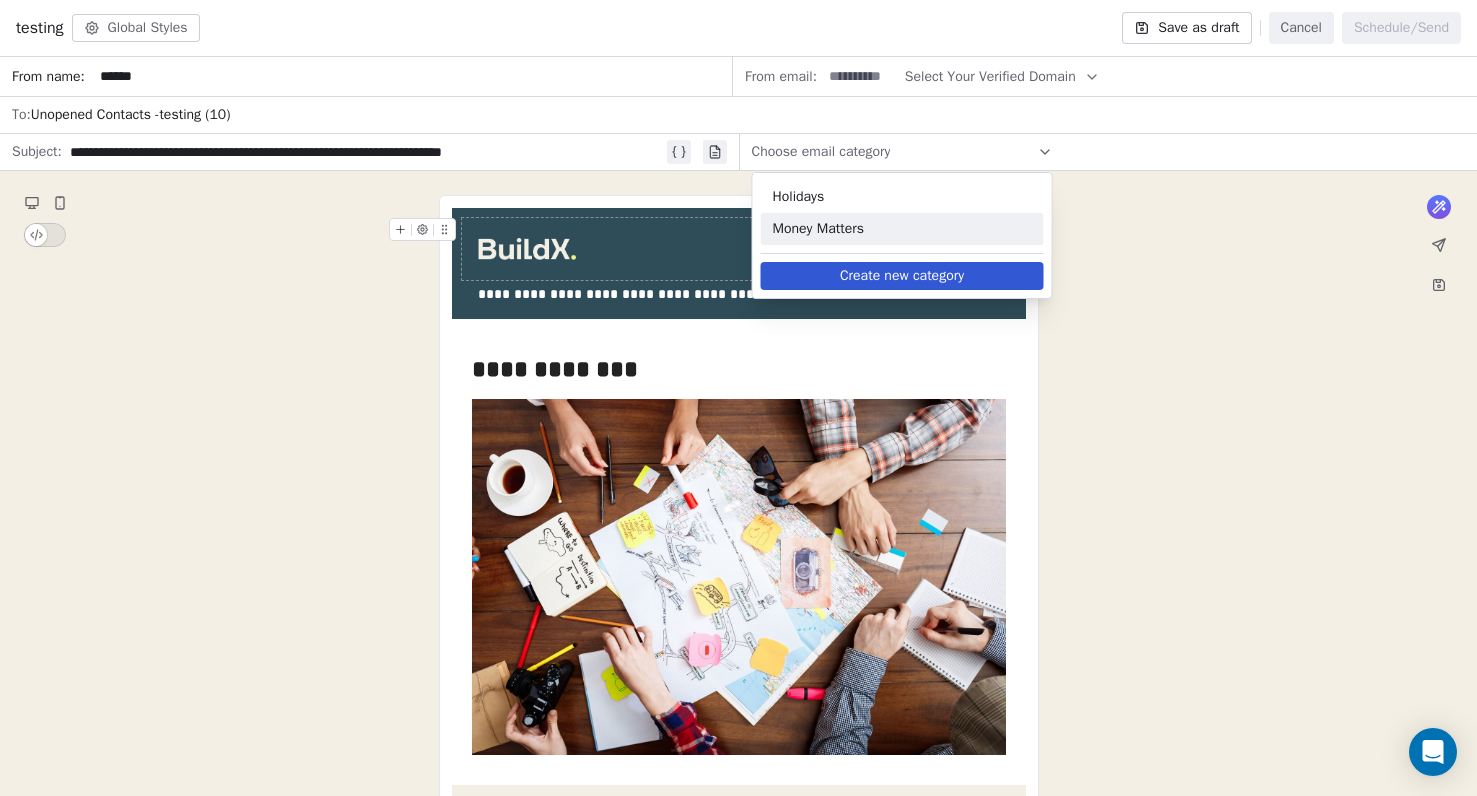 click on "Money Matters" at bounding box center (902, 229) 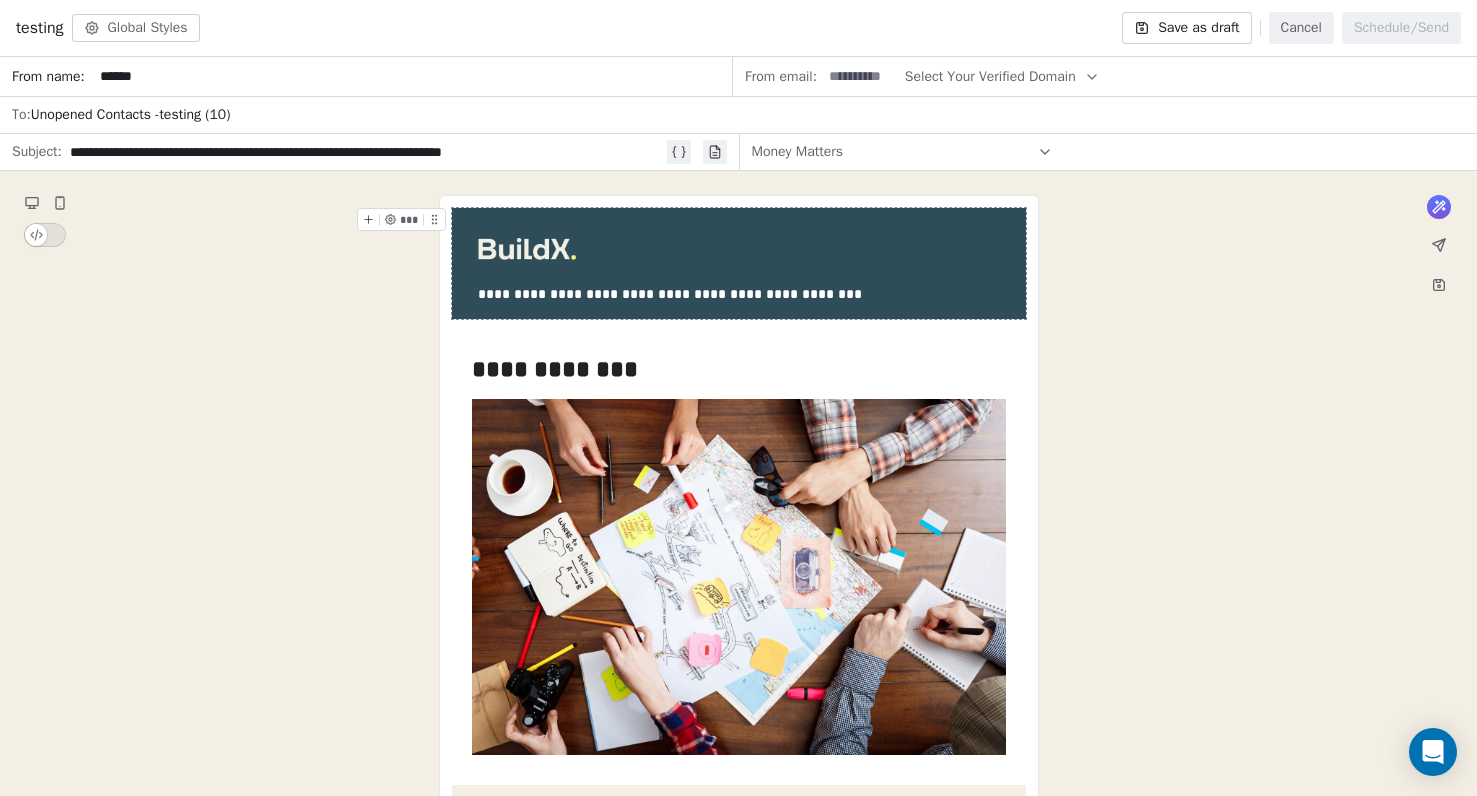 click at bounding box center (861, 76) 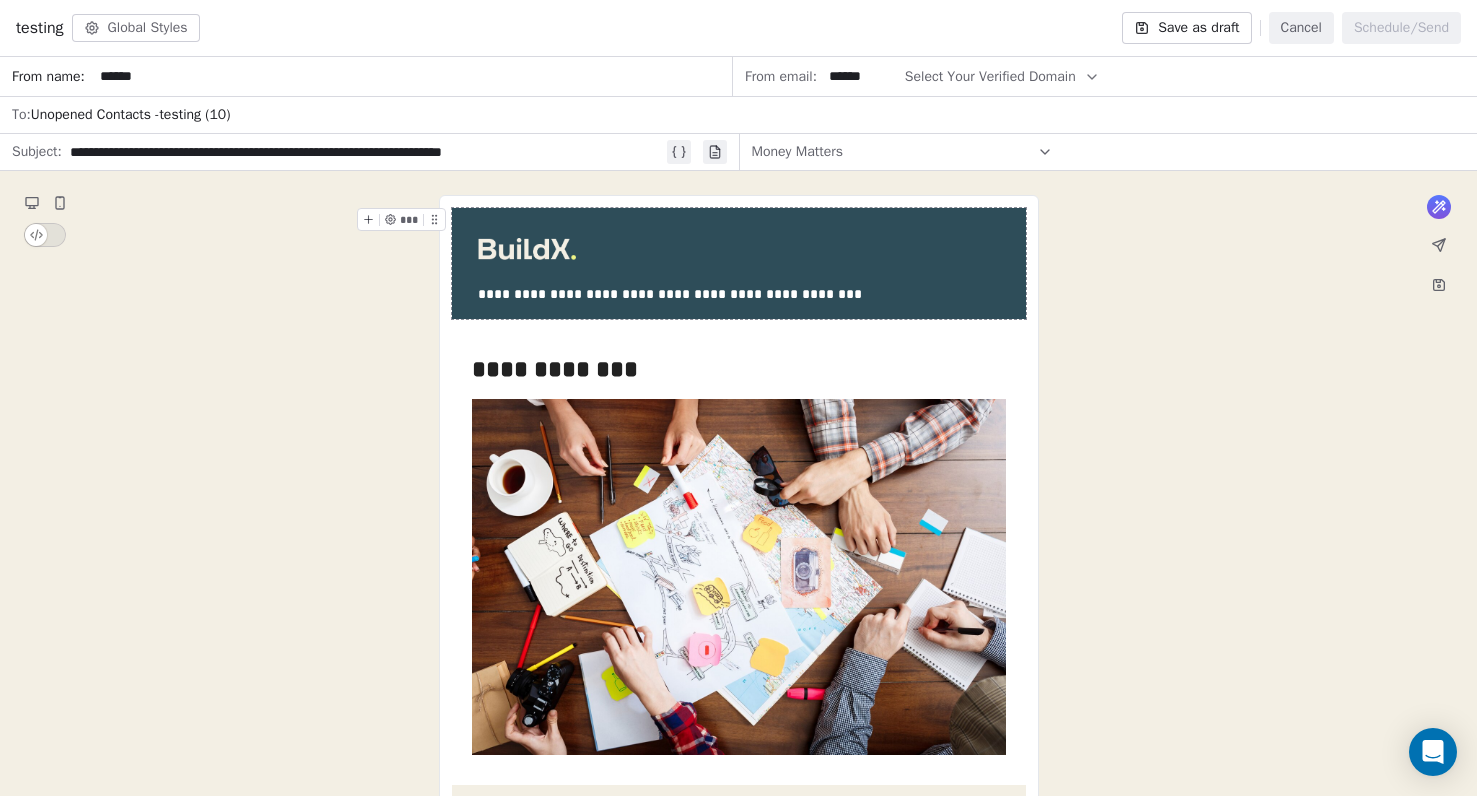 type on "******" 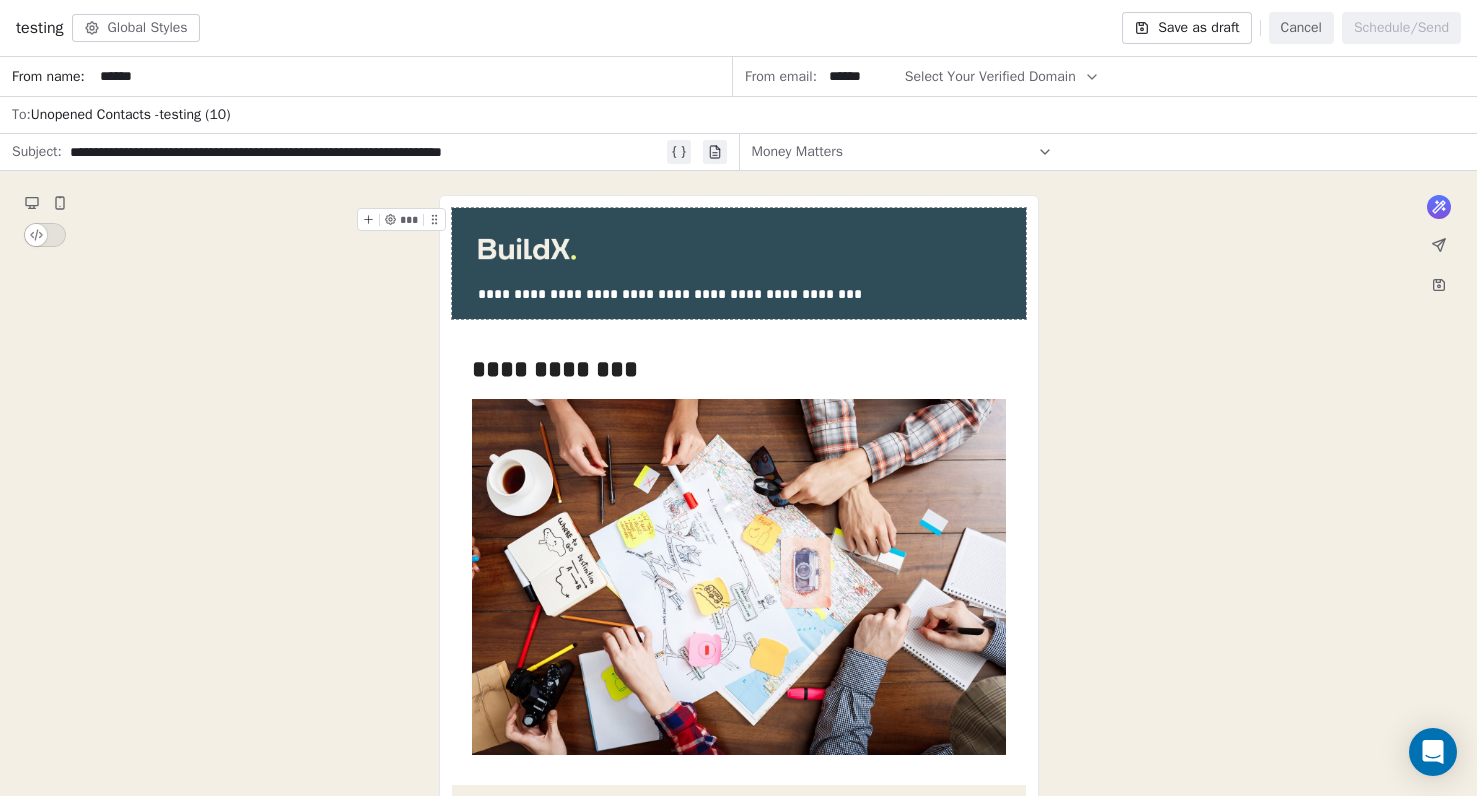 click on "Select Your Verified Domain" at bounding box center [990, 76] 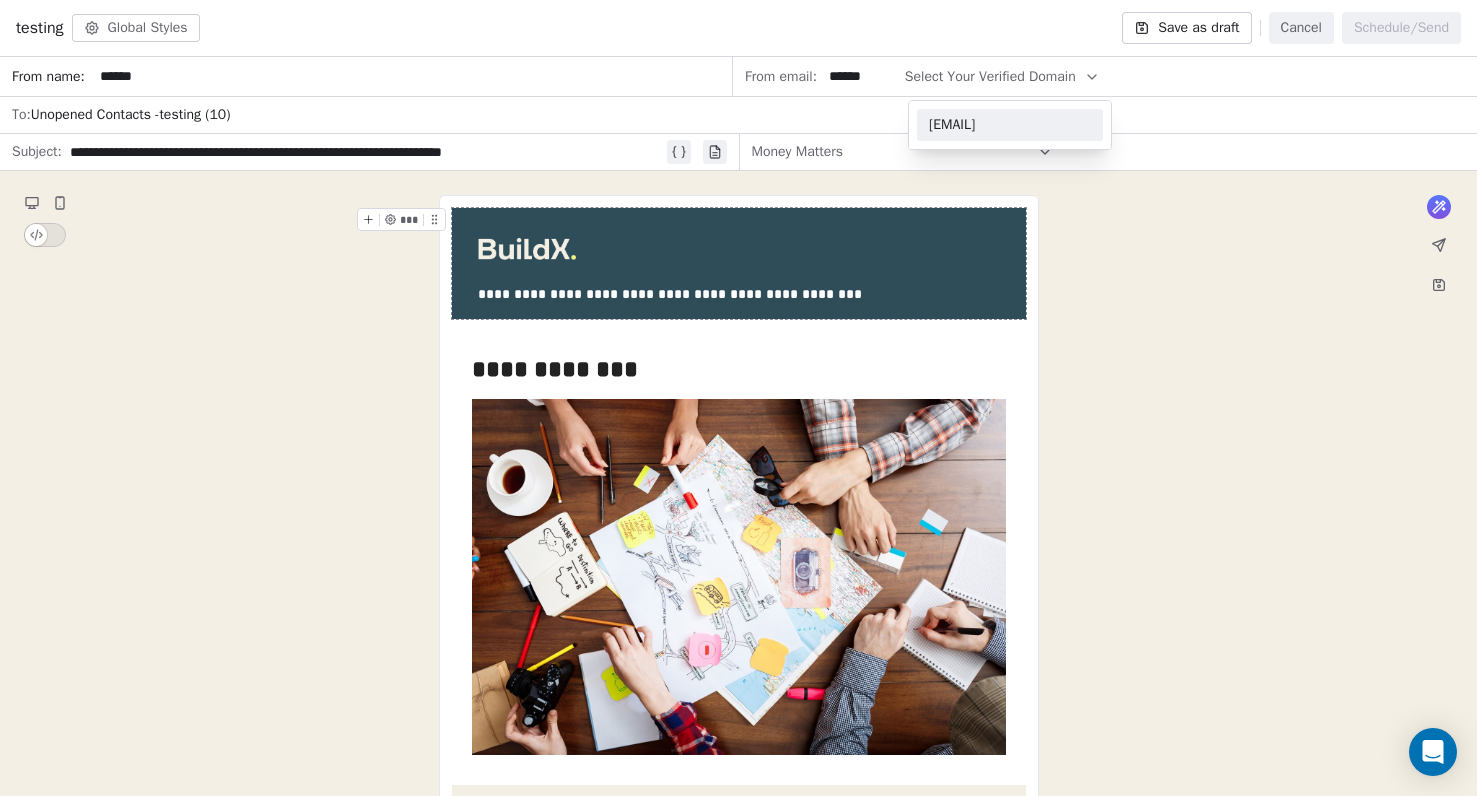click on "@goalgetterlife.com" at bounding box center [1010, 125] 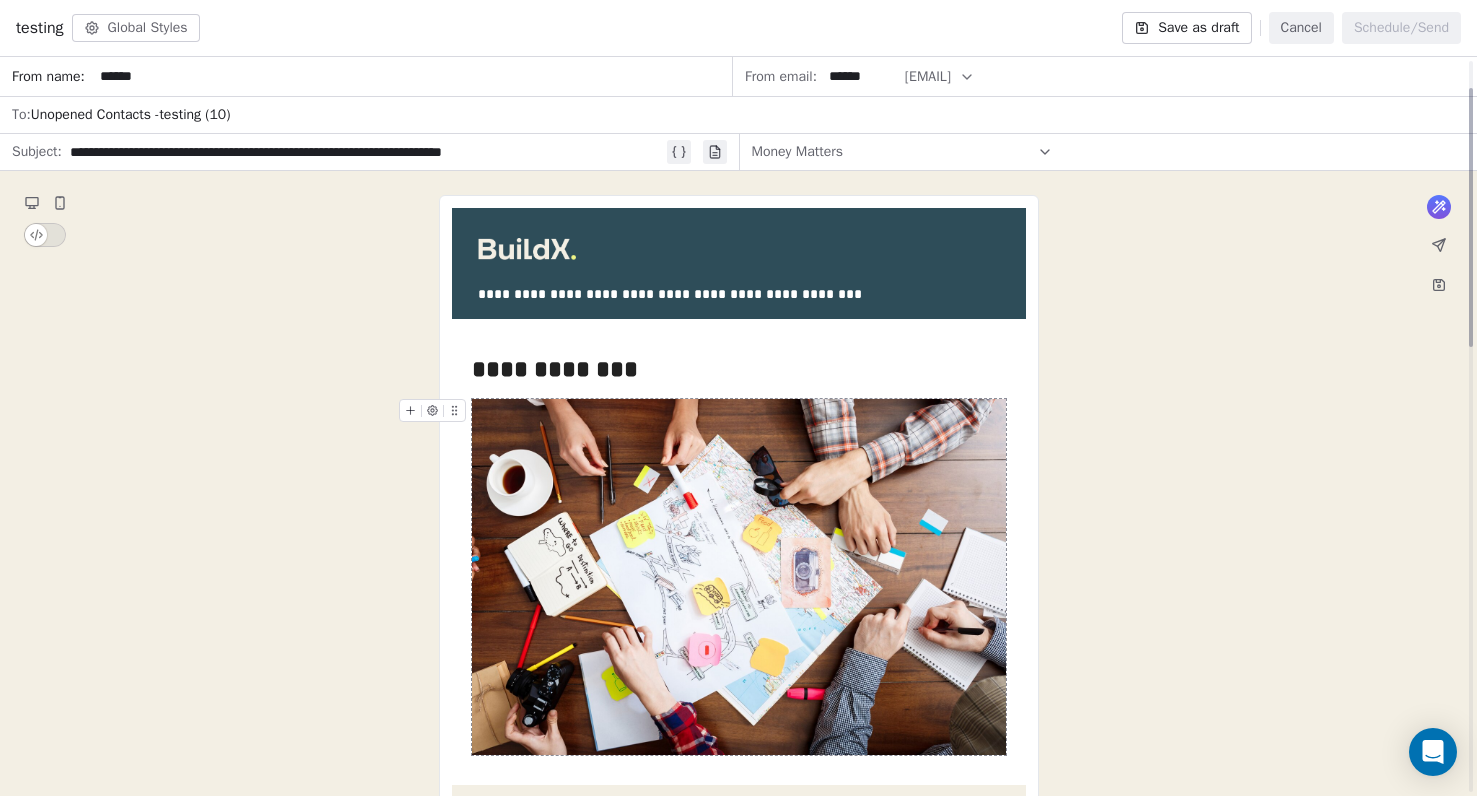 scroll, scrollTop: 357, scrollLeft: 0, axis: vertical 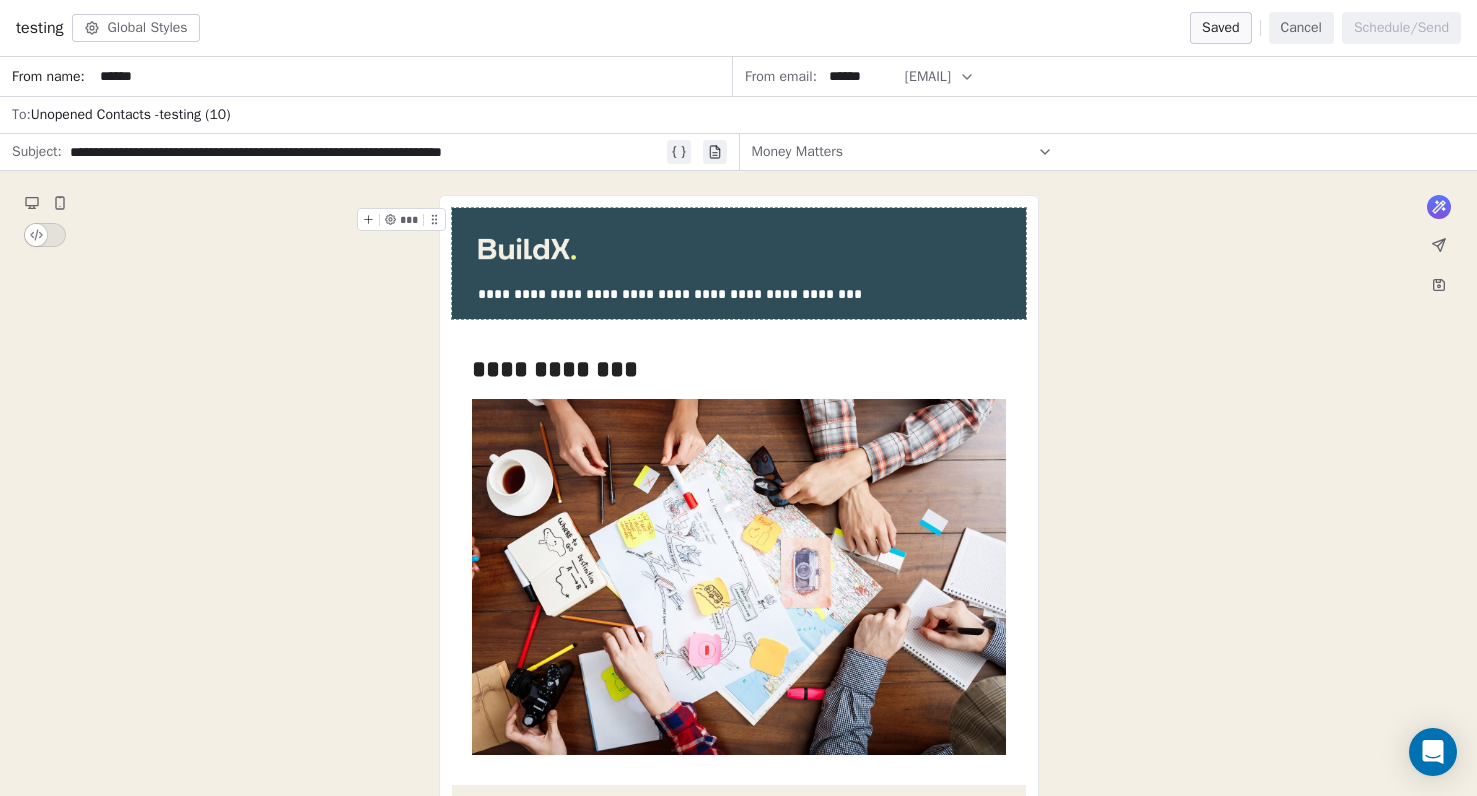 click on "Cancel" at bounding box center (1301, 28) 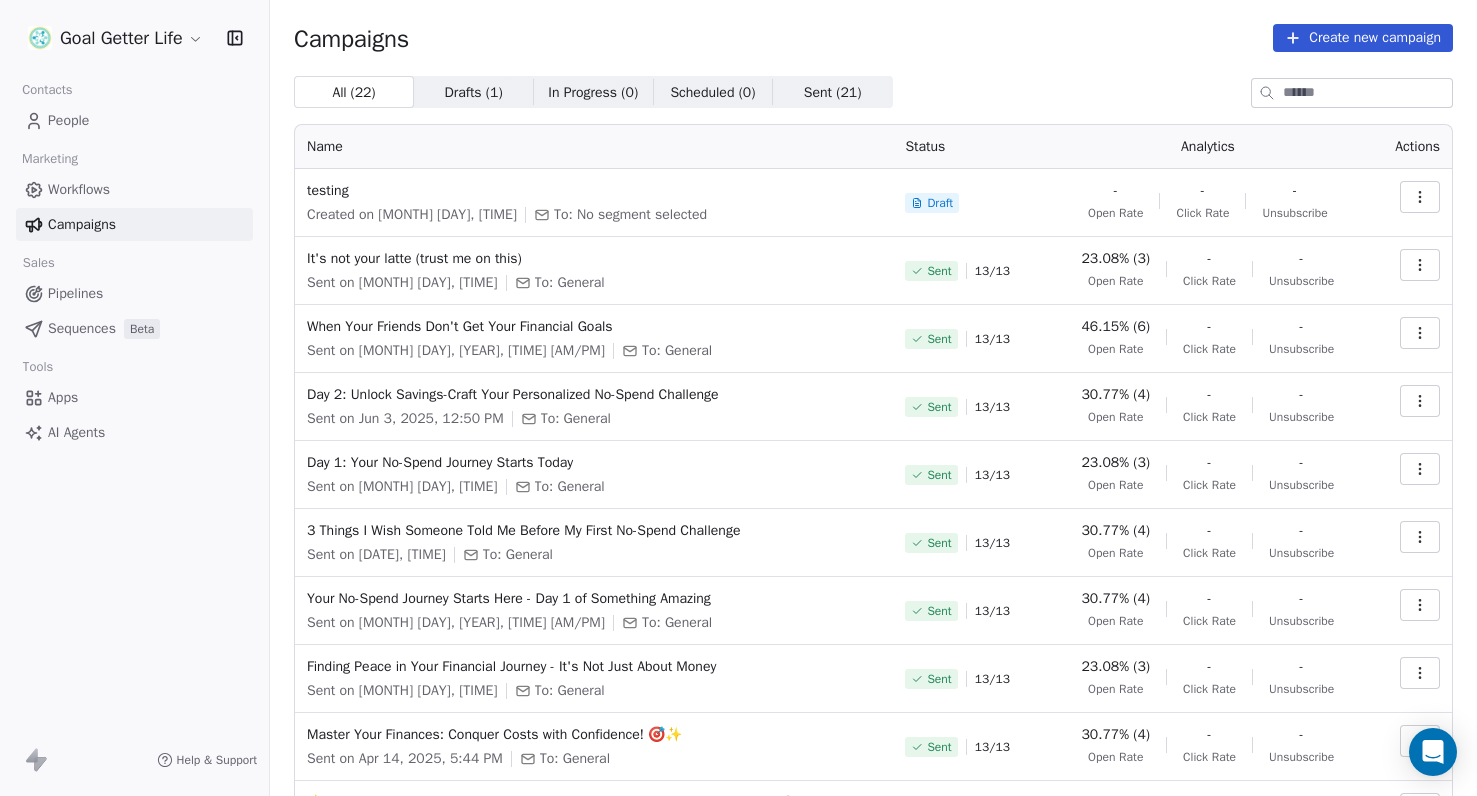 click 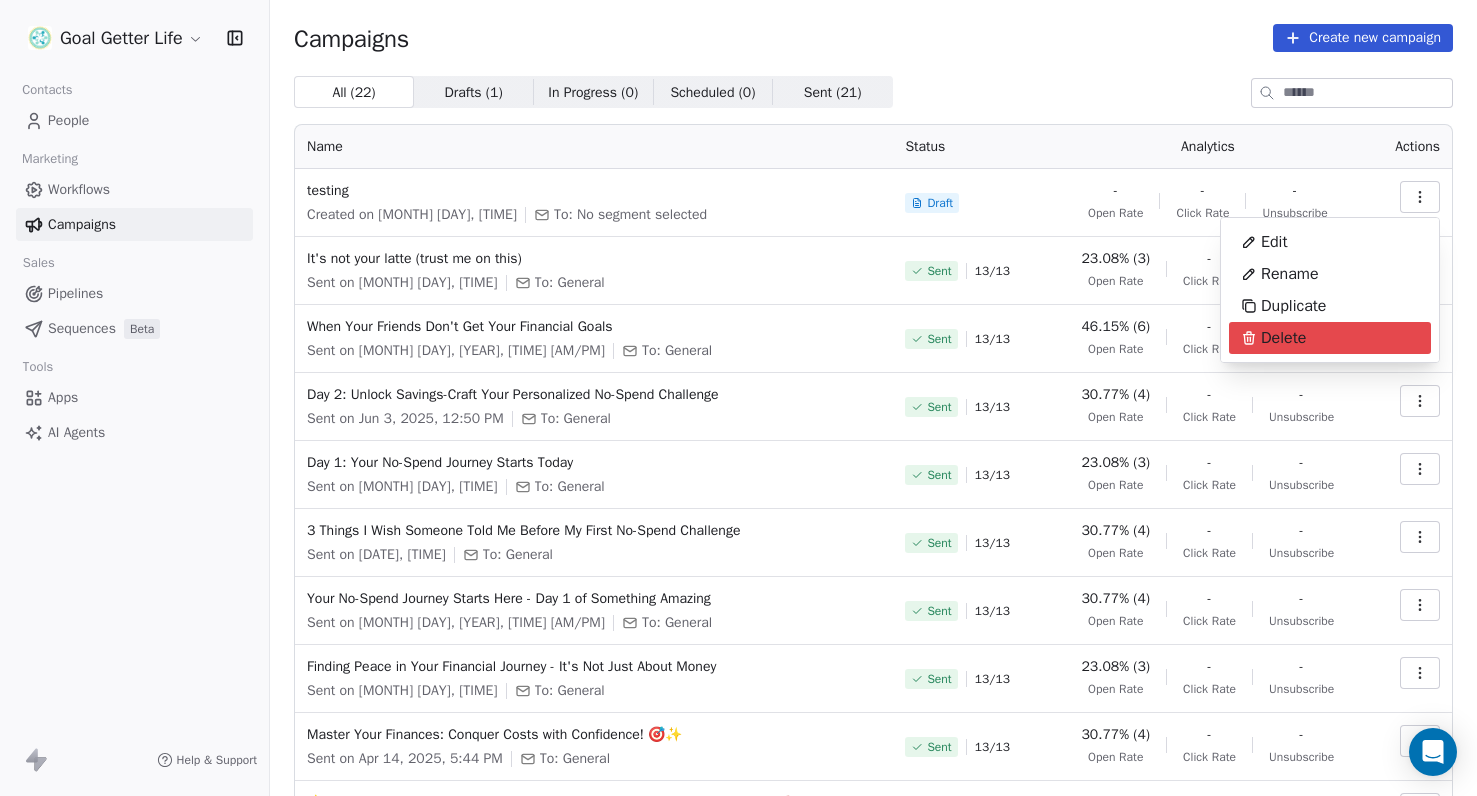 click on "Delete" at bounding box center [1283, 338] 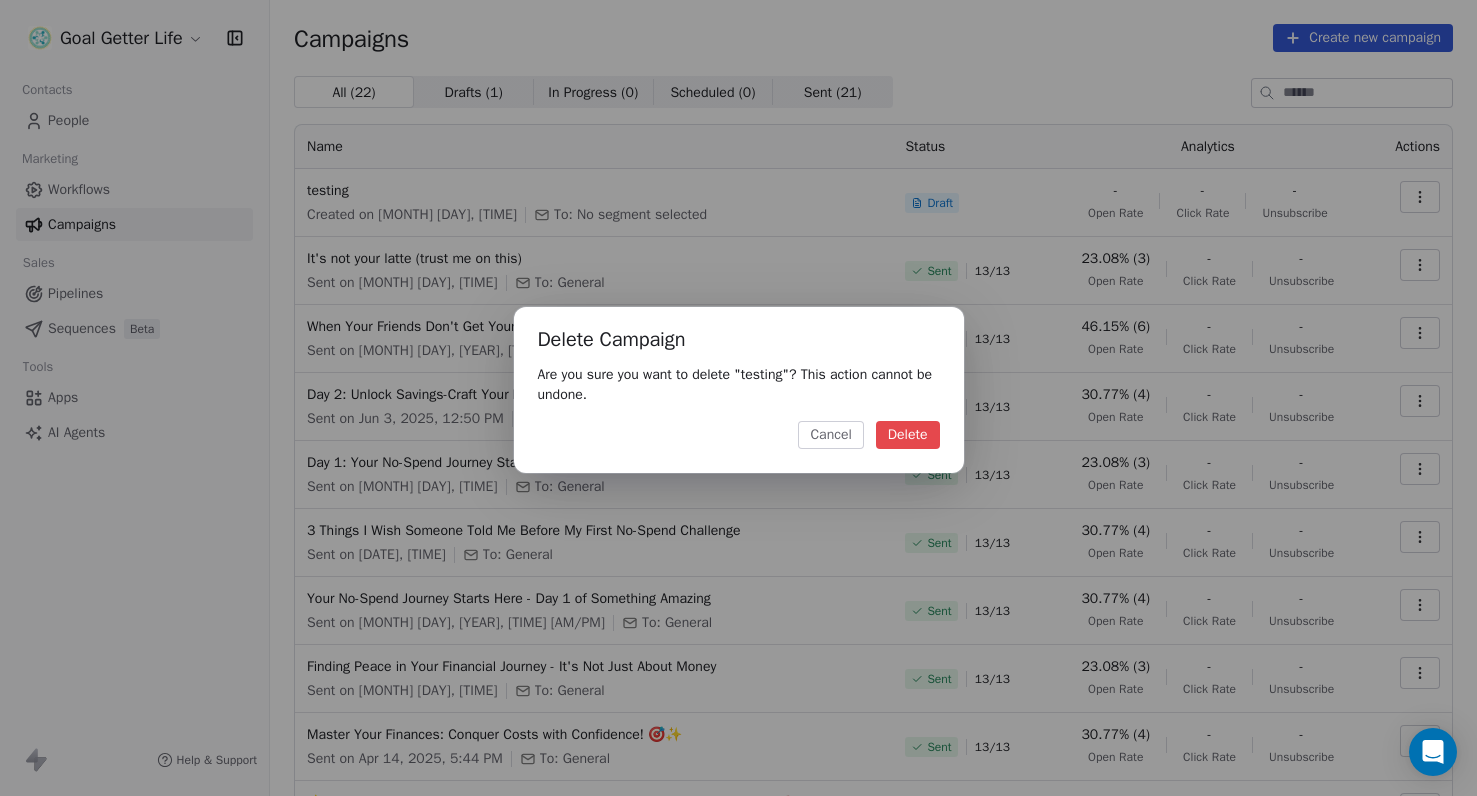 click on "Delete" at bounding box center (908, 435) 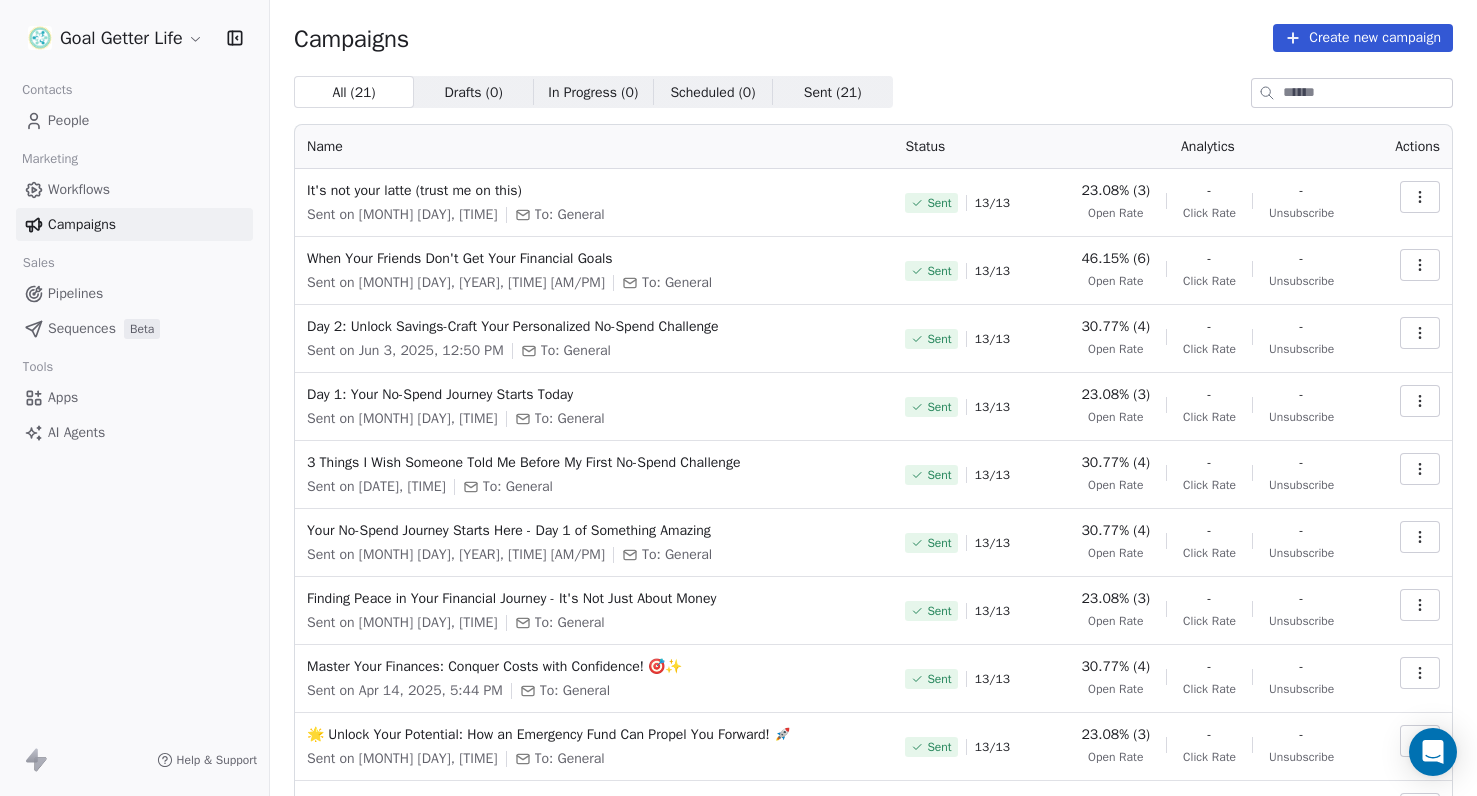 click on "Goal Getter Life Contacts People Marketing Workflows Campaigns Sales Pipelines Sequences Beta Tools Apps AI Agents Help & Support Campaigns  Create new campaign All ( 21 ) All ( 21 ) Drafts ( 0 ) Drafts ( 0 ) In Progress ( 0 ) In Progress ( 0 ) Scheduled ( 0 ) Scheduled ( 0 ) Sent ( 21 ) Sent ( 21 ) Name Status Analytics Actions It's not your latte (trust me on this) Sent on Jul 30, 2025, 9:47 AM To: General  Sent 13 / 13 23.08% (3) Open Rate - Click Rate - Unsubscribe When Your Friends Don't Get Your Financial Goals Sent on Jul 28, 2025, 6:33 PM To: General  Sent 13 / 13 46.15% (6) Open Rate - Click Rate - Unsubscribe Day 2: Unlock Savings-Craft Your Personalized No-Spend Challenge Sent on Jun 3, 2025, 12:50 PM To: General  Sent 13 / 13 30.77% (4) Open Rate - Click Rate - Unsubscribe Day 1: Your No-Spend Journey Starts Today Sent on Jun 2, 2025, 6:26 PM To: General  Sent 13 / 13 23.08% (3) Open Rate - Click Rate - Unsubscribe 3 Things I Wish Someone Told Me Before My First No-Spend Challenge To: General  /" at bounding box center (738, 398) 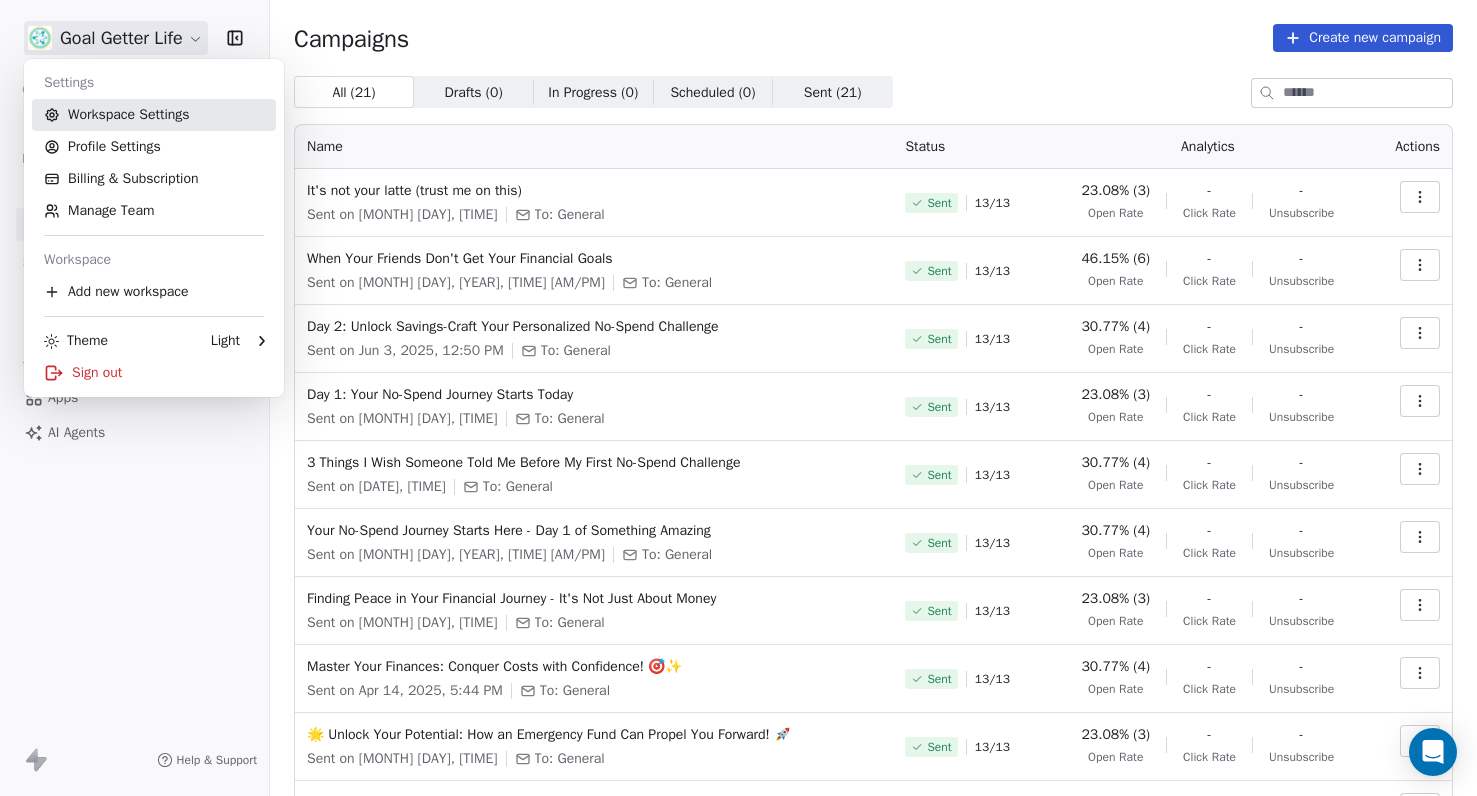 click on "Workspace Settings" at bounding box center [154, 115] 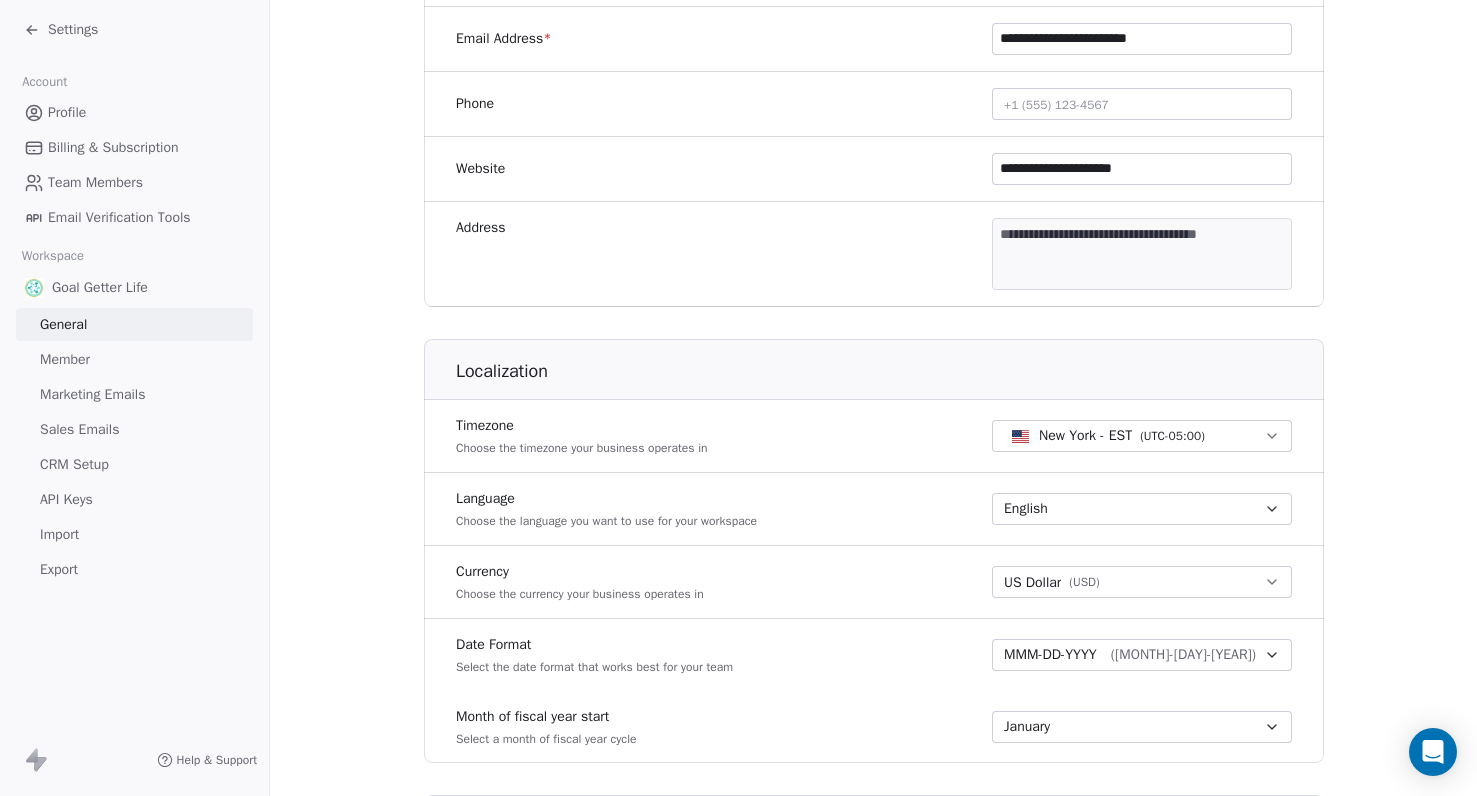 click on "**********" at bounding box center [738, 398] 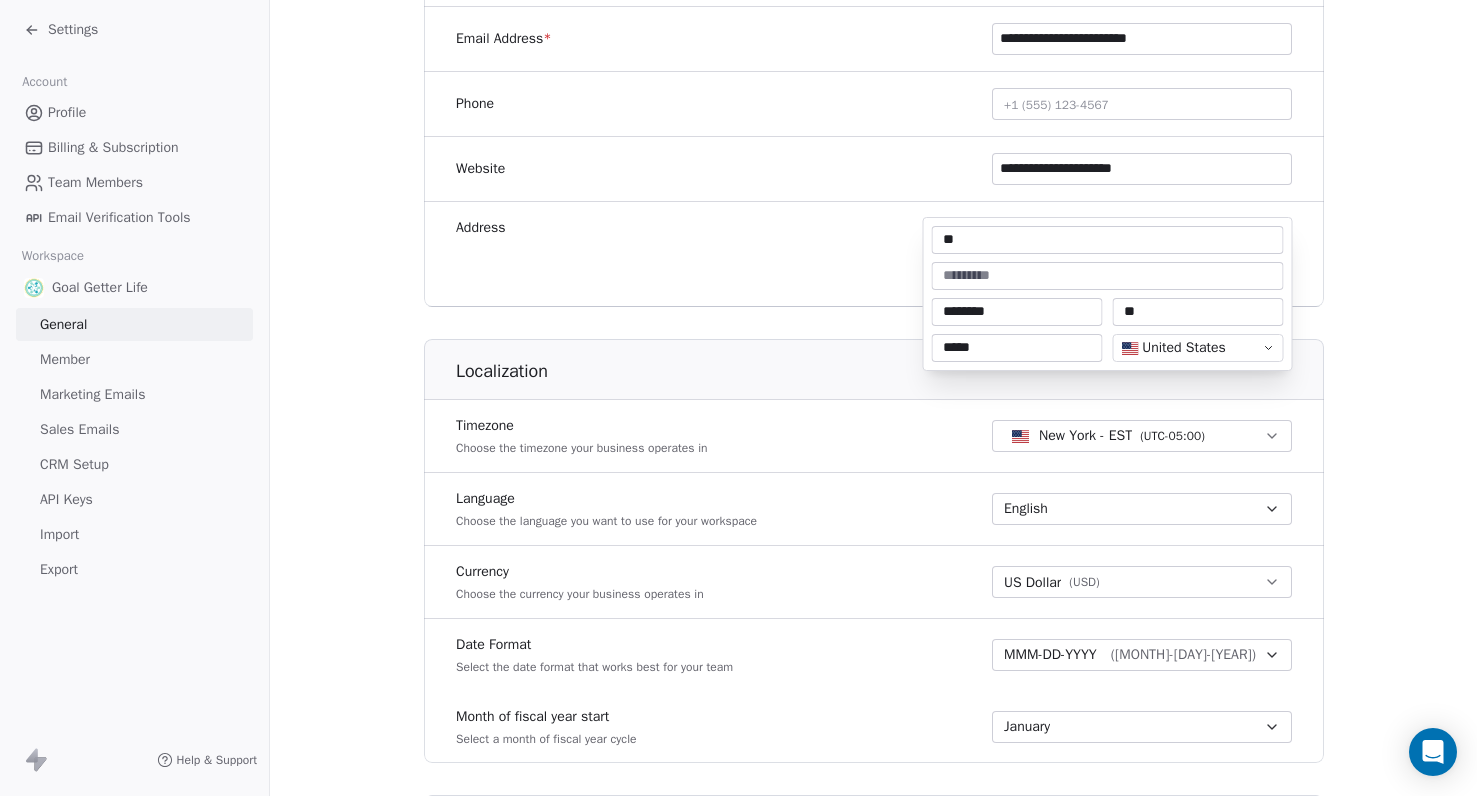 type on "*" 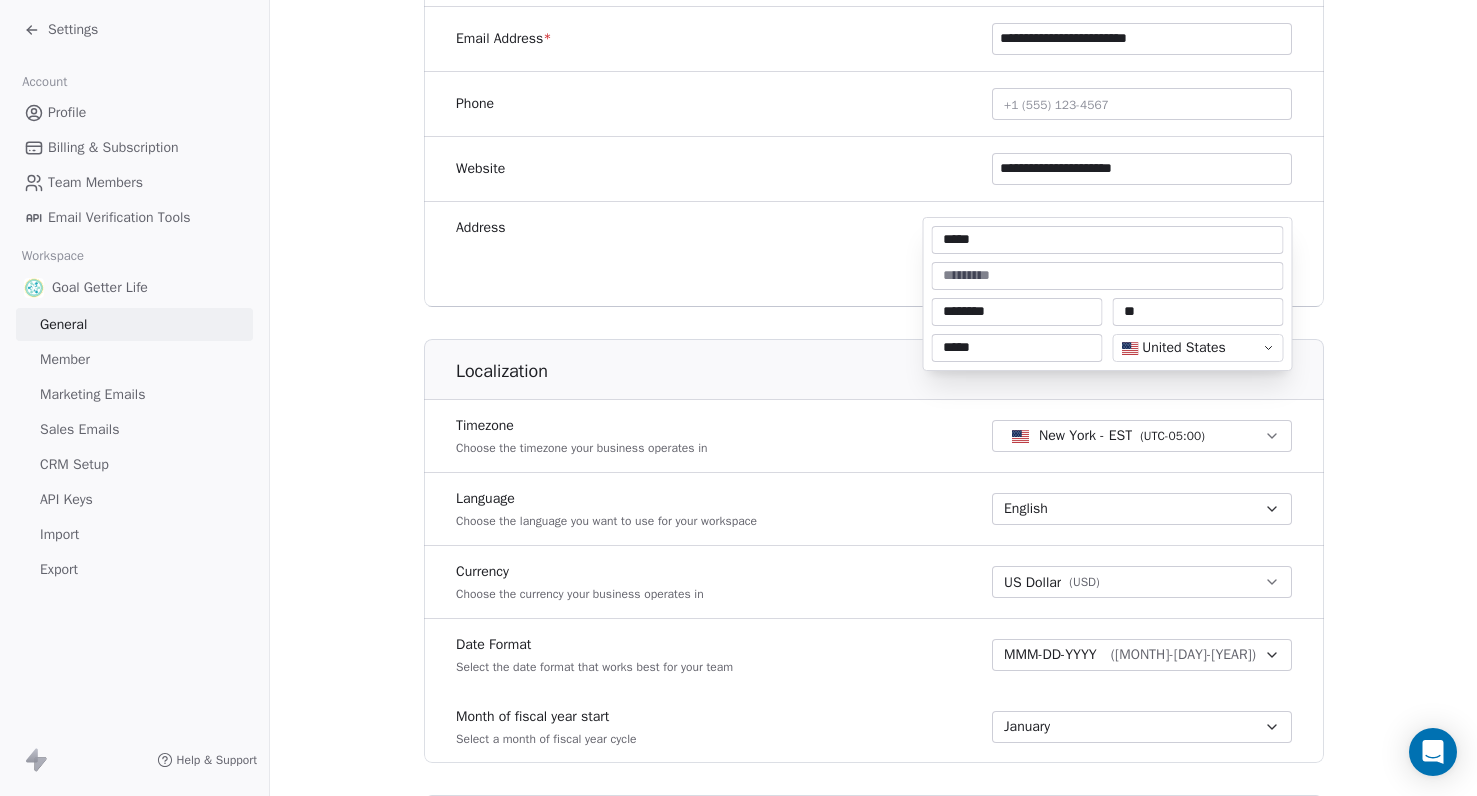 type on "**********" 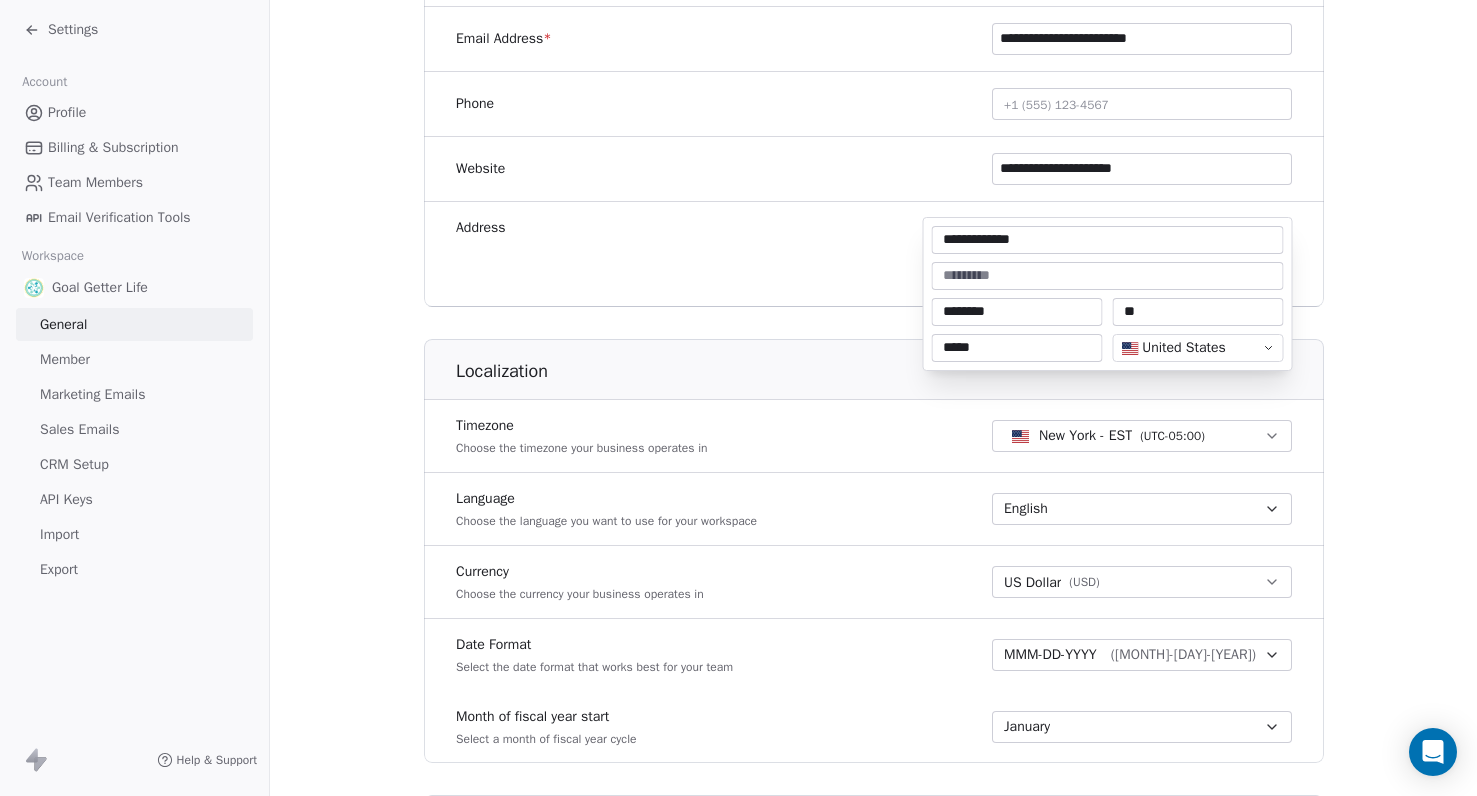 type on "**********" 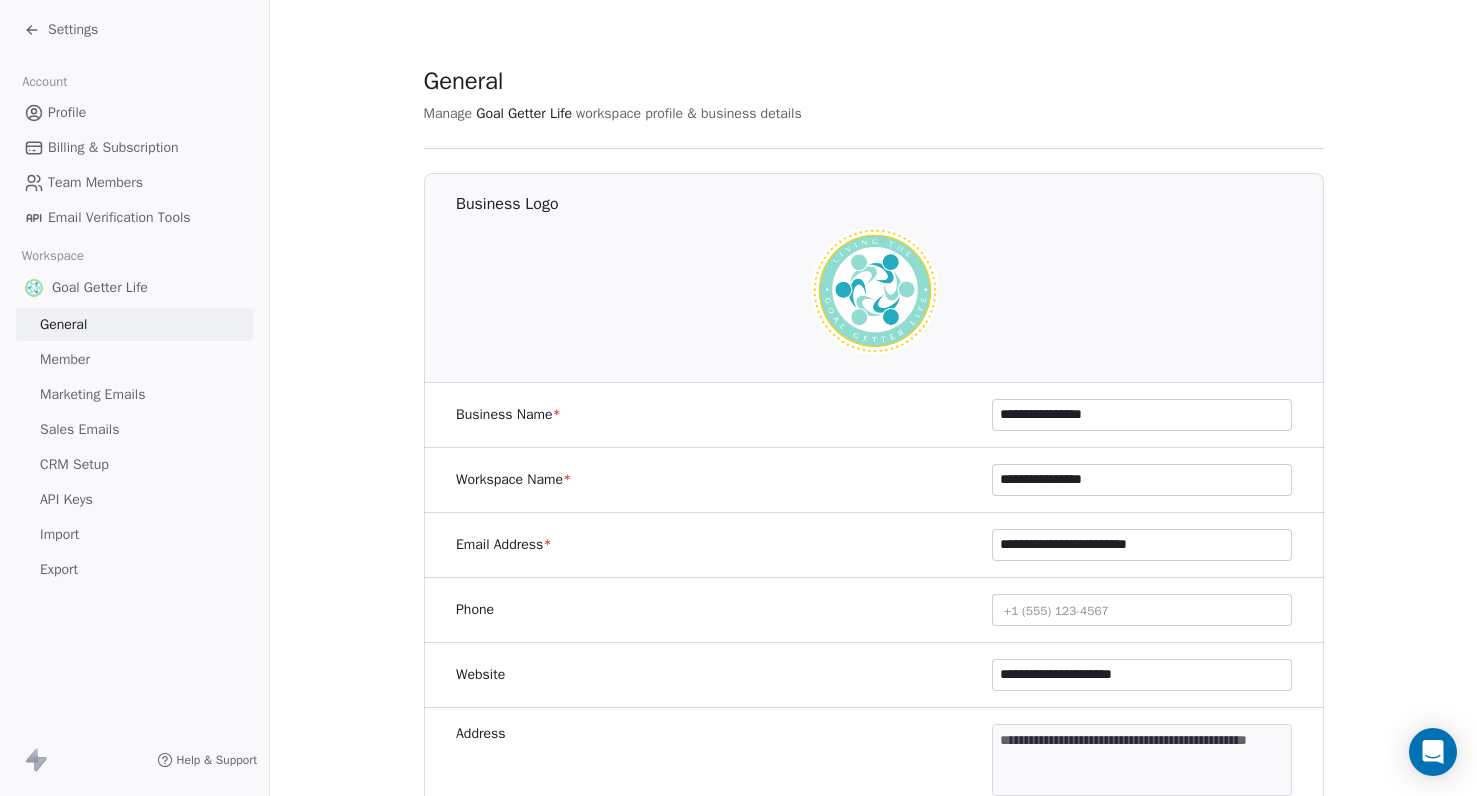 click 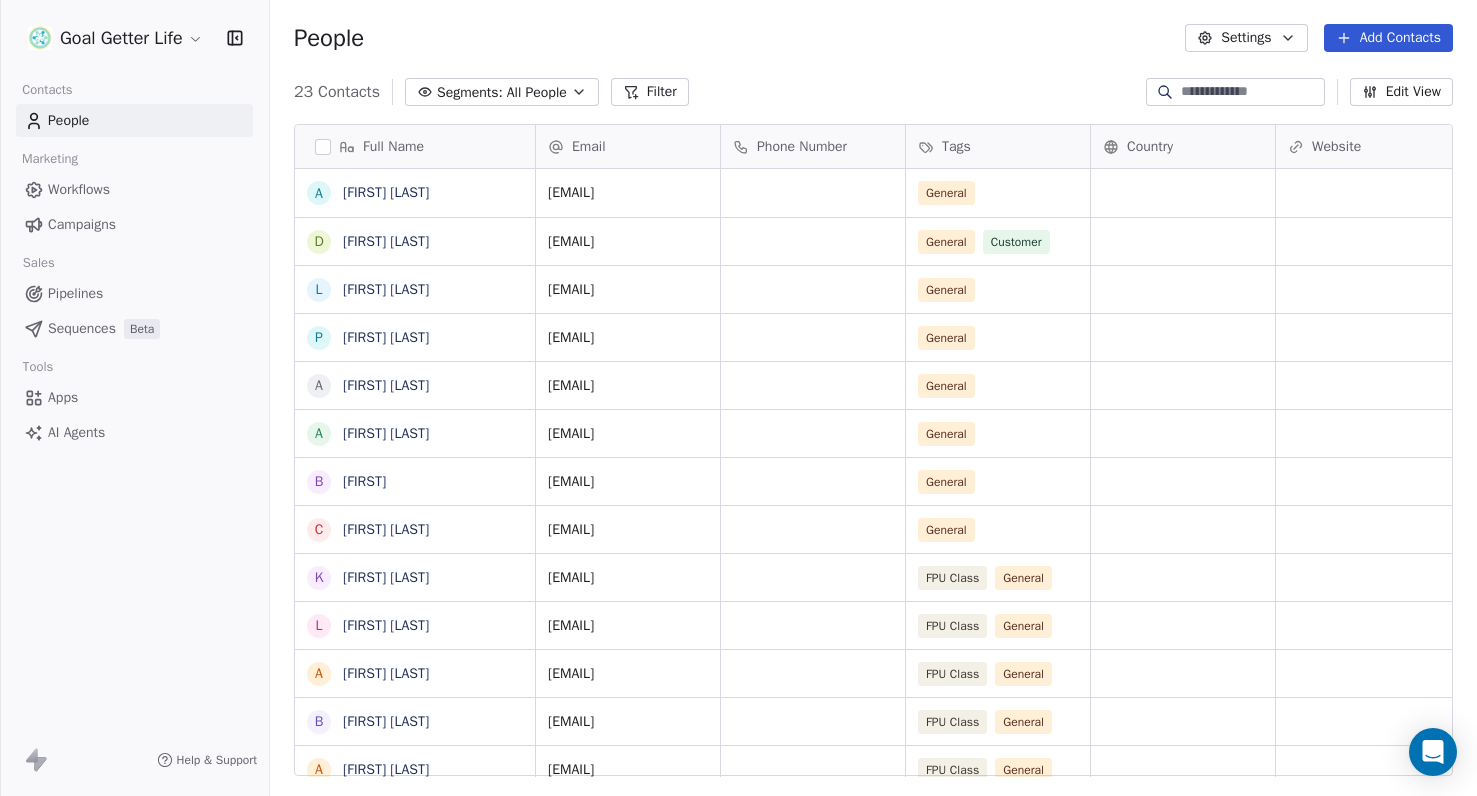 click on "Campaigns" at bounding box center [82, 224] 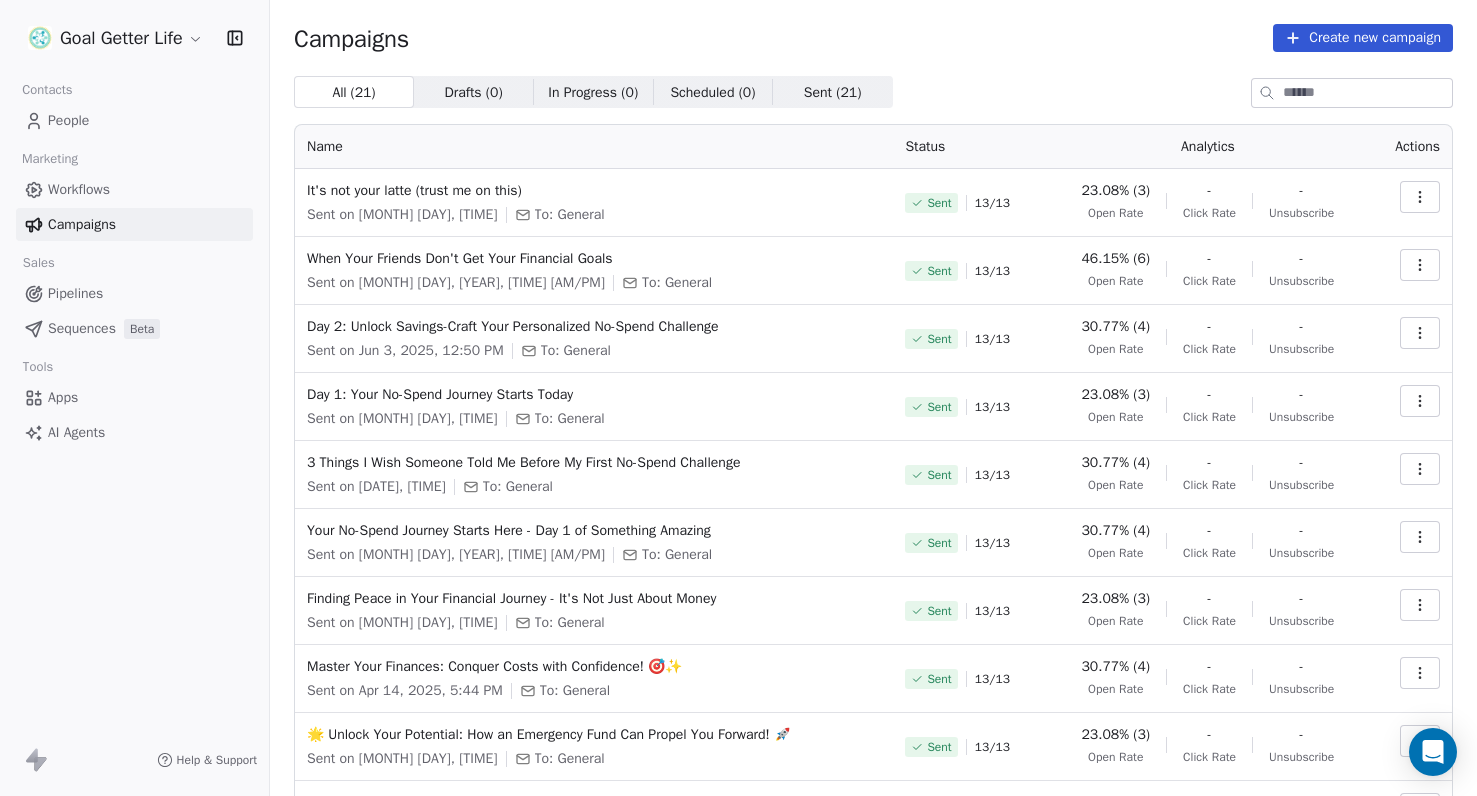 click on "Drafts ( 0 )" at bounding box center [473, 92] 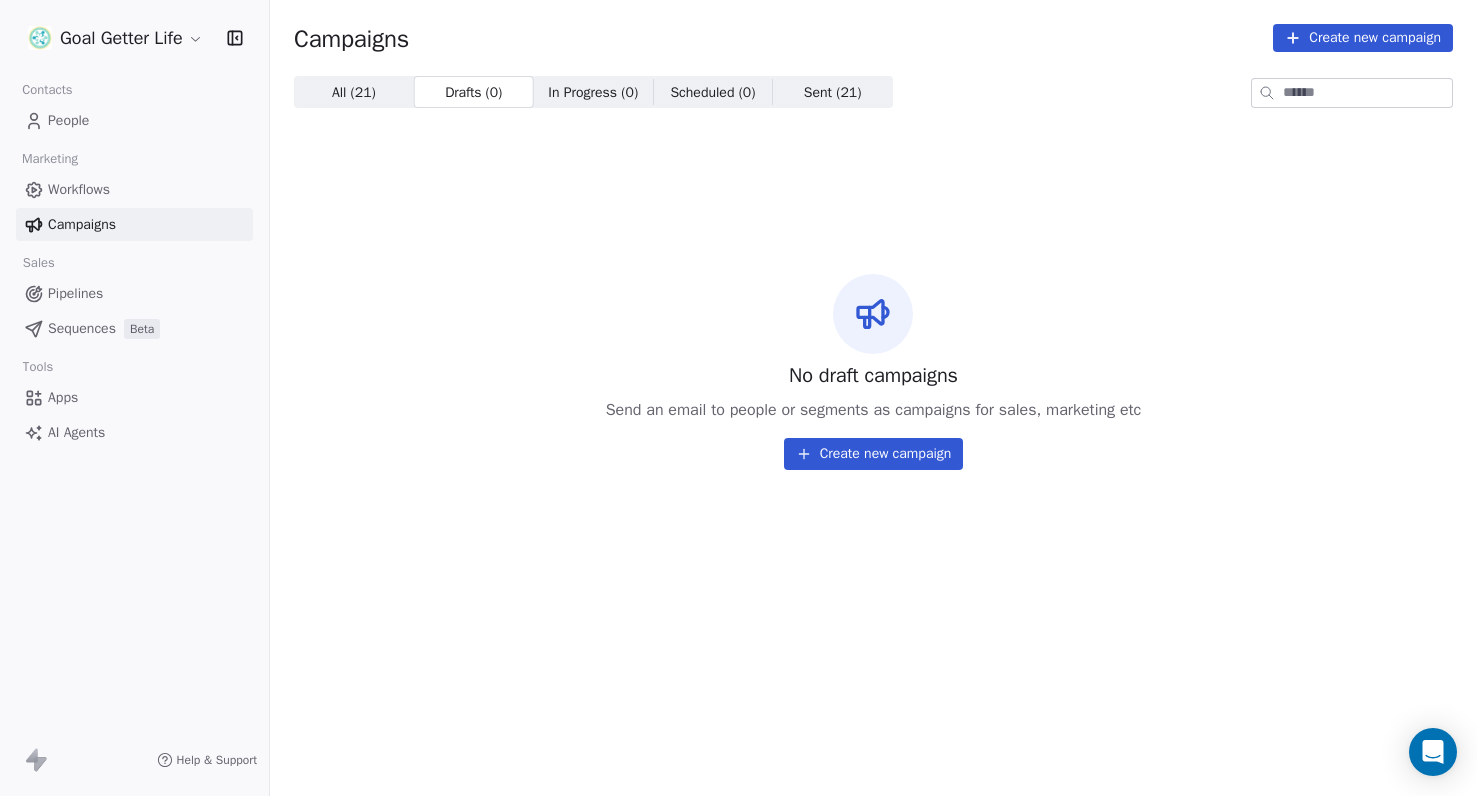 click on "All ( 21 )" at bounding box center [354, 92] 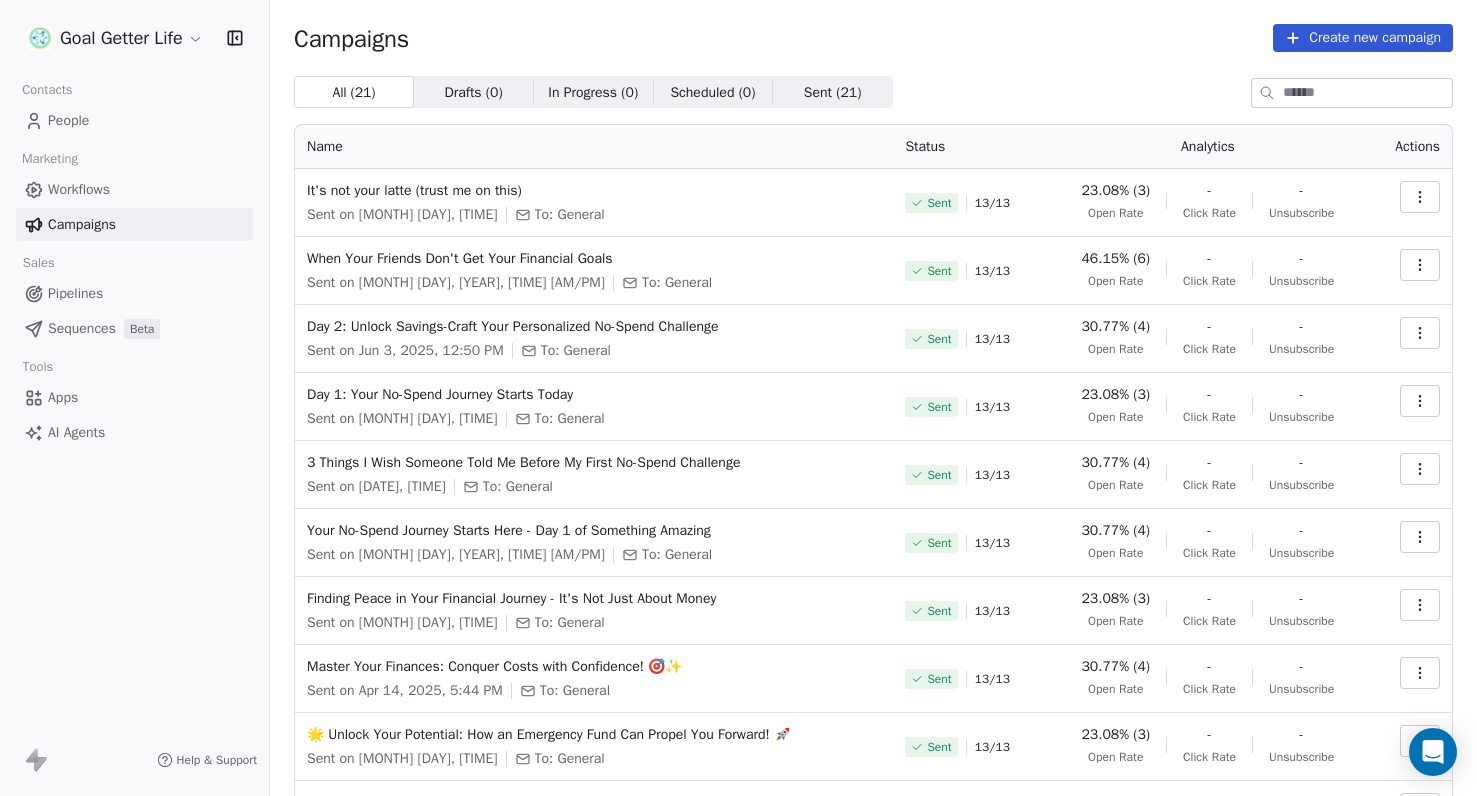 click on "Campaigns  Create new campaign All ( 21 ) All ( 21 ) Drafts ( 0 ) Drafts ( 0 ) In Progress ( 0 ) In Progress ( 0 ) Scheduled ( 0 ) Scheduled ( 0 ) Sent ( 21 ) Sent ( 21 ) Name Status Analytics Actions It's not your latte (trust me on this) Sent on Jul 30, 2025, 9:47 AM To: General  Sent 13 / 13 23.08% (3) Open Rate - Click Rate - Unsubscribe When Your Friends Don't Get Your Financial Goals Sent on Jul 28, 2025, 6:33 PM To: General  Sent 13 / 13 46.15% (6) Open Rate - Click Rate - Unsubscribe Day 2: Unlock Savings-Craft Your Personalized No-Spend Challenge Sent on Jun 3, 2025, 12:50 PM To: General  Sent 13 / 13 30.77% (4) Open Rate - Click Rate - Unsubscribe Day 1: Your No-Spend Journey Starts Today Sent on Jun 2, 2025, 6:26 PM To: General  Sent 13 / 13 23.08% (3) Open Rate - Click Rate - Unsubscribe 3 Things I Wish Someone Told Me Before My First No-Spend Challenge Sent on Jun 1, 2025, 4:08 PM To: General  Sent 13 / 13 30.77% (4) Open Rate - Click Rate - Unsubscribe Sent on May 20, 2025, 8:00 PM To: General" at bounding box center (873, 467) 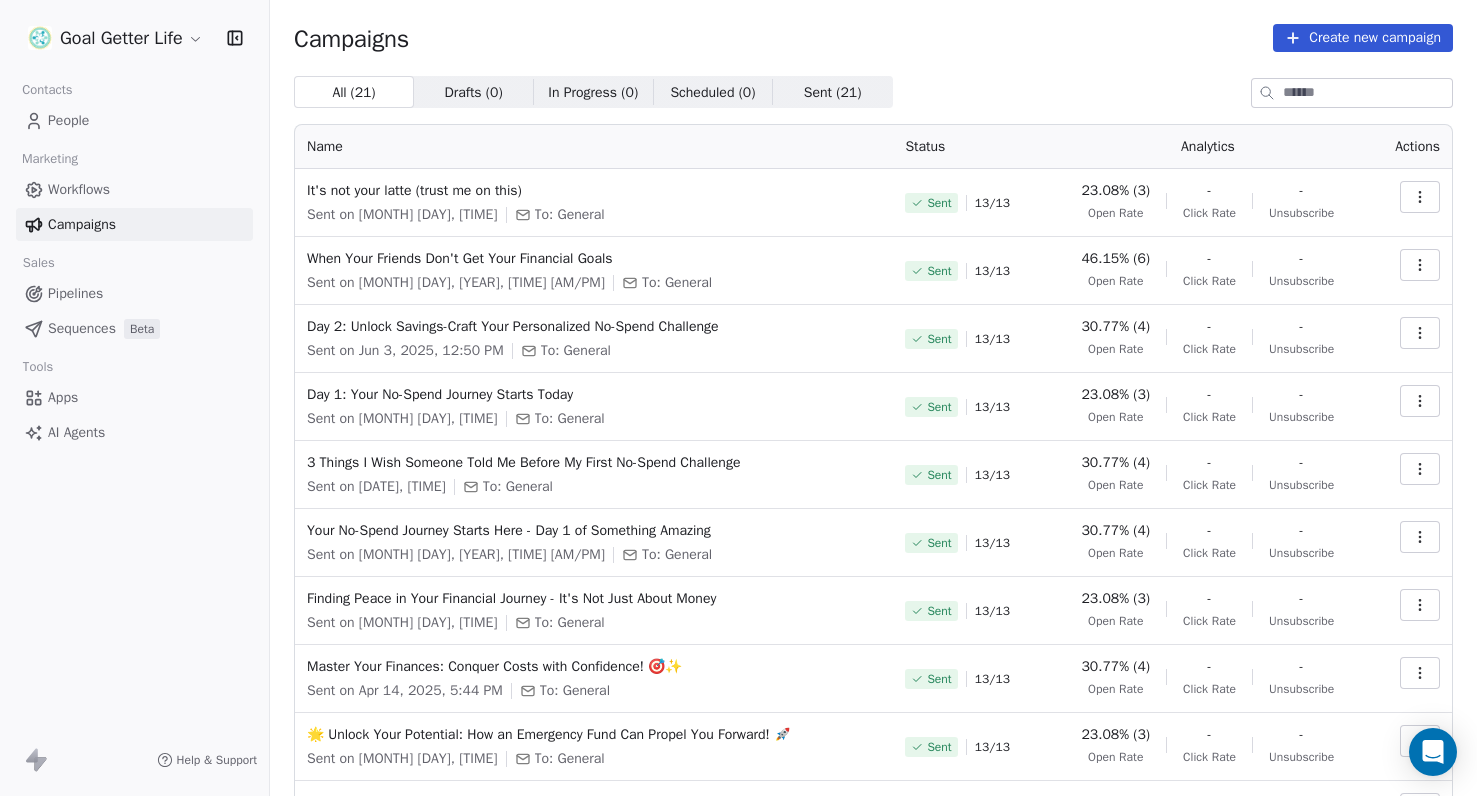 click on "Drafts ( 0 )" at bounding box center (473, 92) 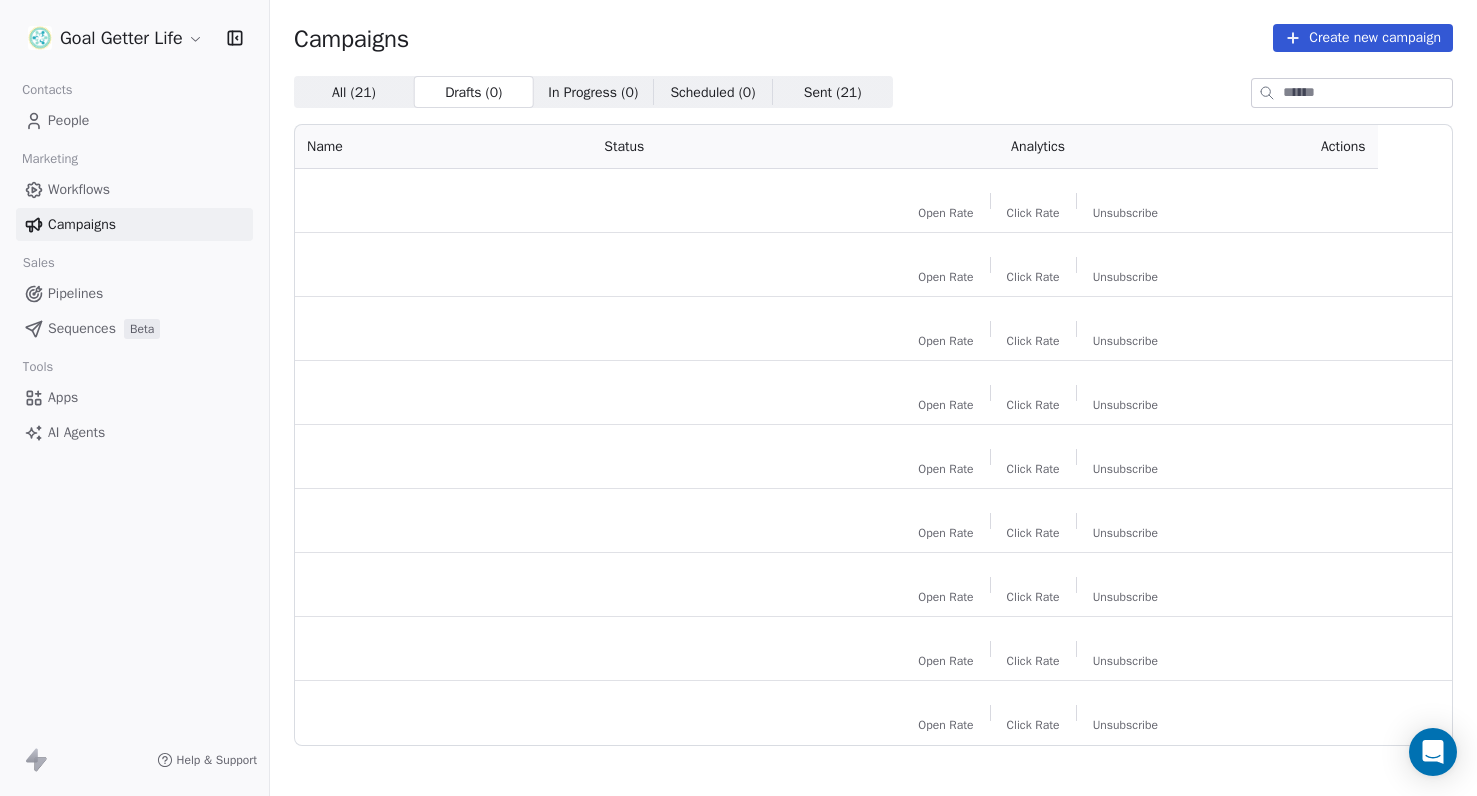 click on "Drafts ( 0 )" at bounding box center [473, 92] 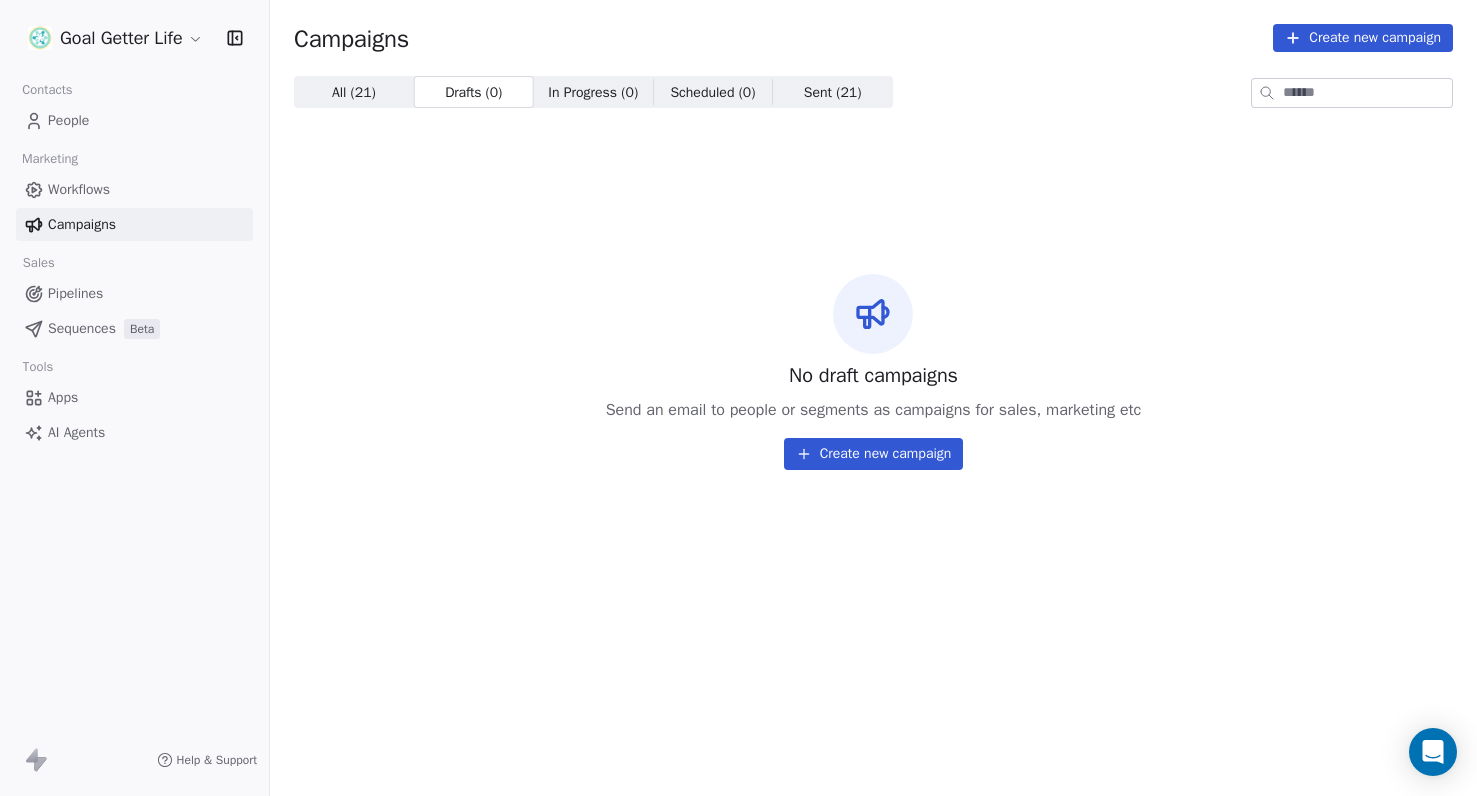 click on "Create new campaign" at bounding box center (874, 454) 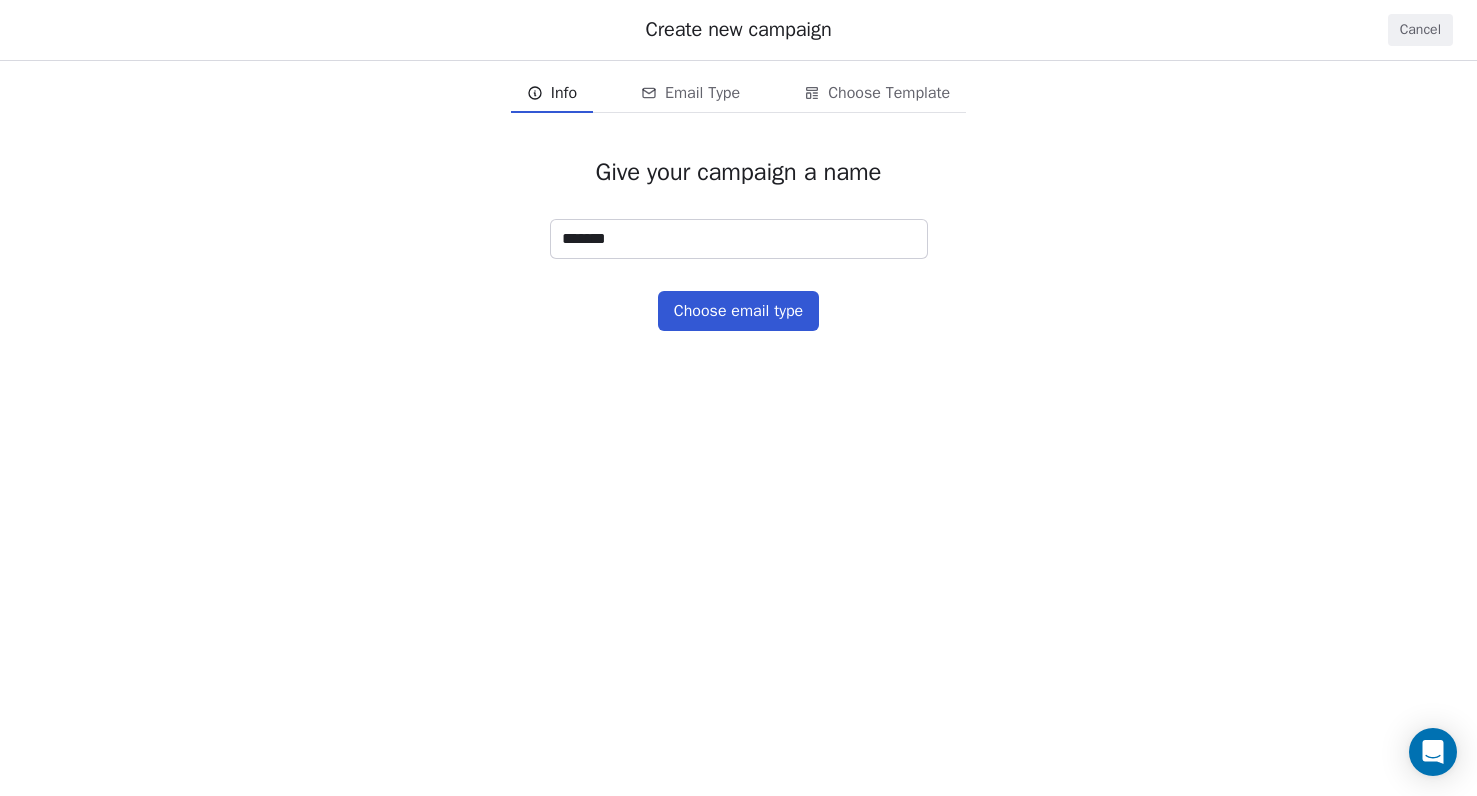 type on "*******" 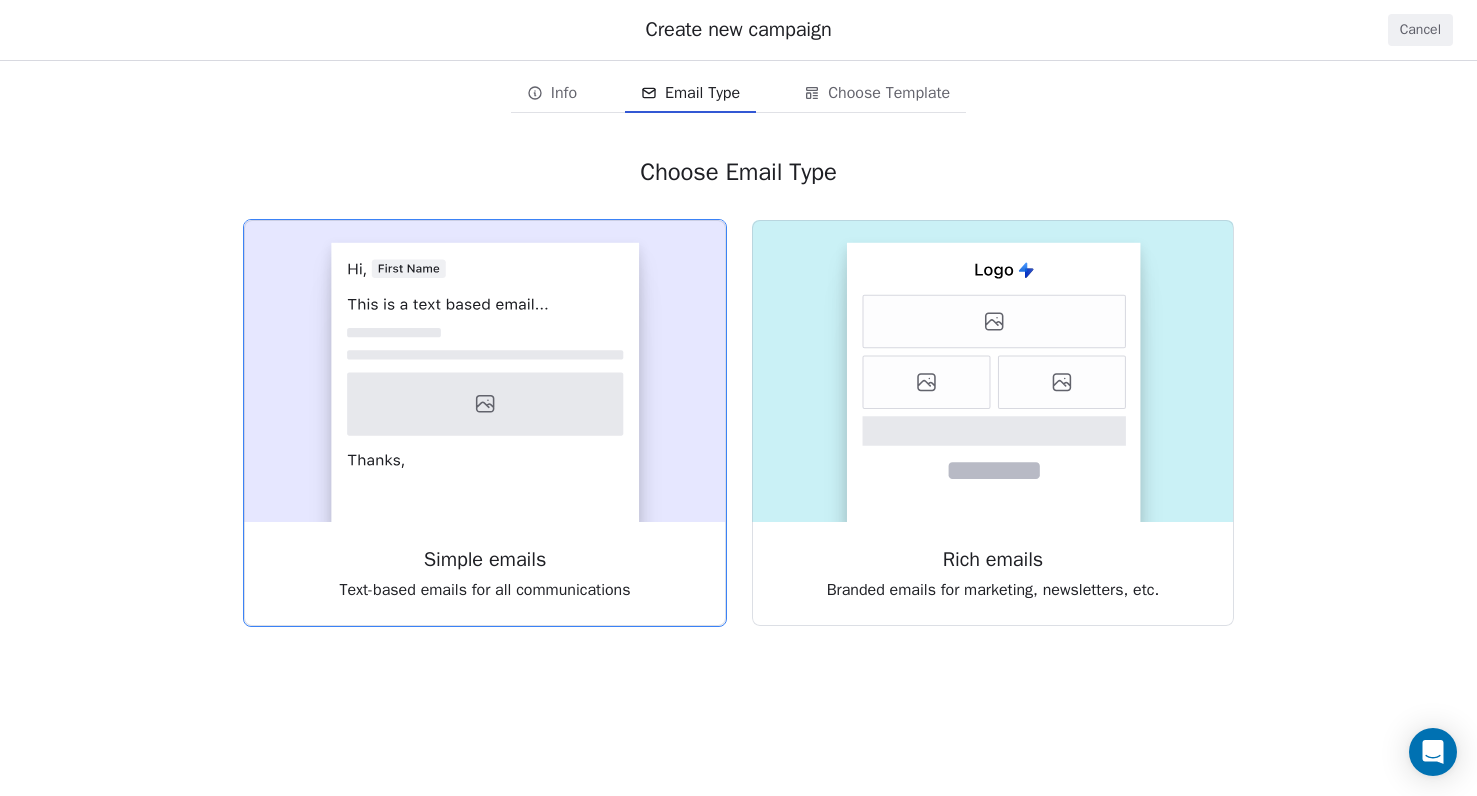 click 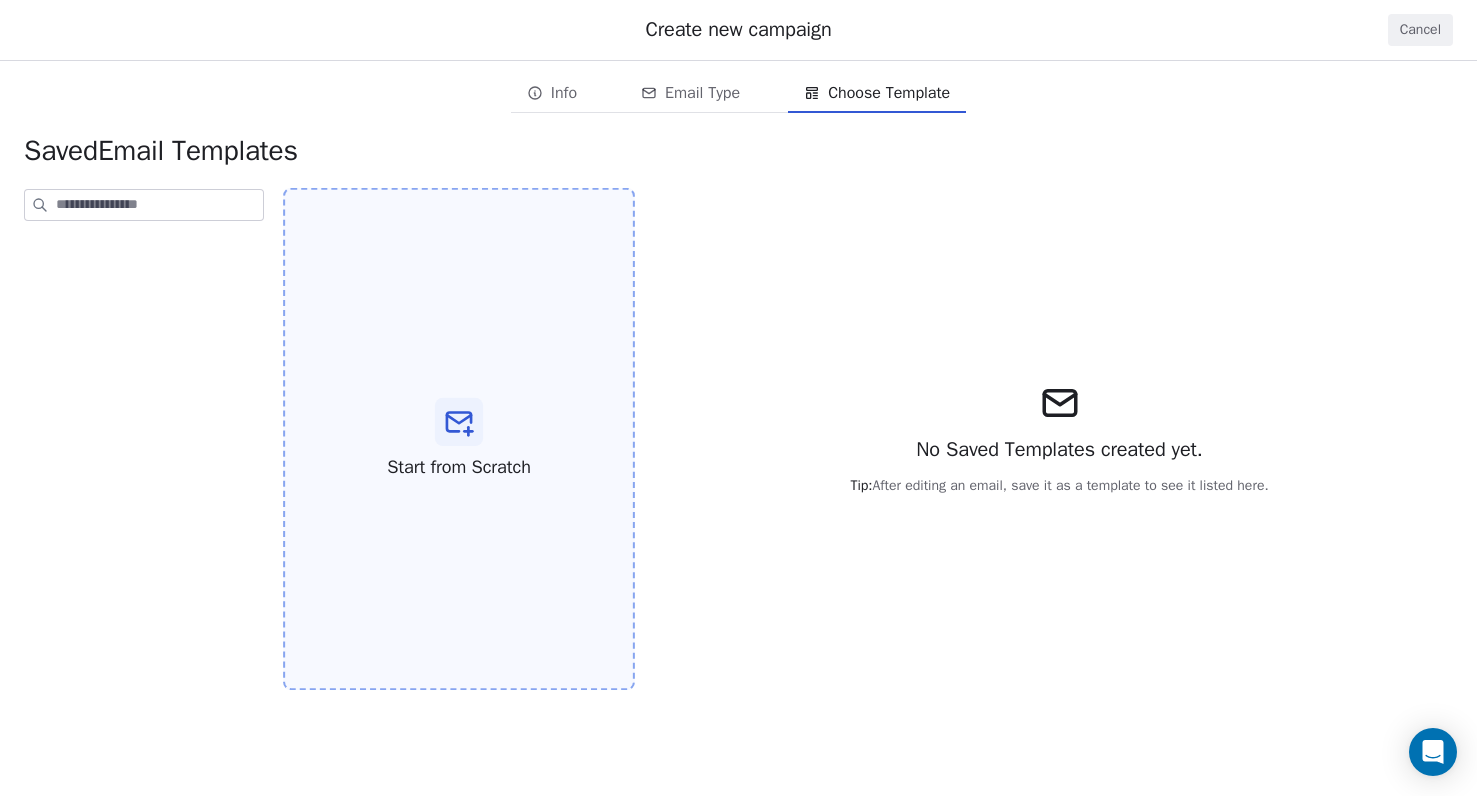 click on "Start from Scratch" at bounding box center [459, 467] 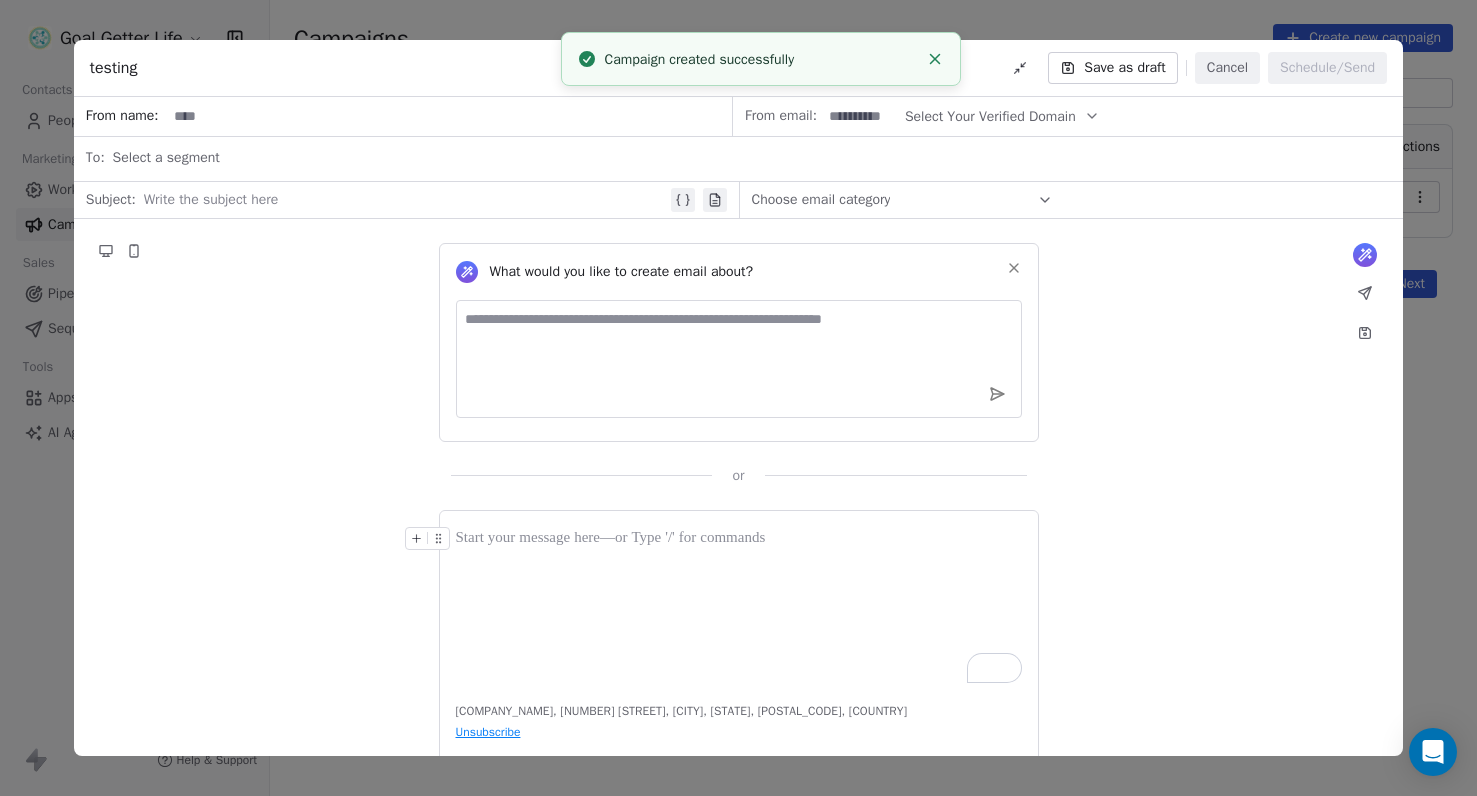 click on "Select a segment" at bounding box center (752, 158) 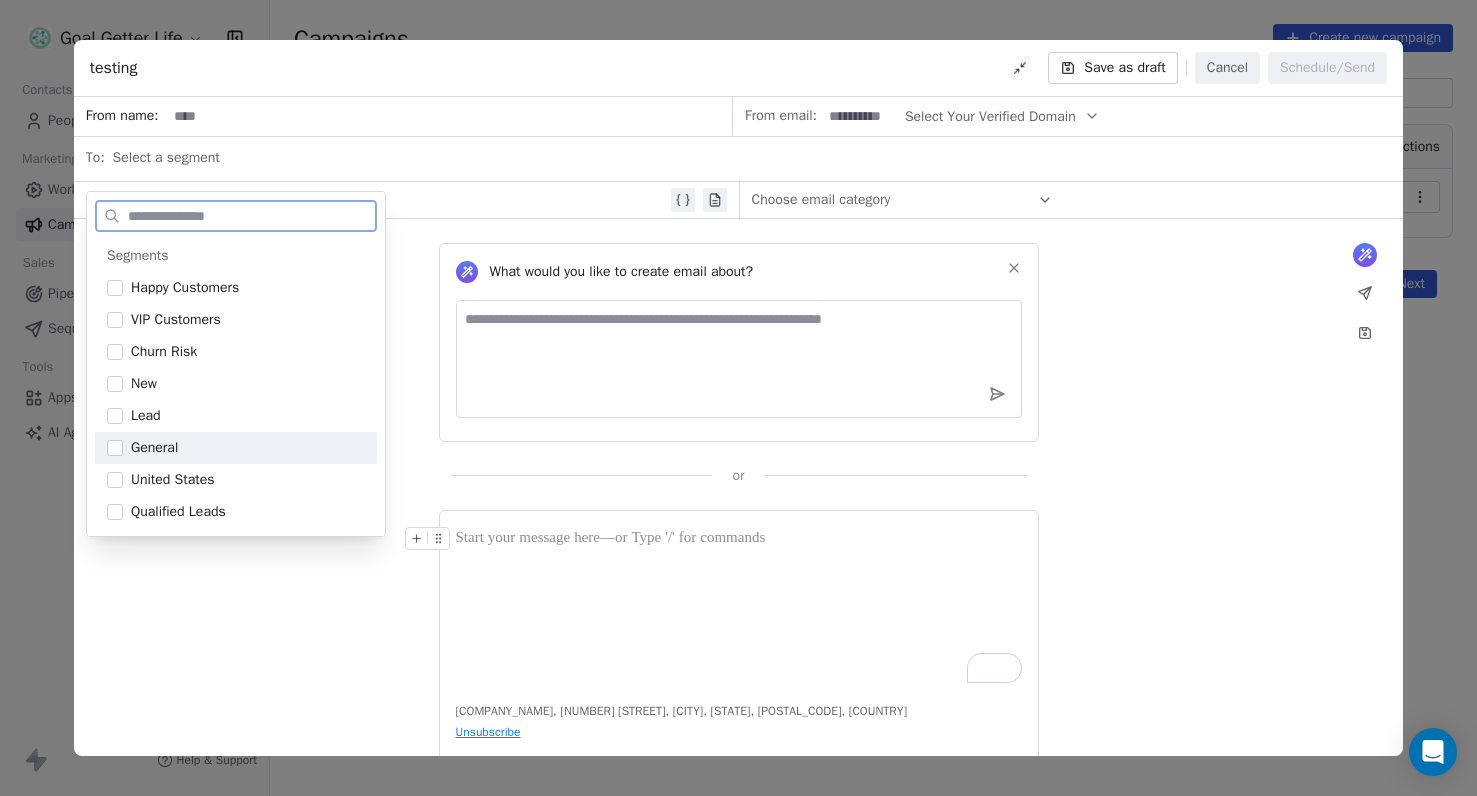 click at bounding box center [115, 448] 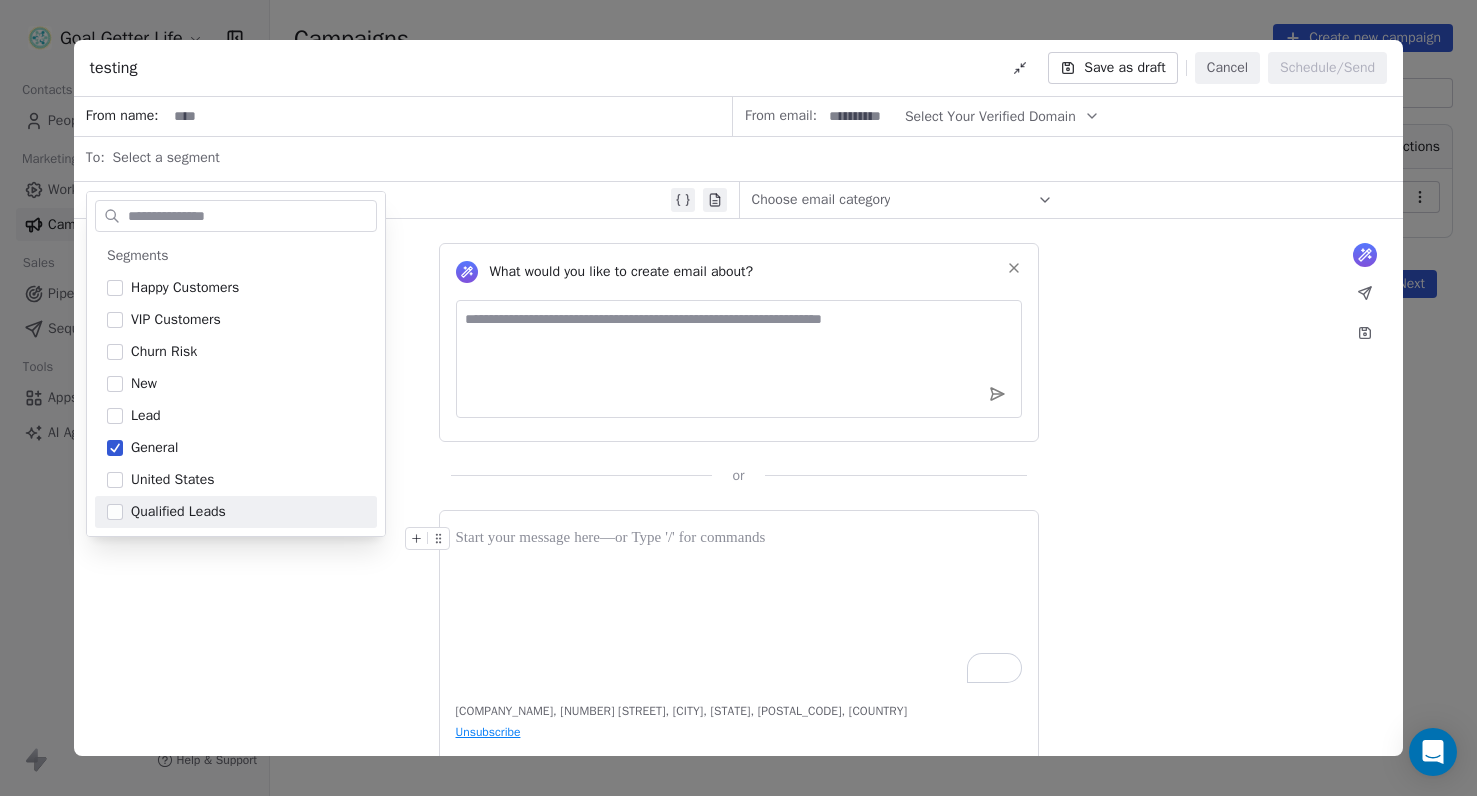 click on "What would you like to create email about? or Goal Getter Life, 4346 Davos Dr, Clermont, FL, 34711, United States Unsubscribe" at bounding box center (738, 508) 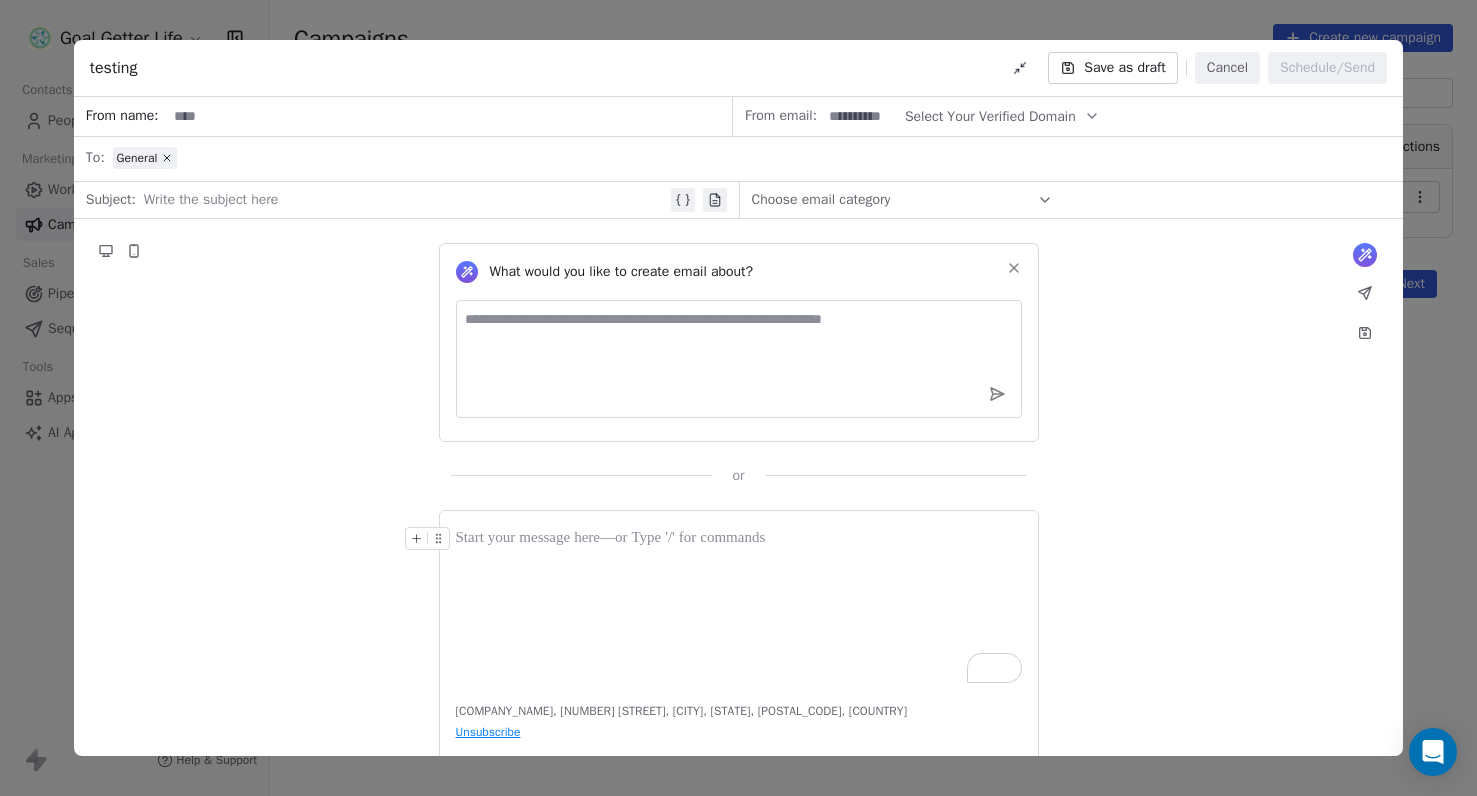 click at bounding box center [449, 116] 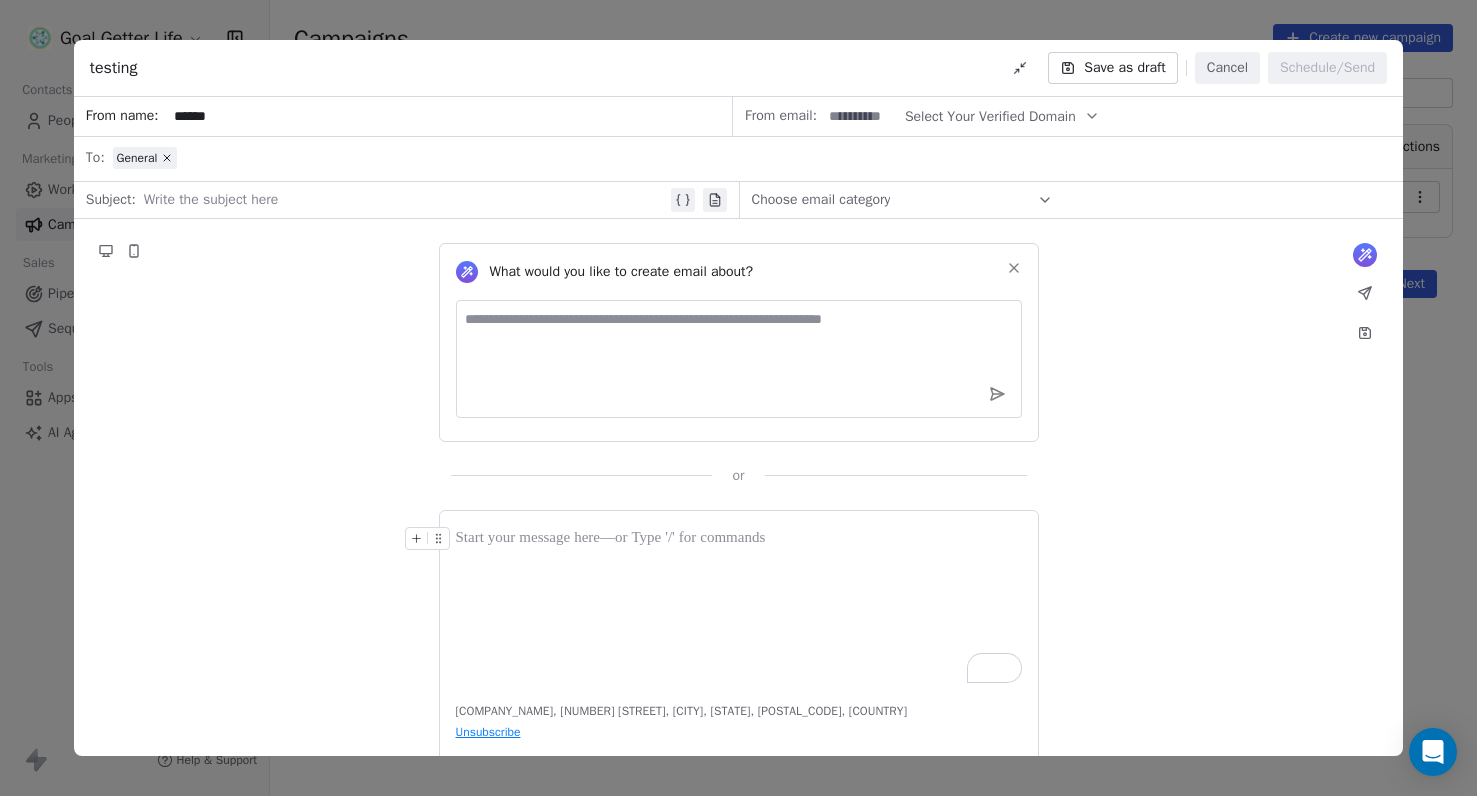 type on "******" 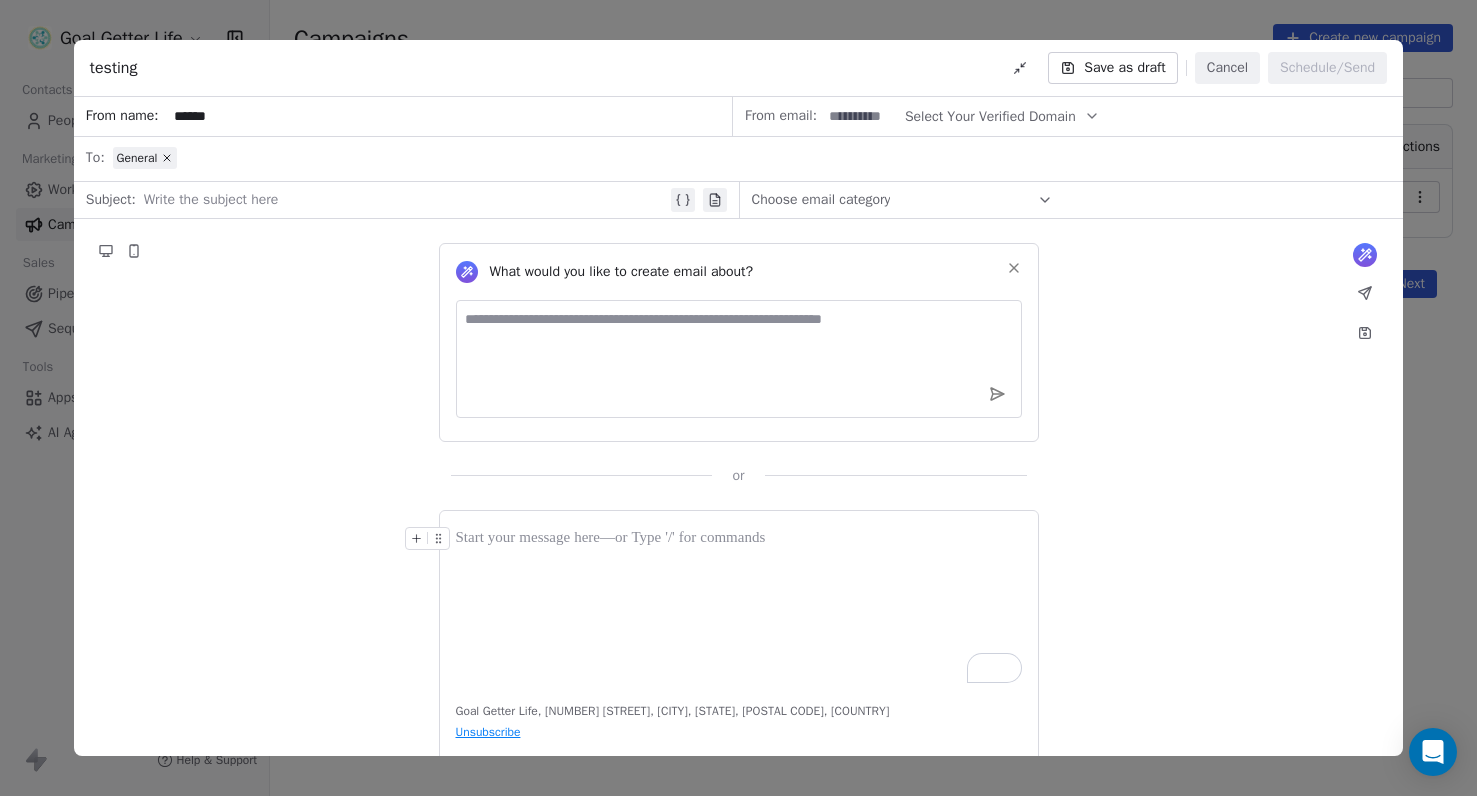 scroll, scrollTop: 0, scrollLeft: 0, axis: both 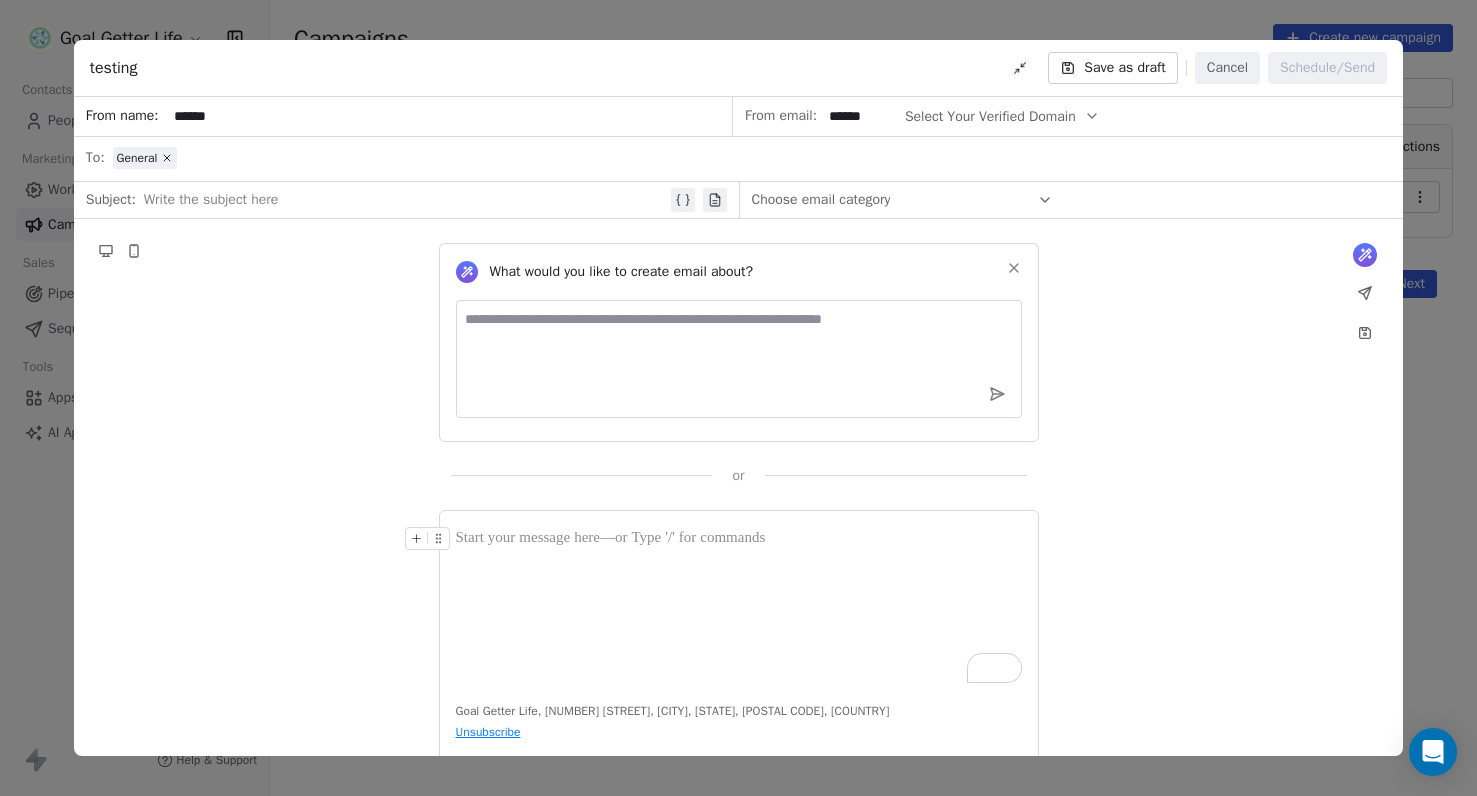 type on "******" 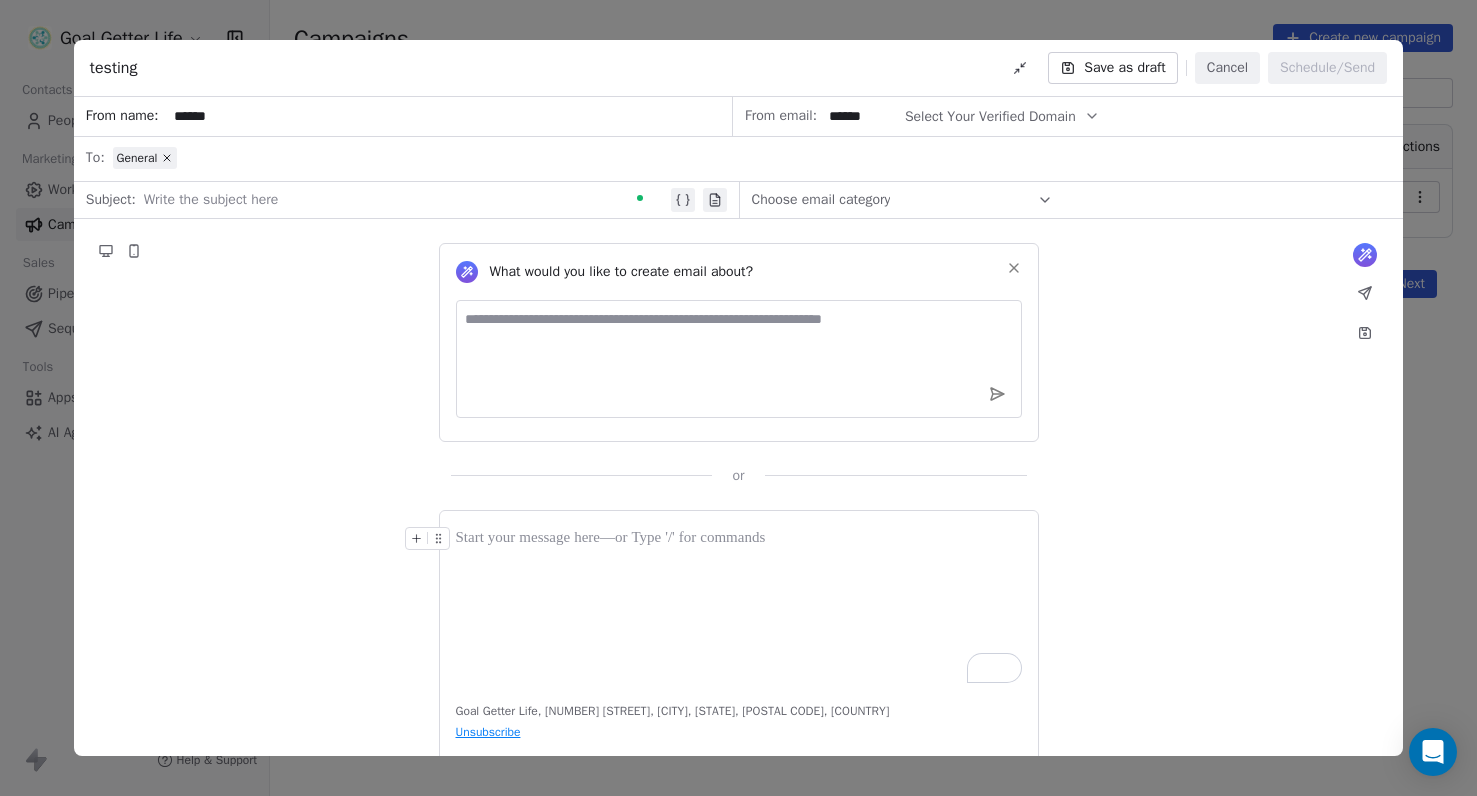 click on "Write the subject here" at bounding box center (419, 200) 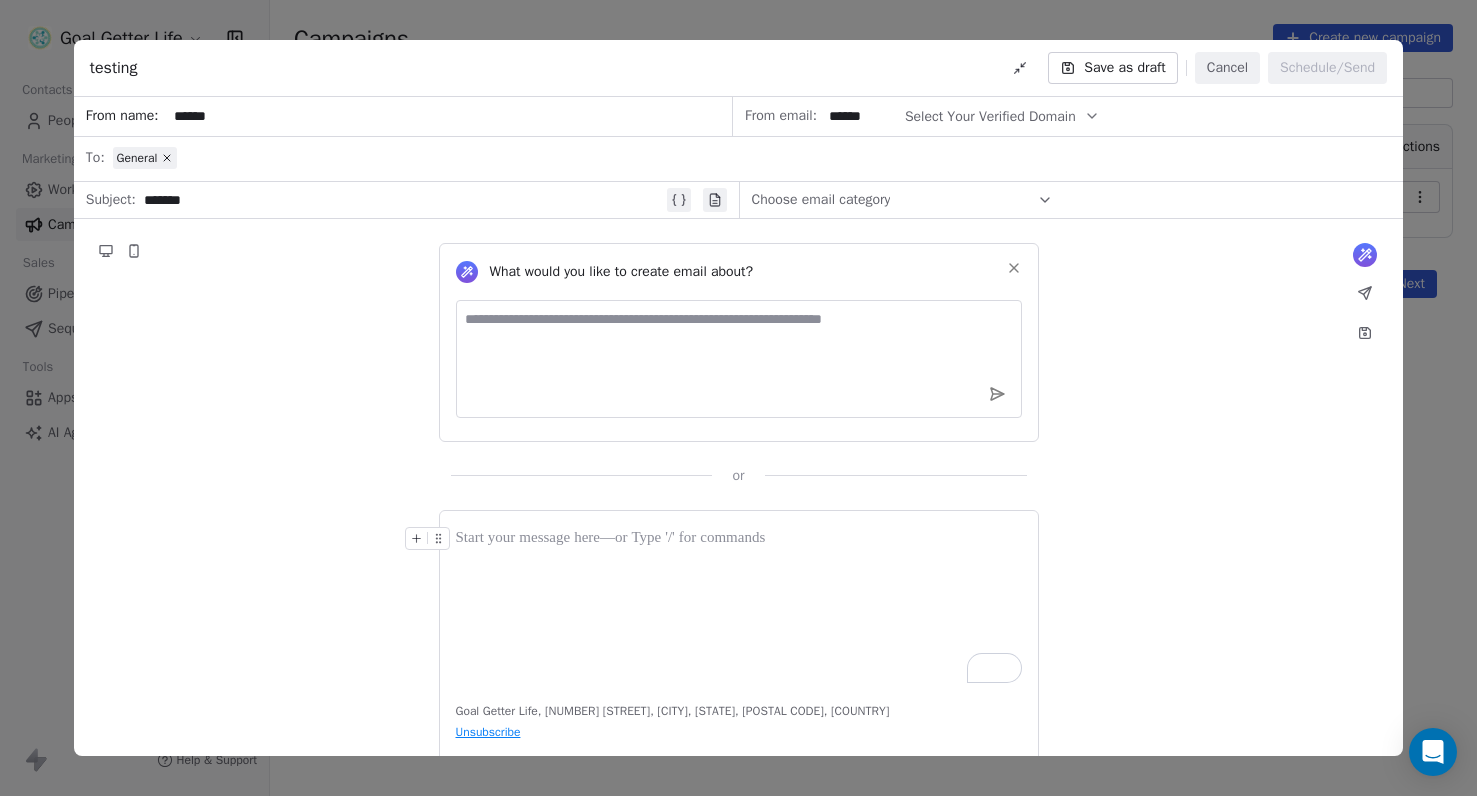 click on "Choose email category" at bounding box center [821, 200] 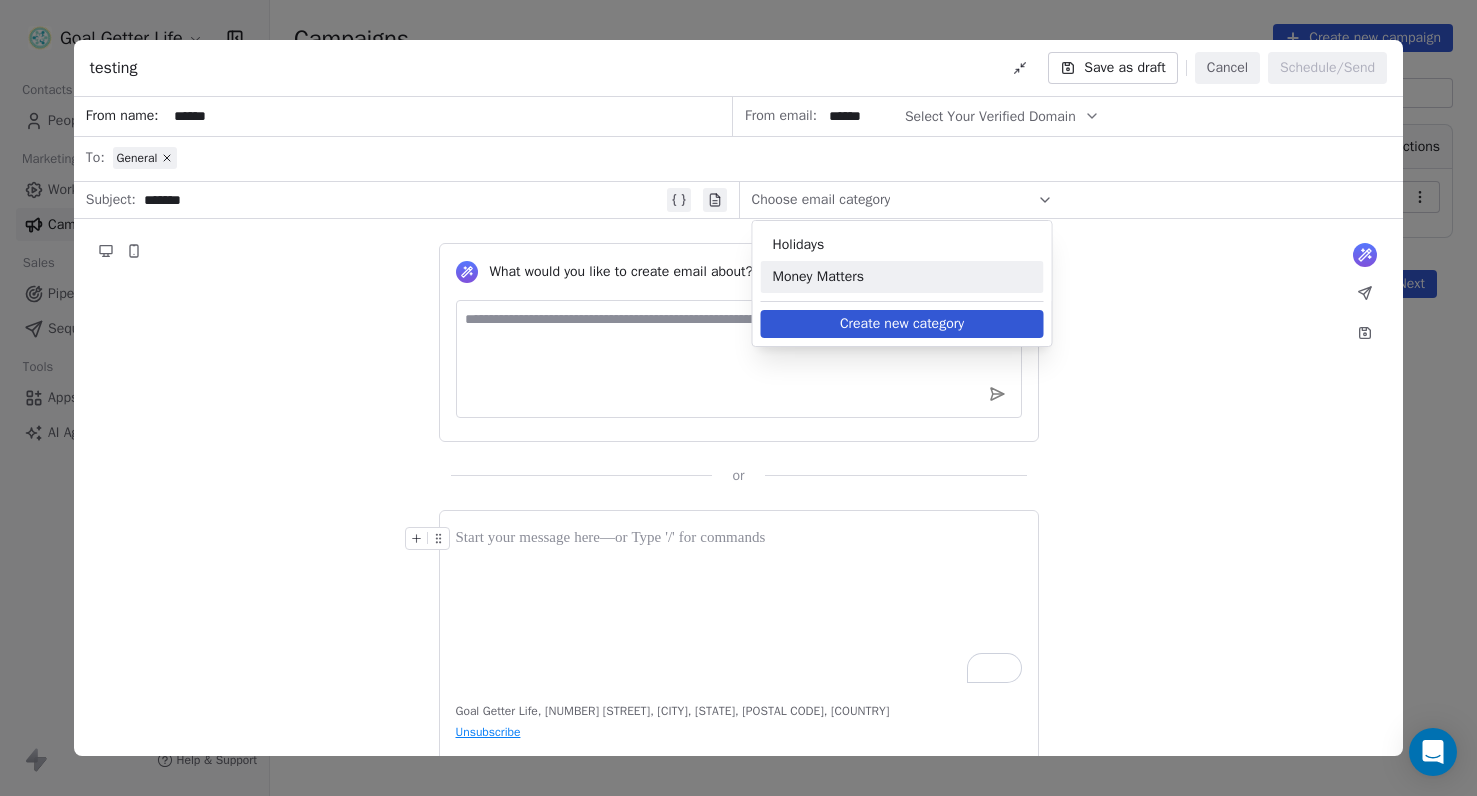 click on "Money Matters" at bounding box center [902, 277] 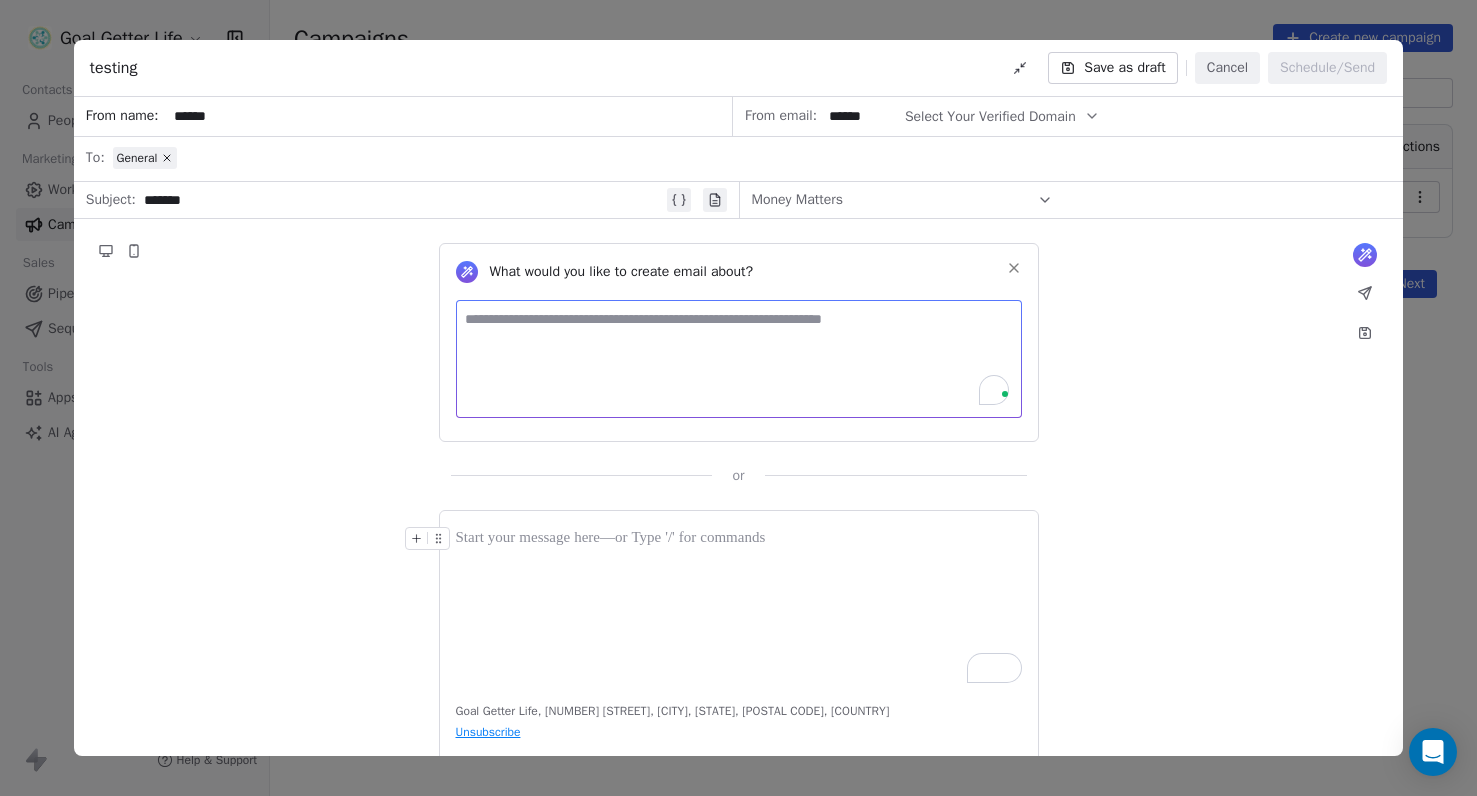 click at bounding box center [739, 359] 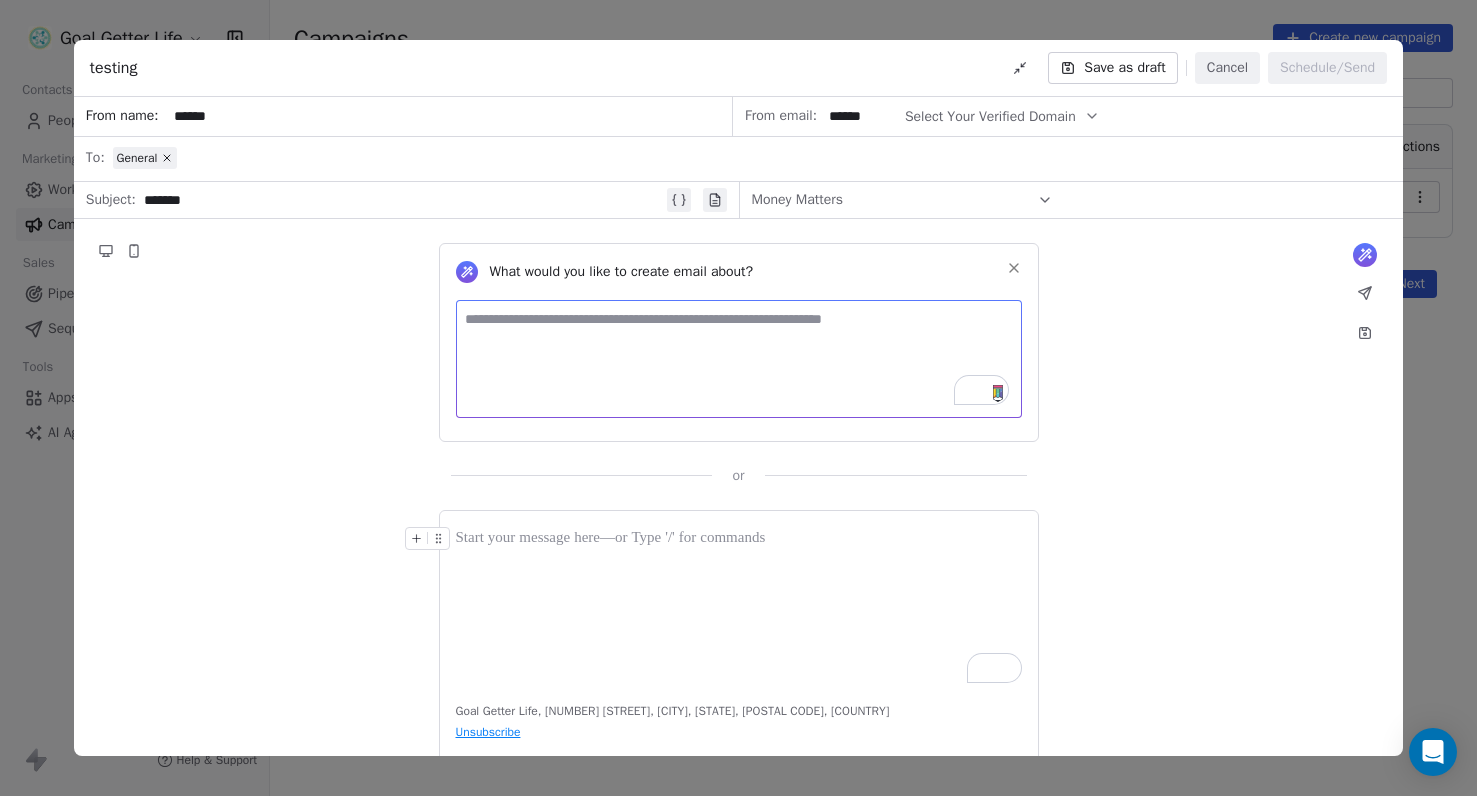 scroll, scrollTop: 22, scrollLeft: 0, axis: vertical 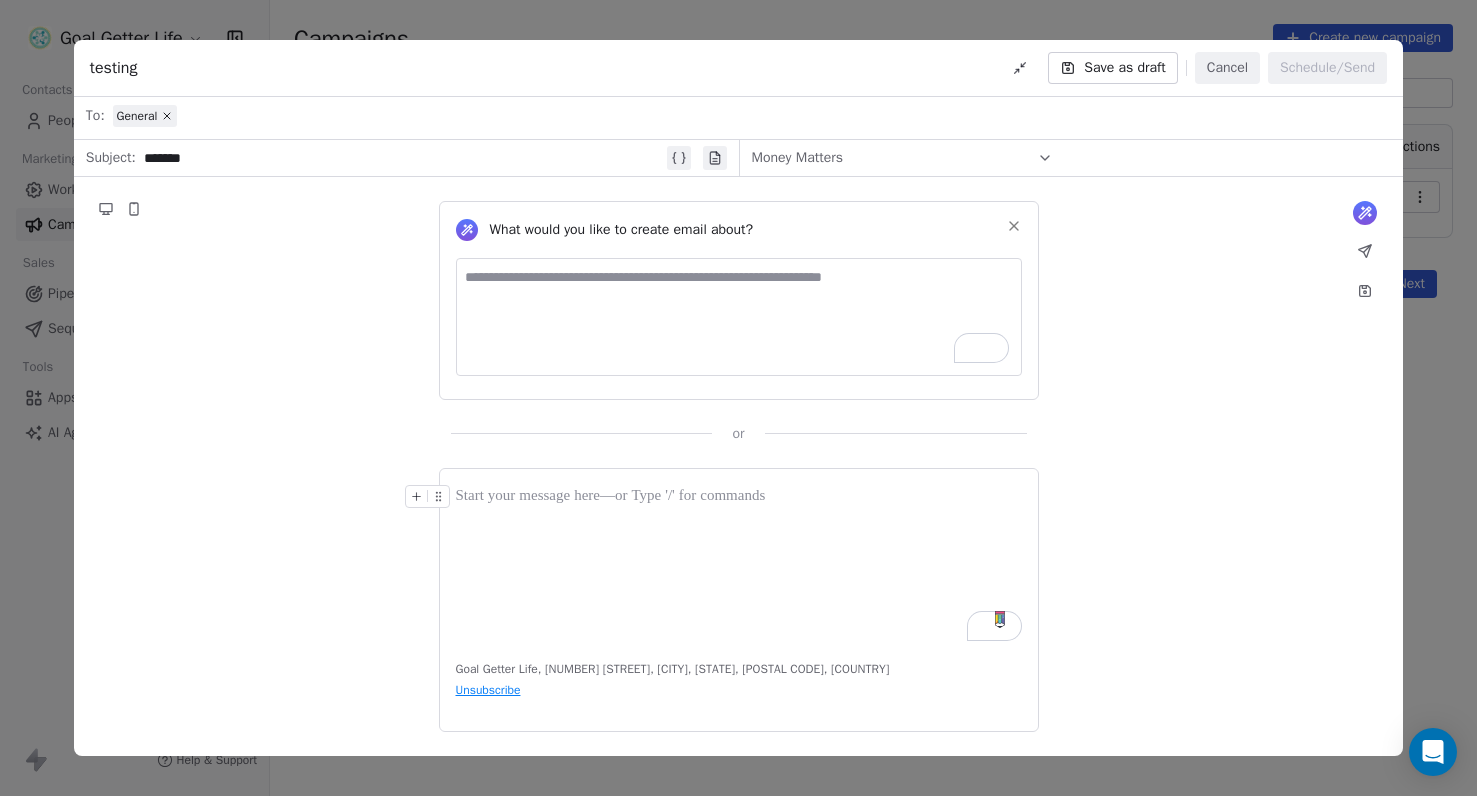 click at bounding box center (739, 563) 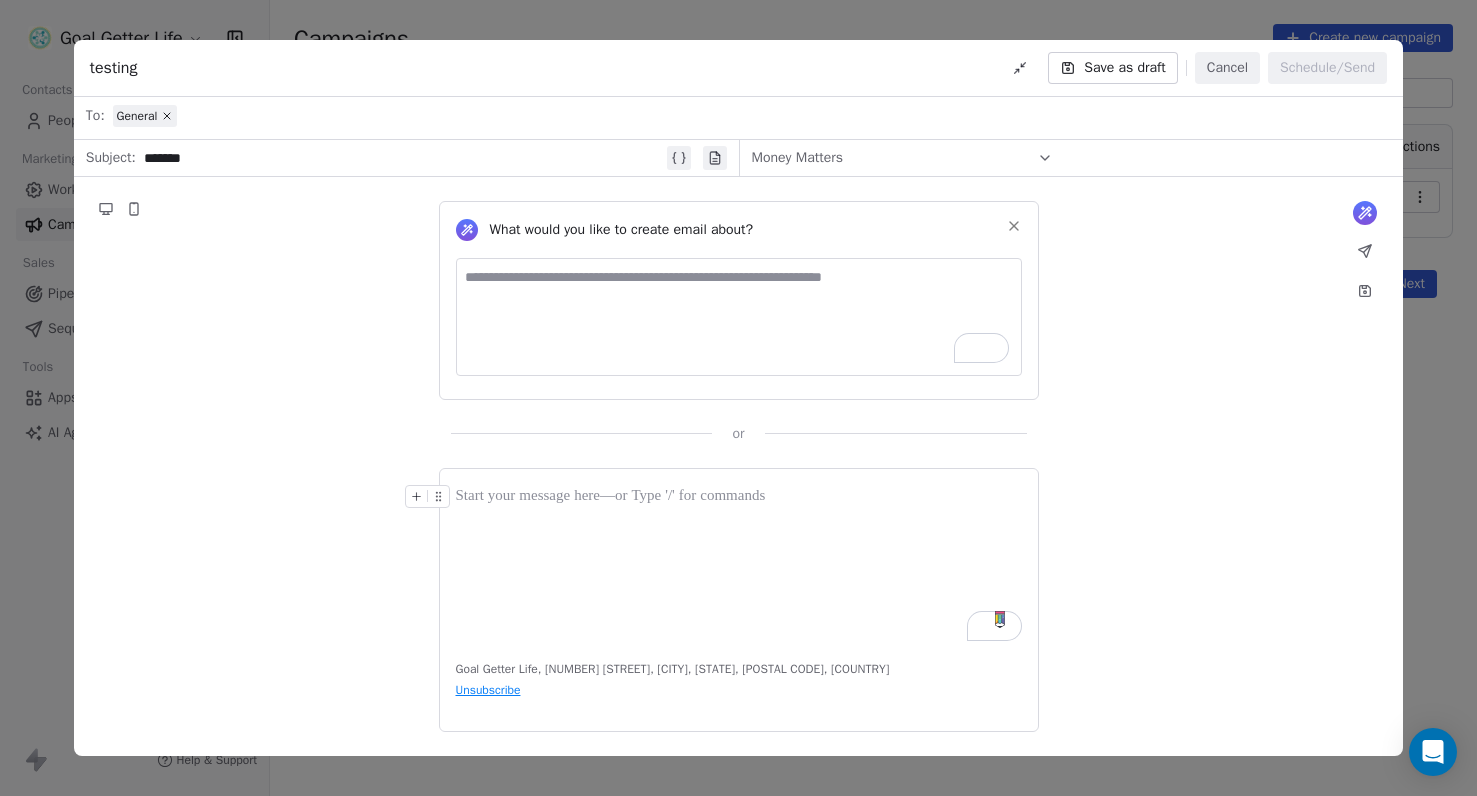 type 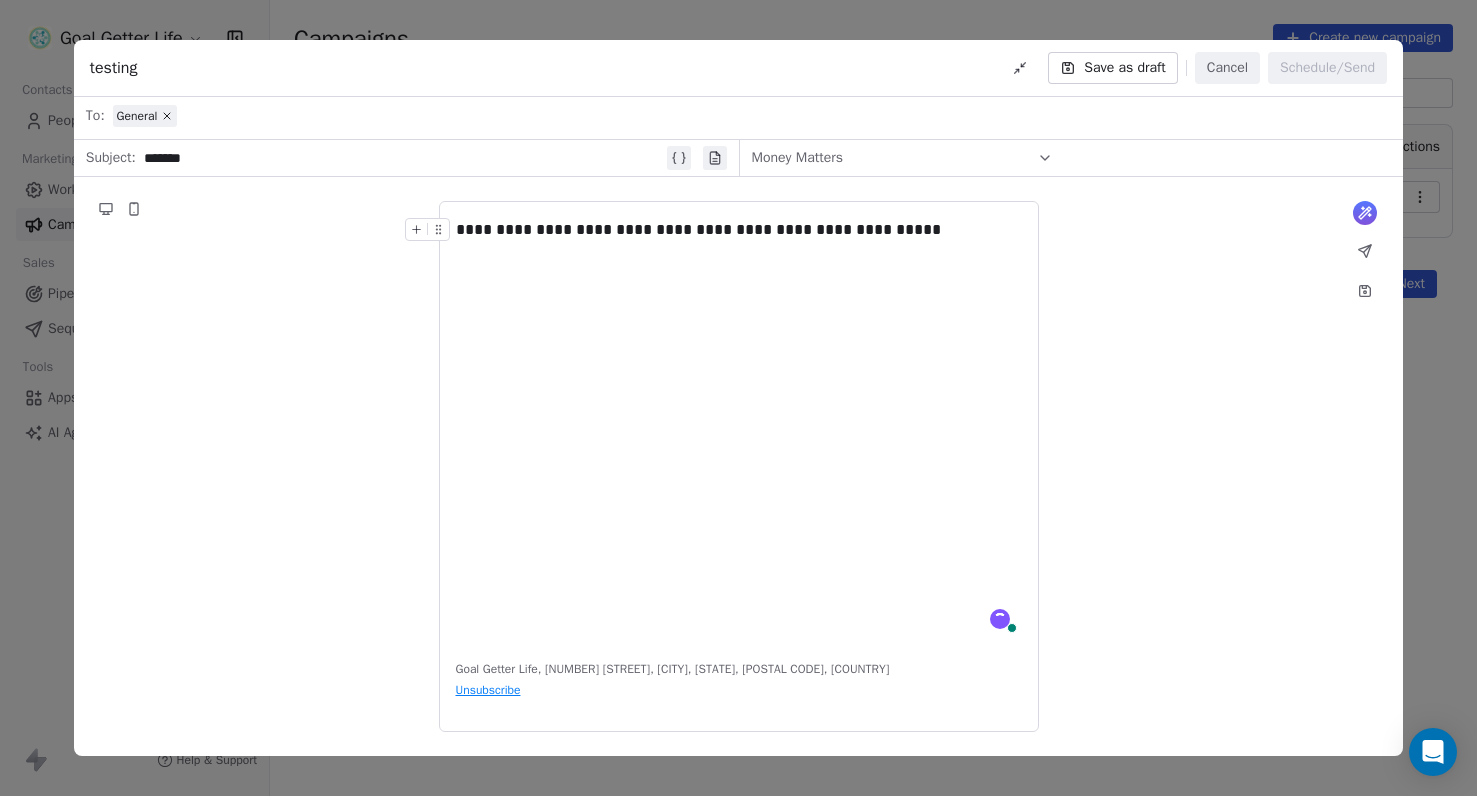 scroll, scrollTop: 0, scrollLeft: 0, axis: both 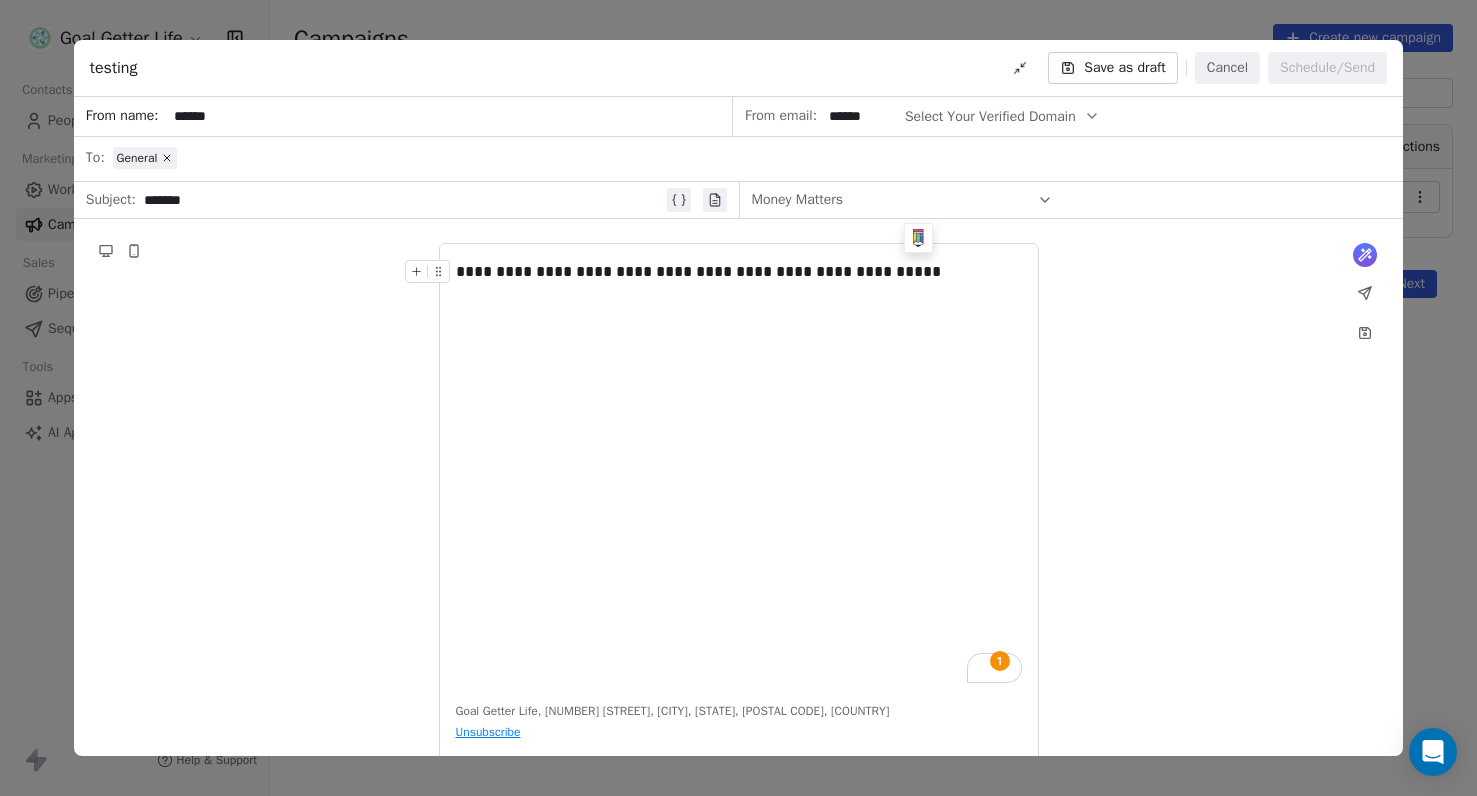 drag, startPoint x: 921, startPoint y: 288, endPoint x: 473, endPoint y: 242, distance: 450.3554 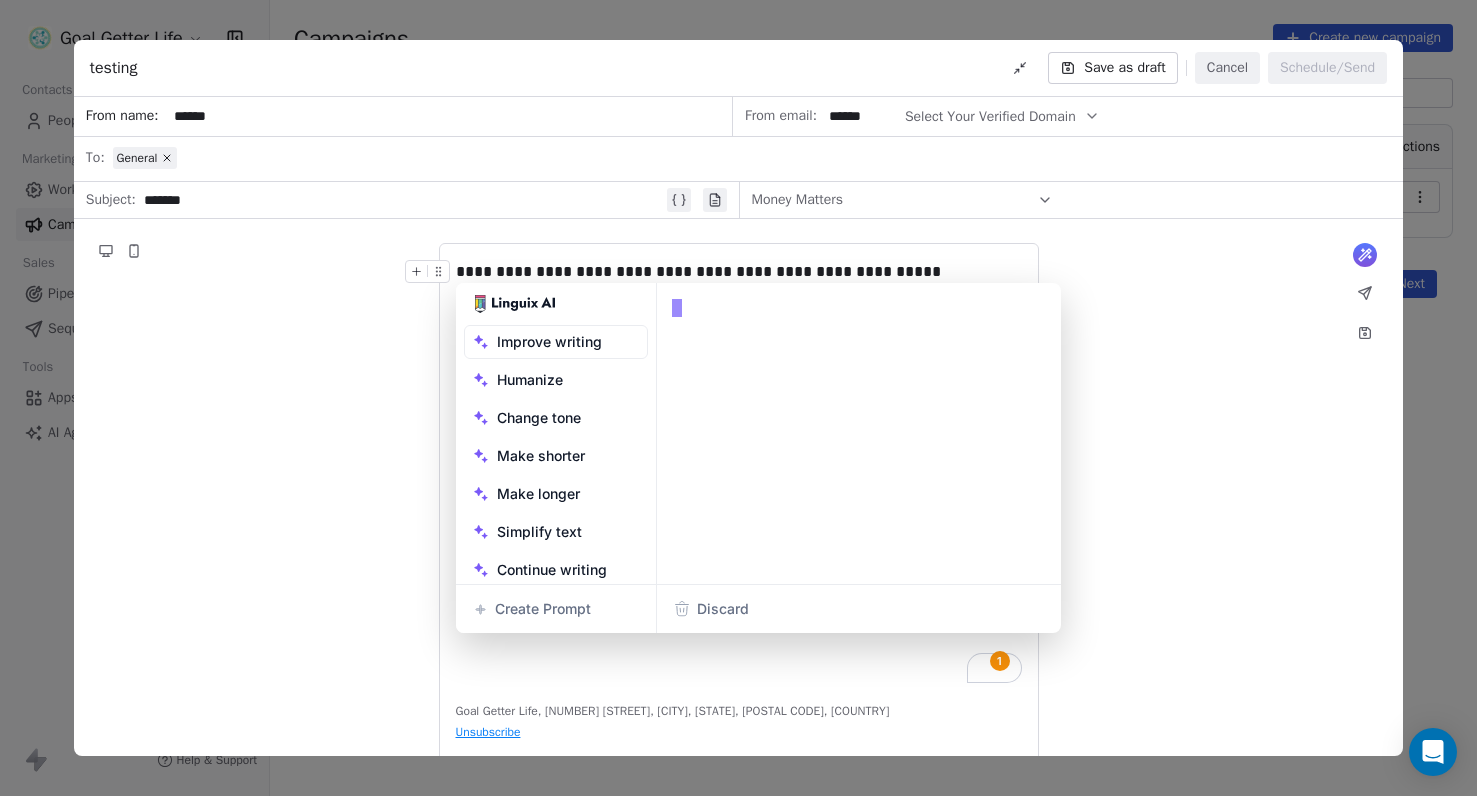 click on "**********" at bounding box center (739, 272) 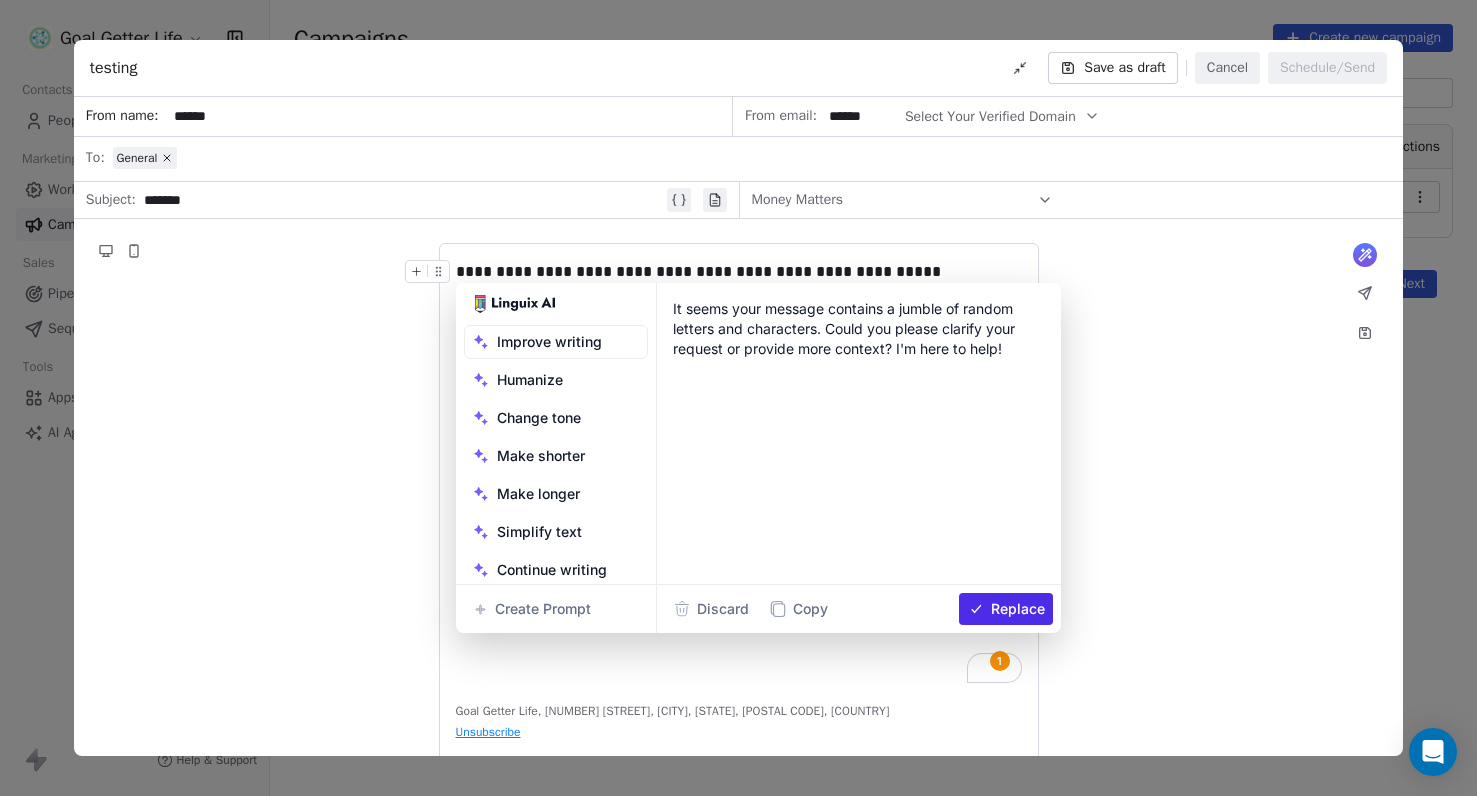 click on "**********" at bounding box center [739, 272] 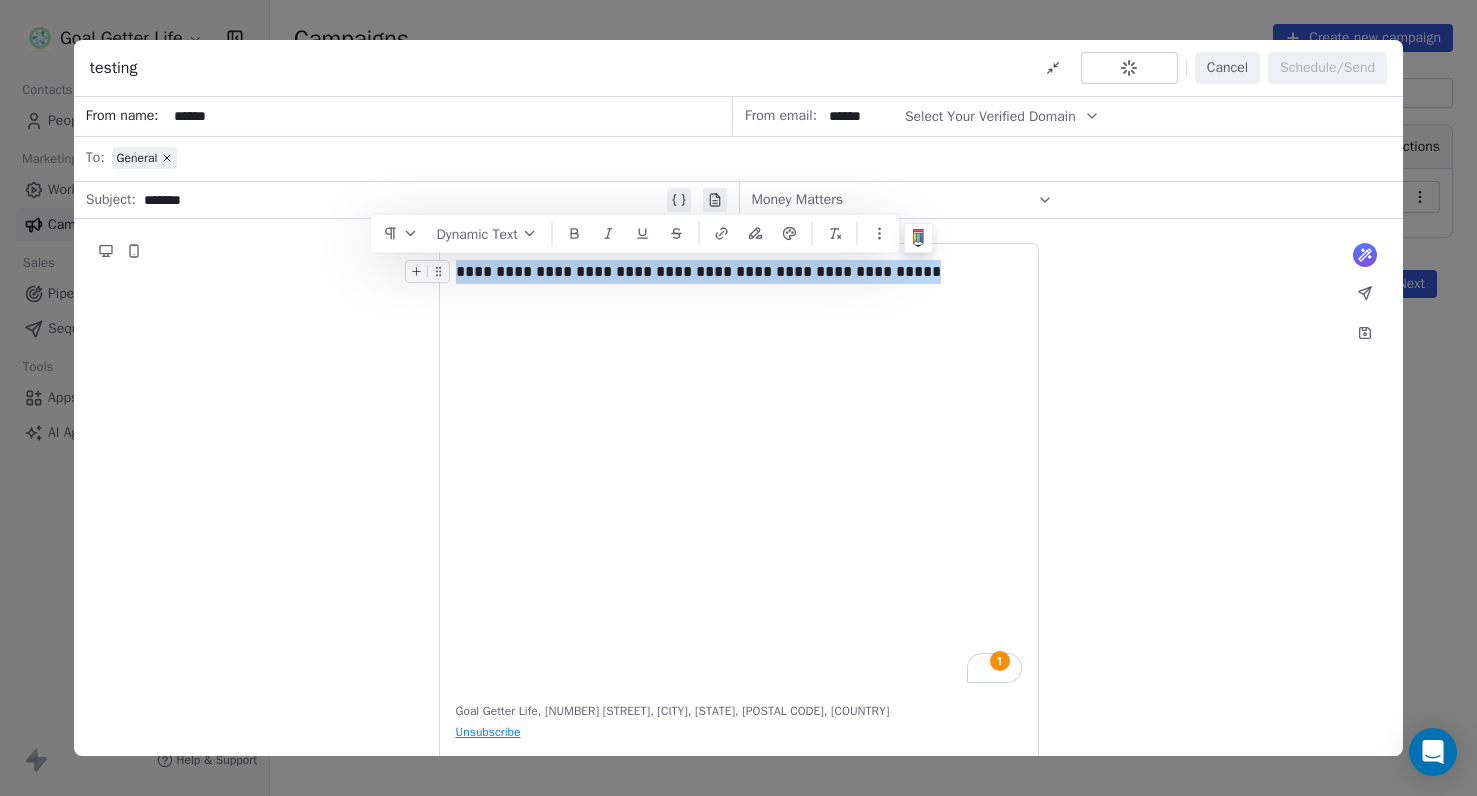 drag, startPoint x: 916, startPoint y: 265, endPoint x: 426, endPoint y: 271, distance: 490.03674 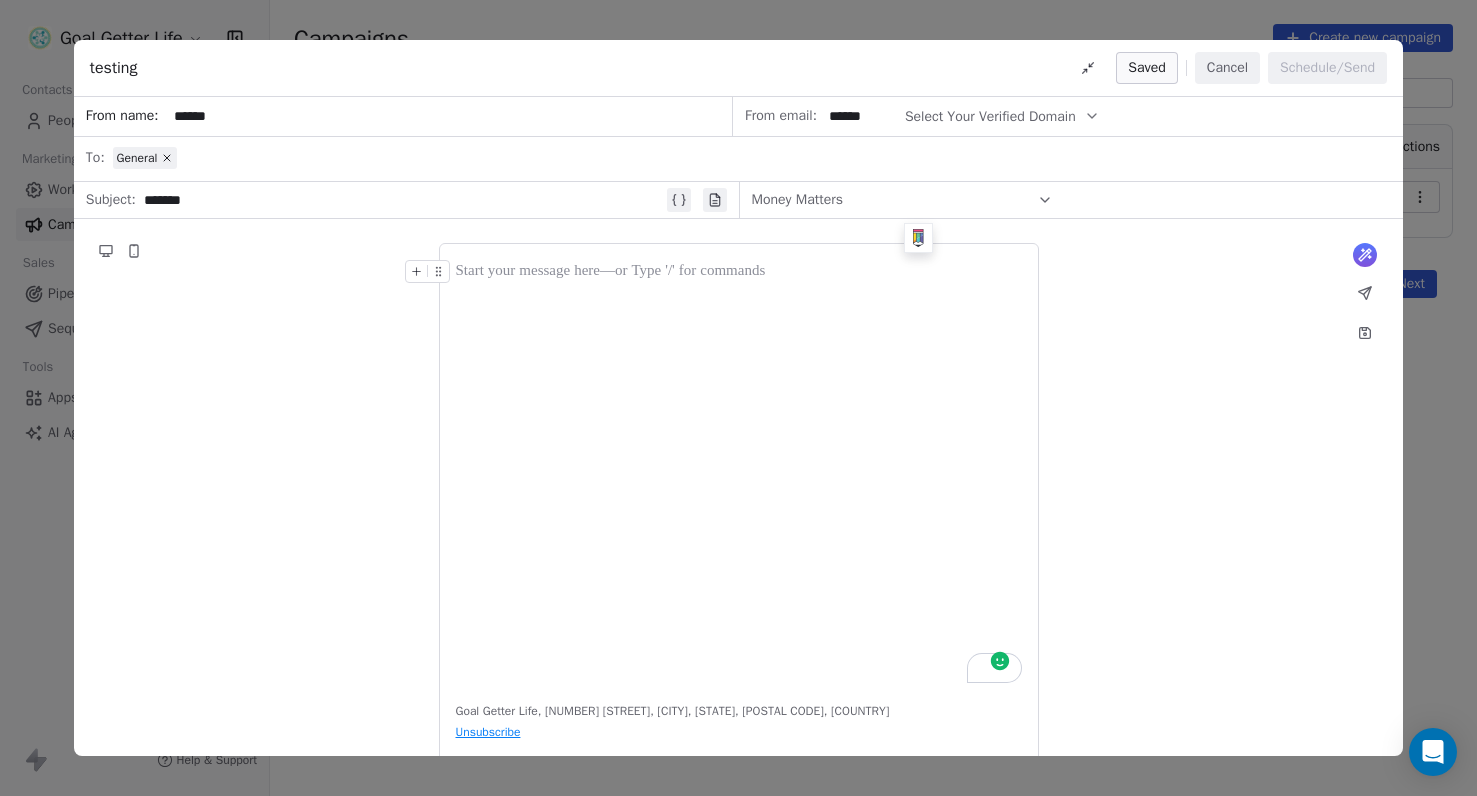 click at bounding box center (739, 471) 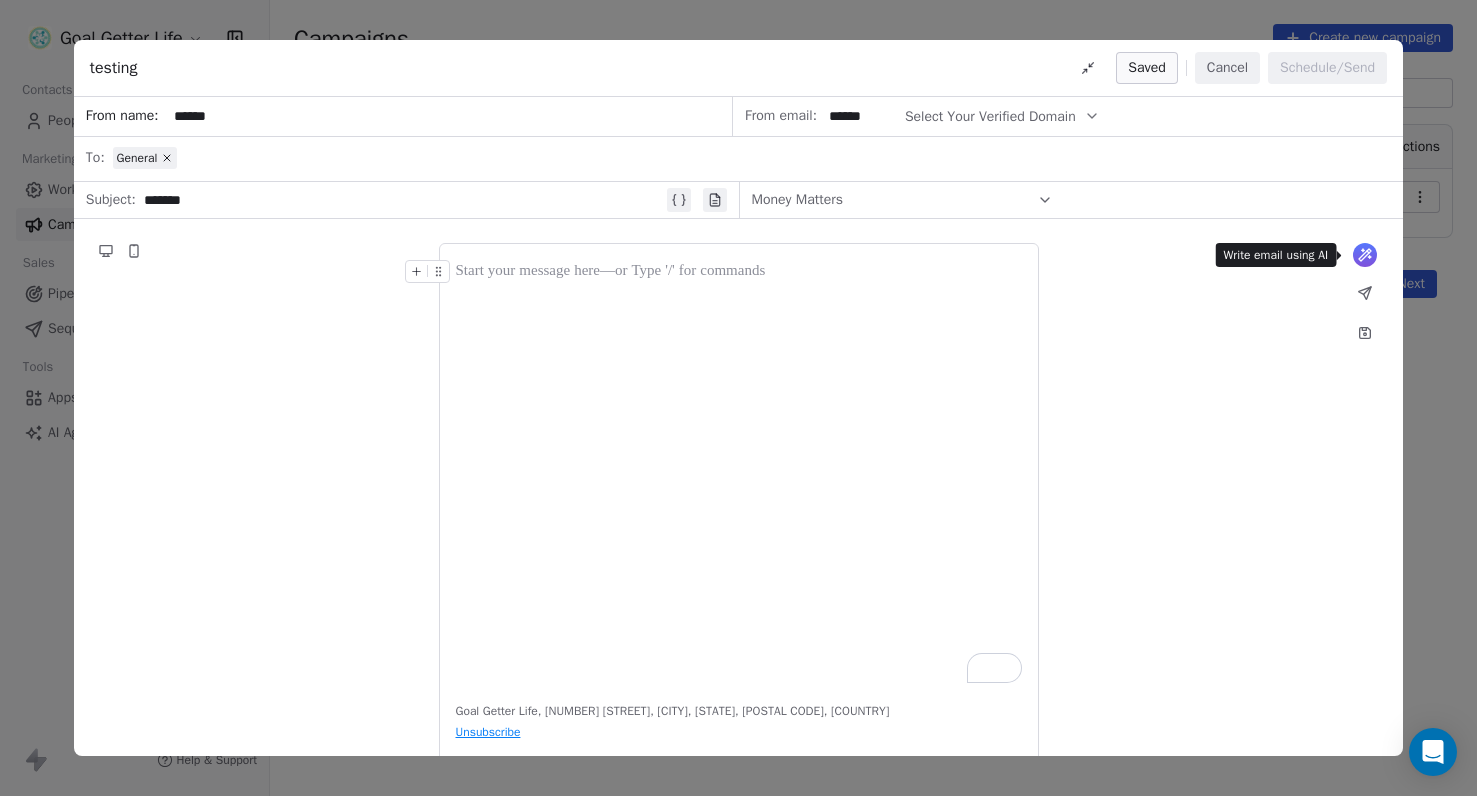 click 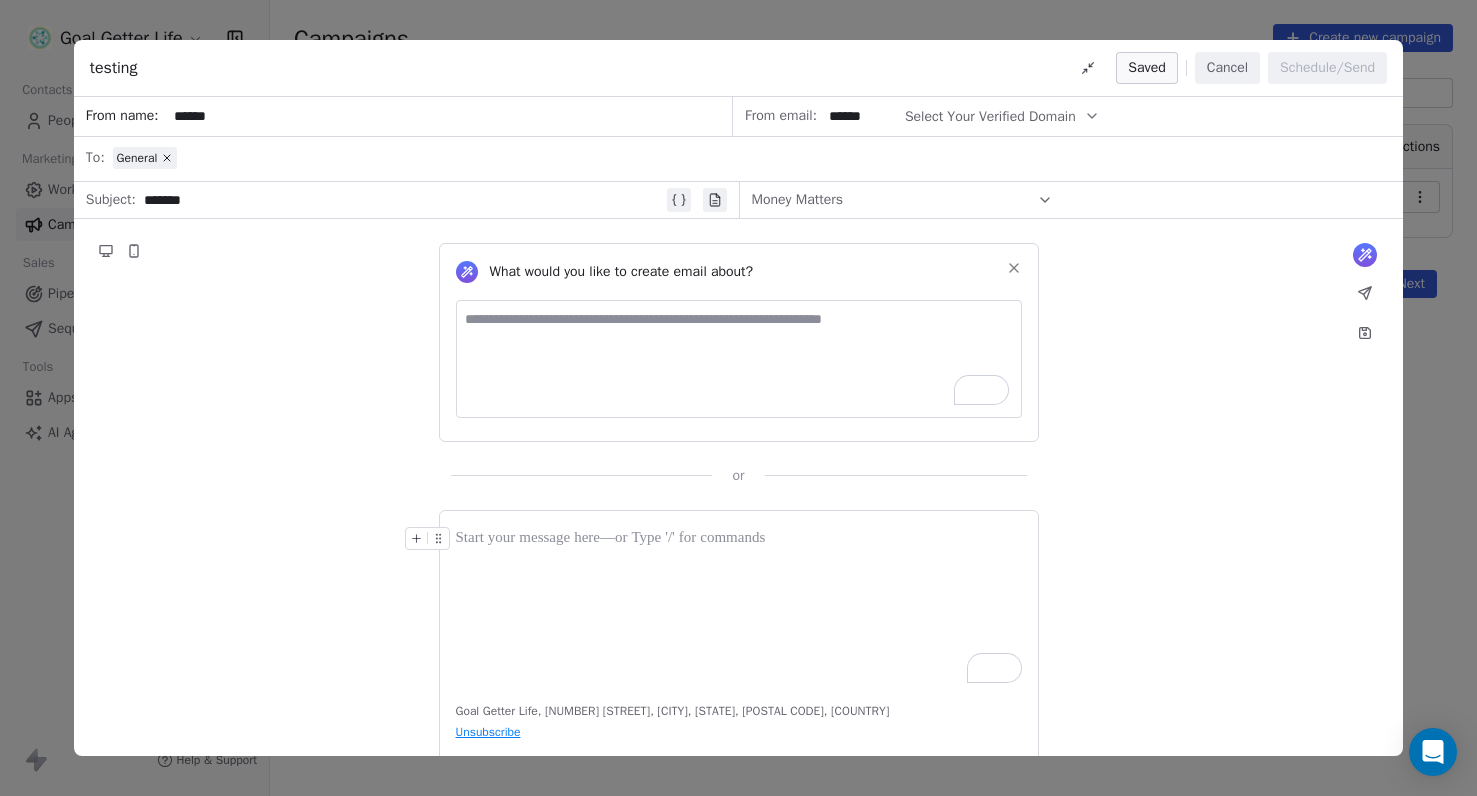 click at bounding box center (739, 359) 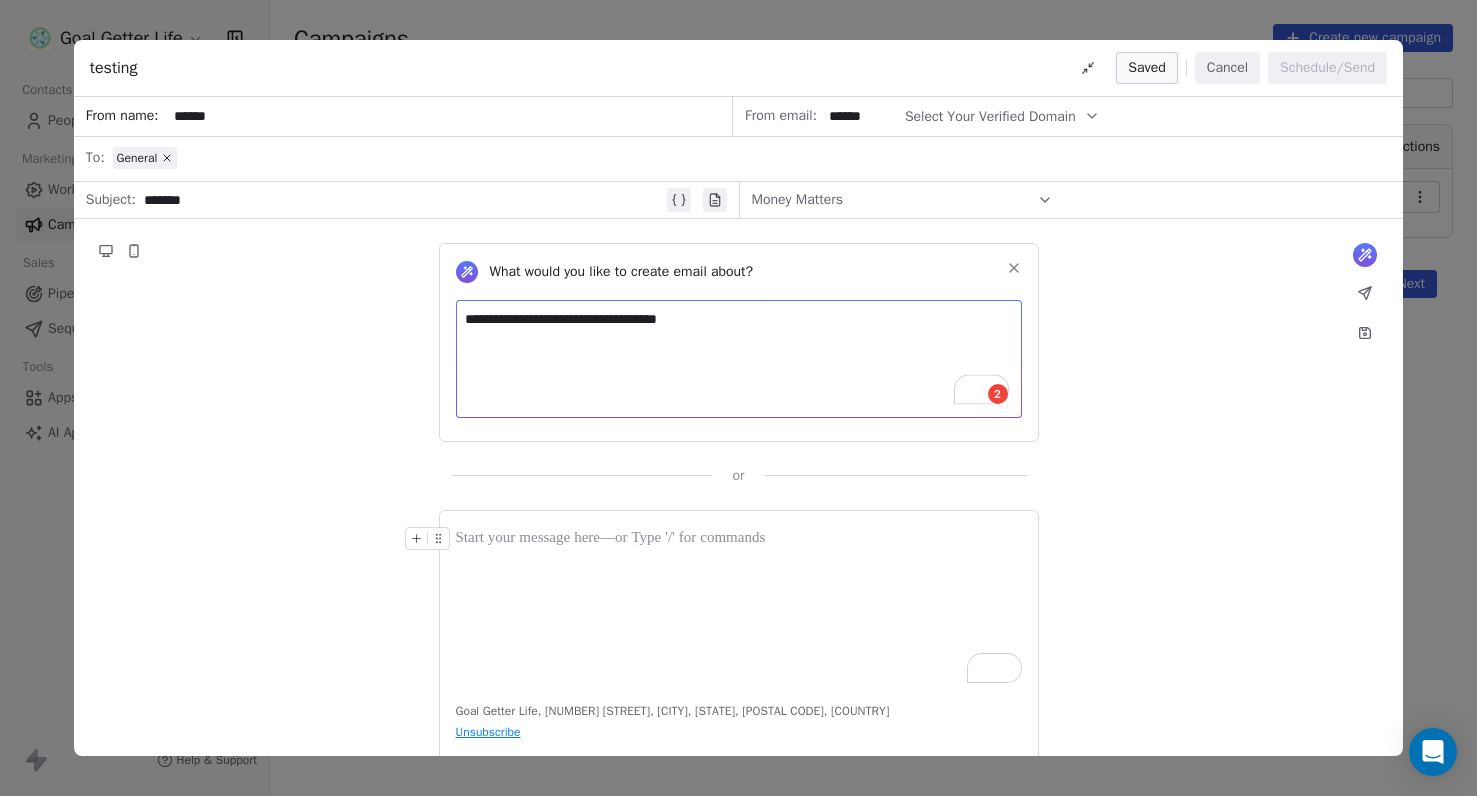 type on "**********" 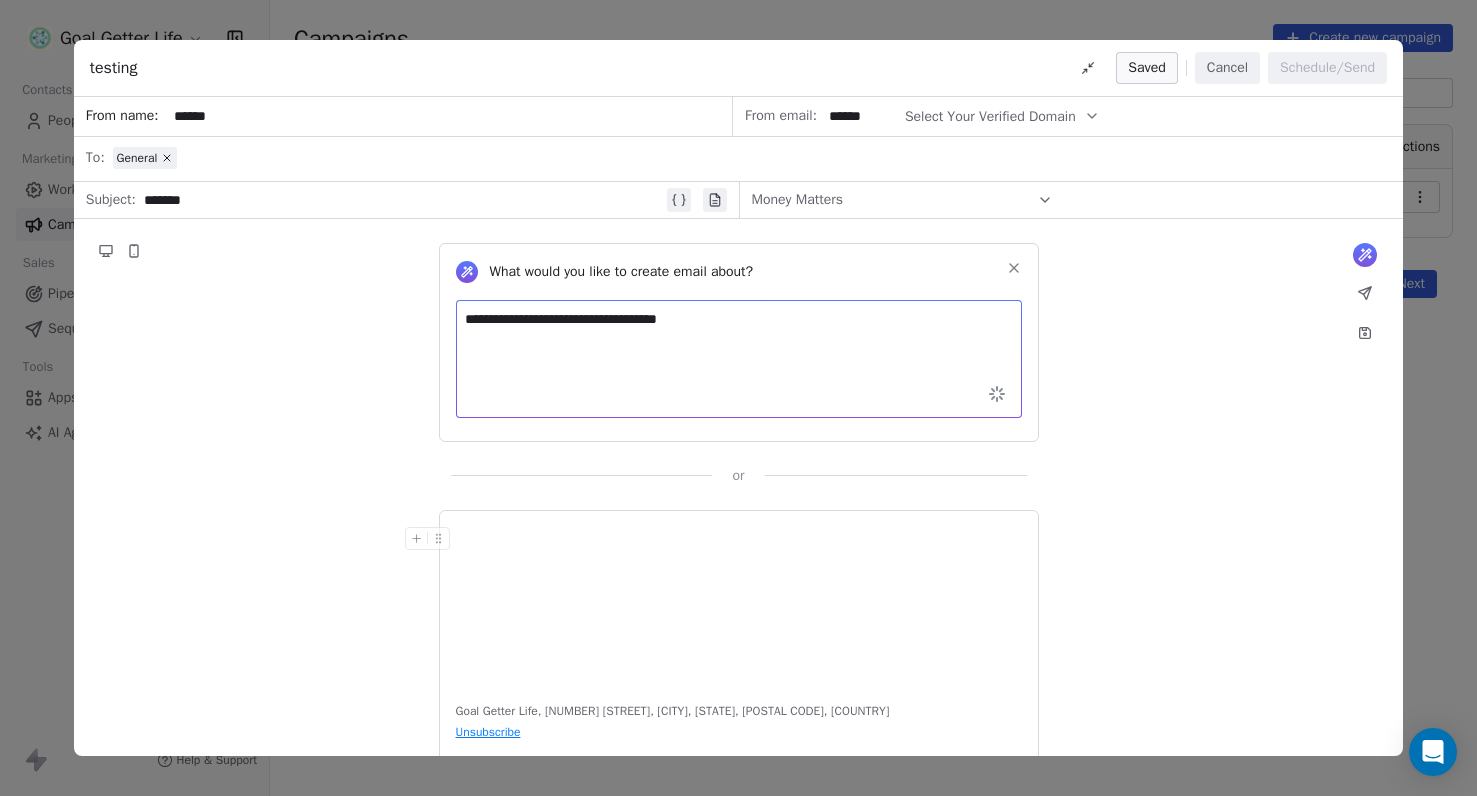 click on "Select Your Verified Domain" at bounding box center [990, 116] 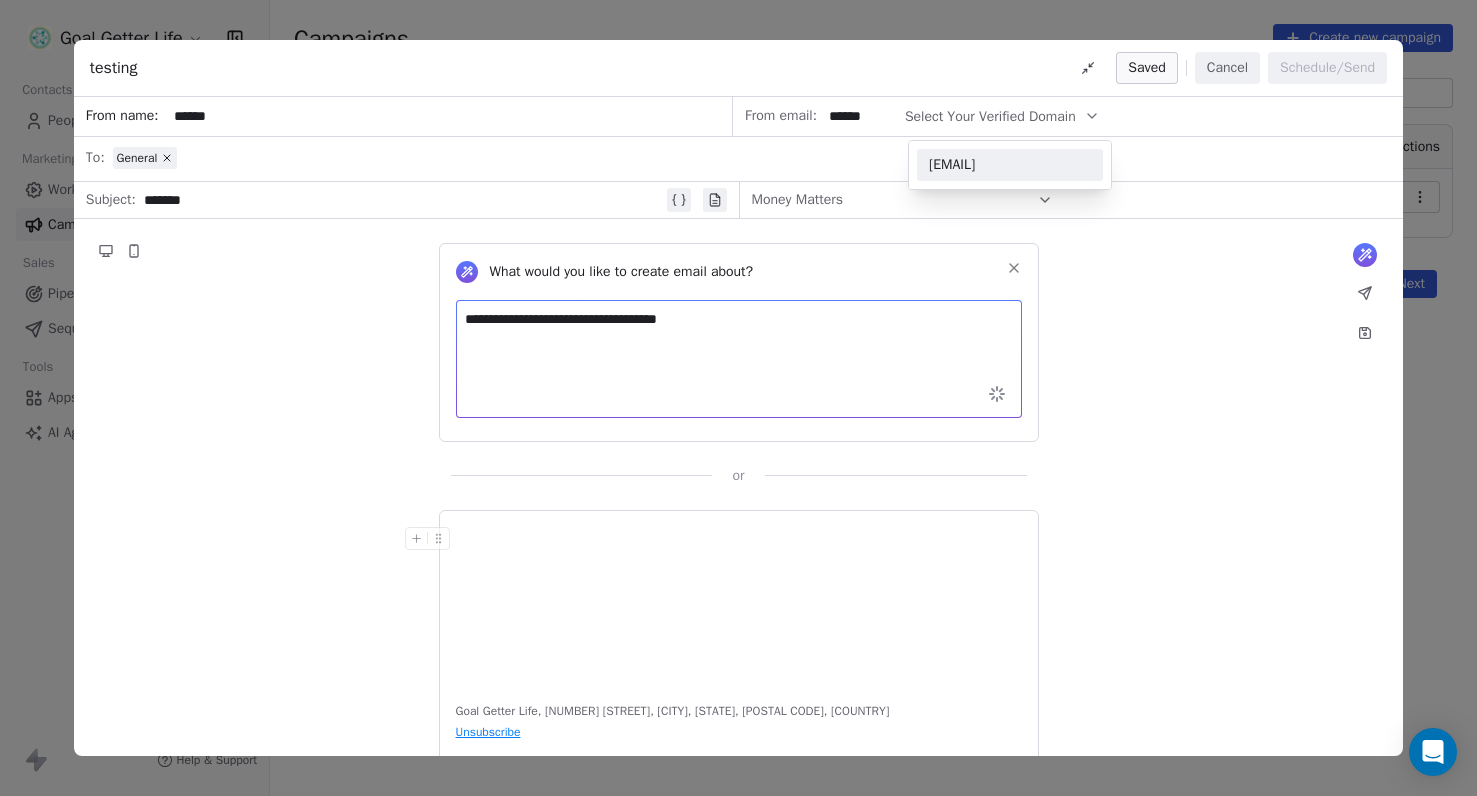 click on "@goalgetterlife.com" at bounding box center (1010, 165) 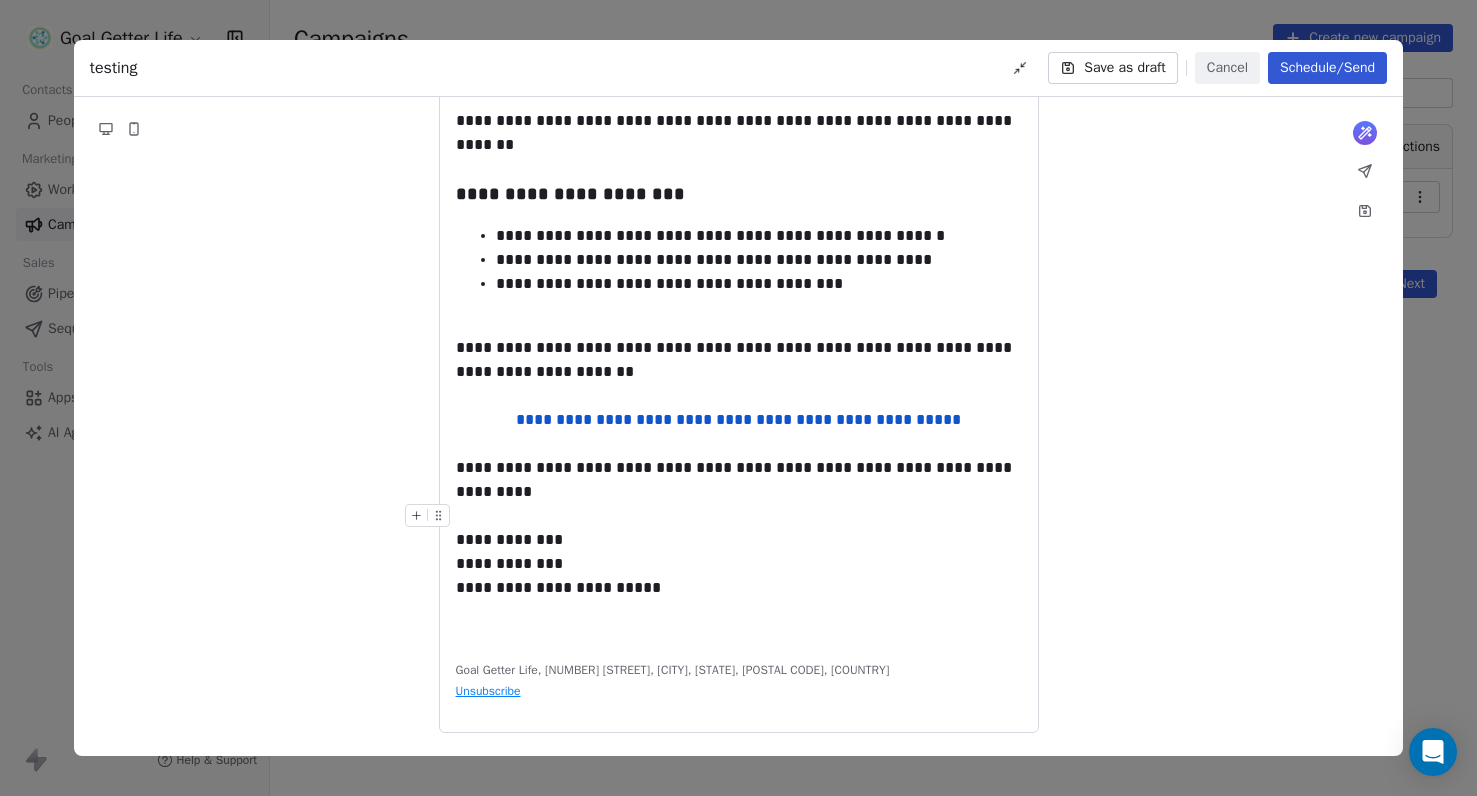scroll, scrollTop: 0, scrollLeft: 0, axis: both 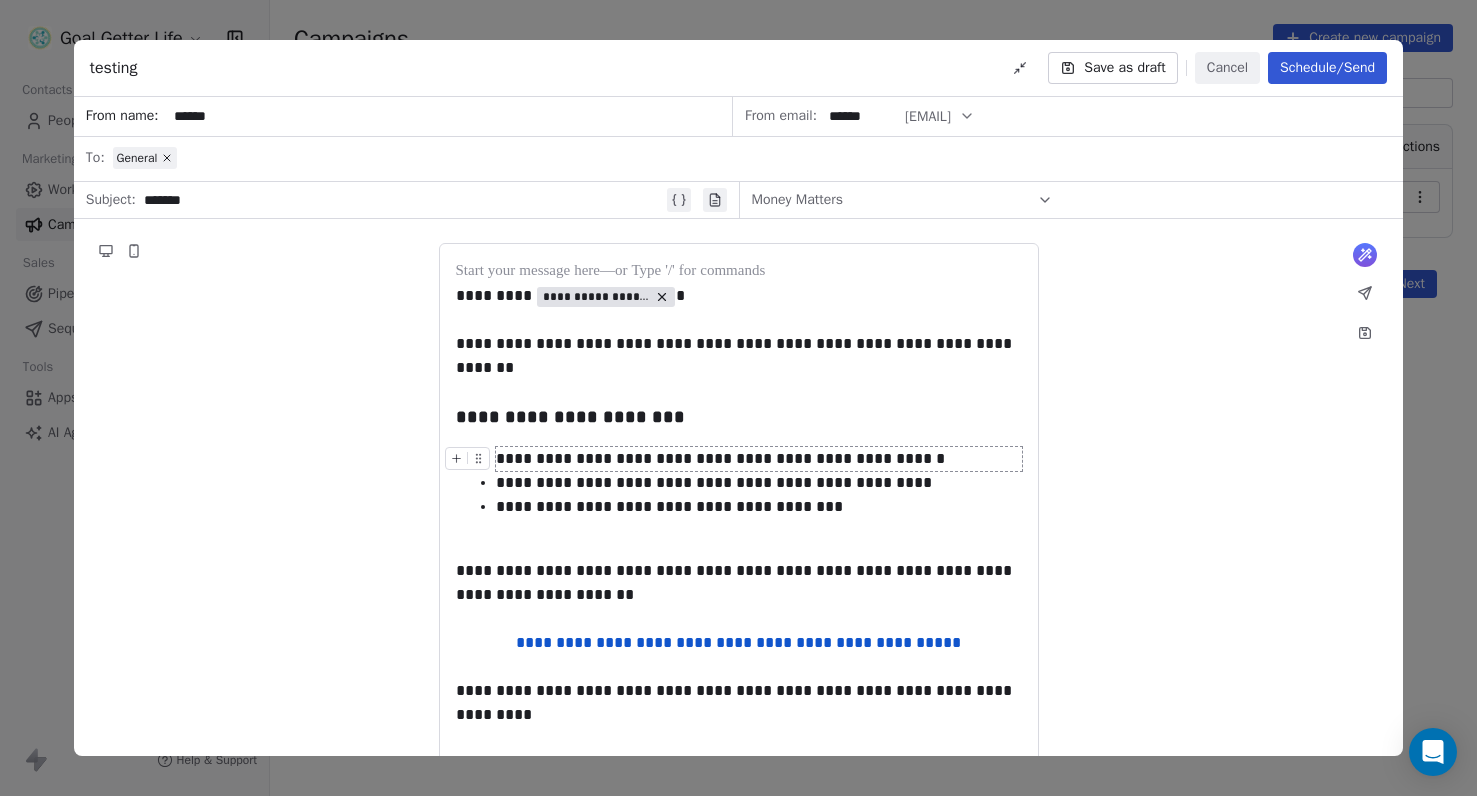 click on "Cancel" at bounding box center [1227, 68] 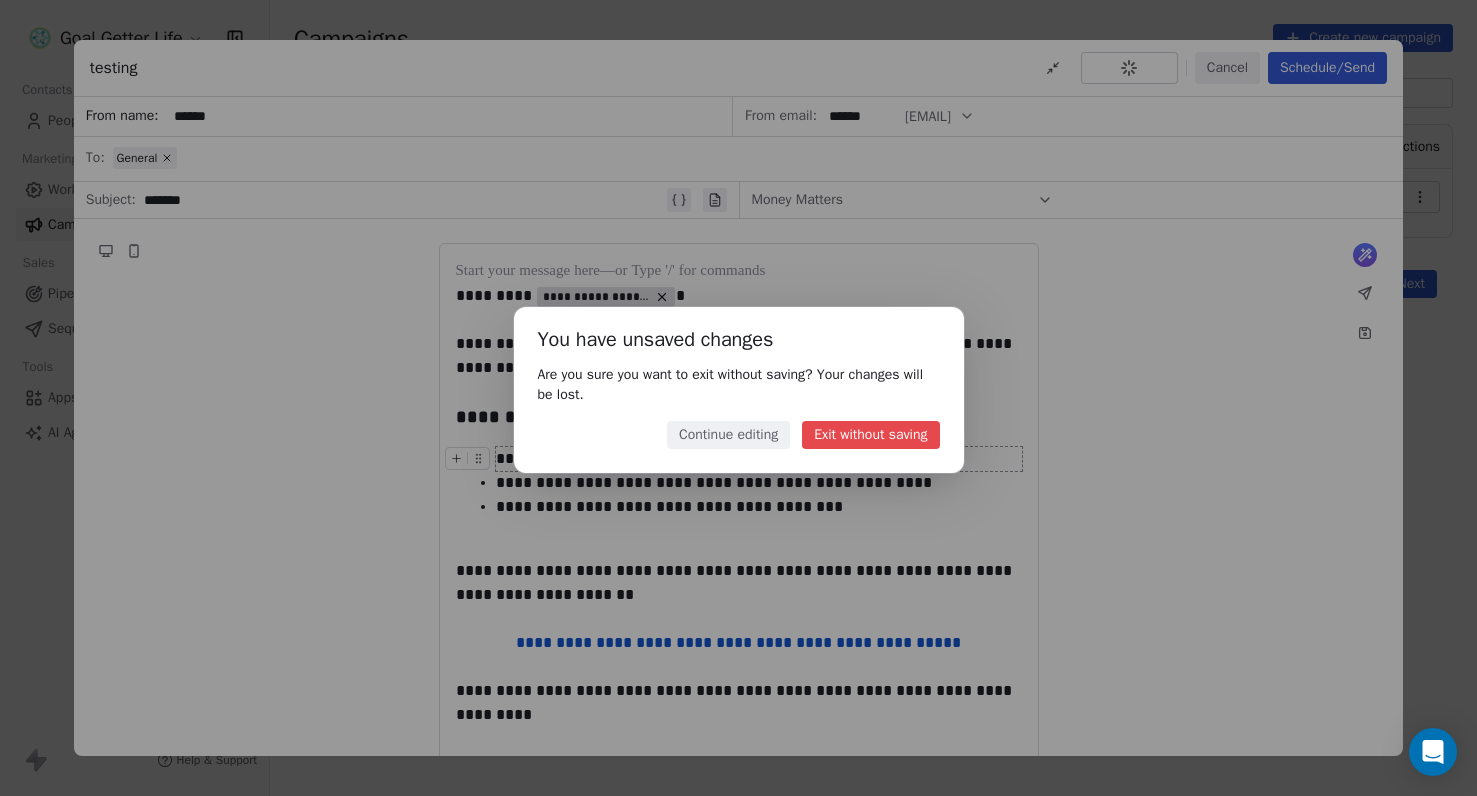 click on "Exit without saving" at bounding box center [870, 435] 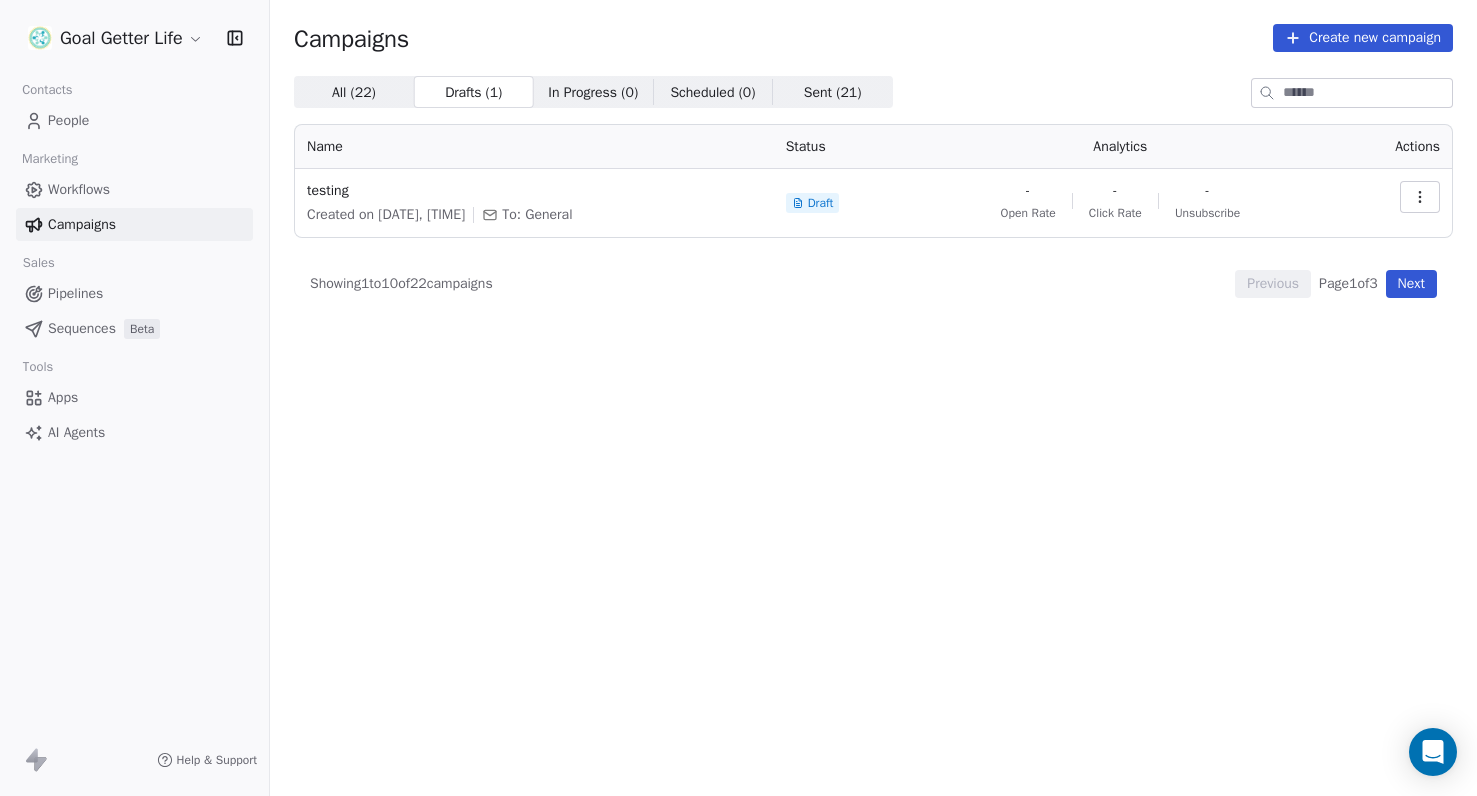 click 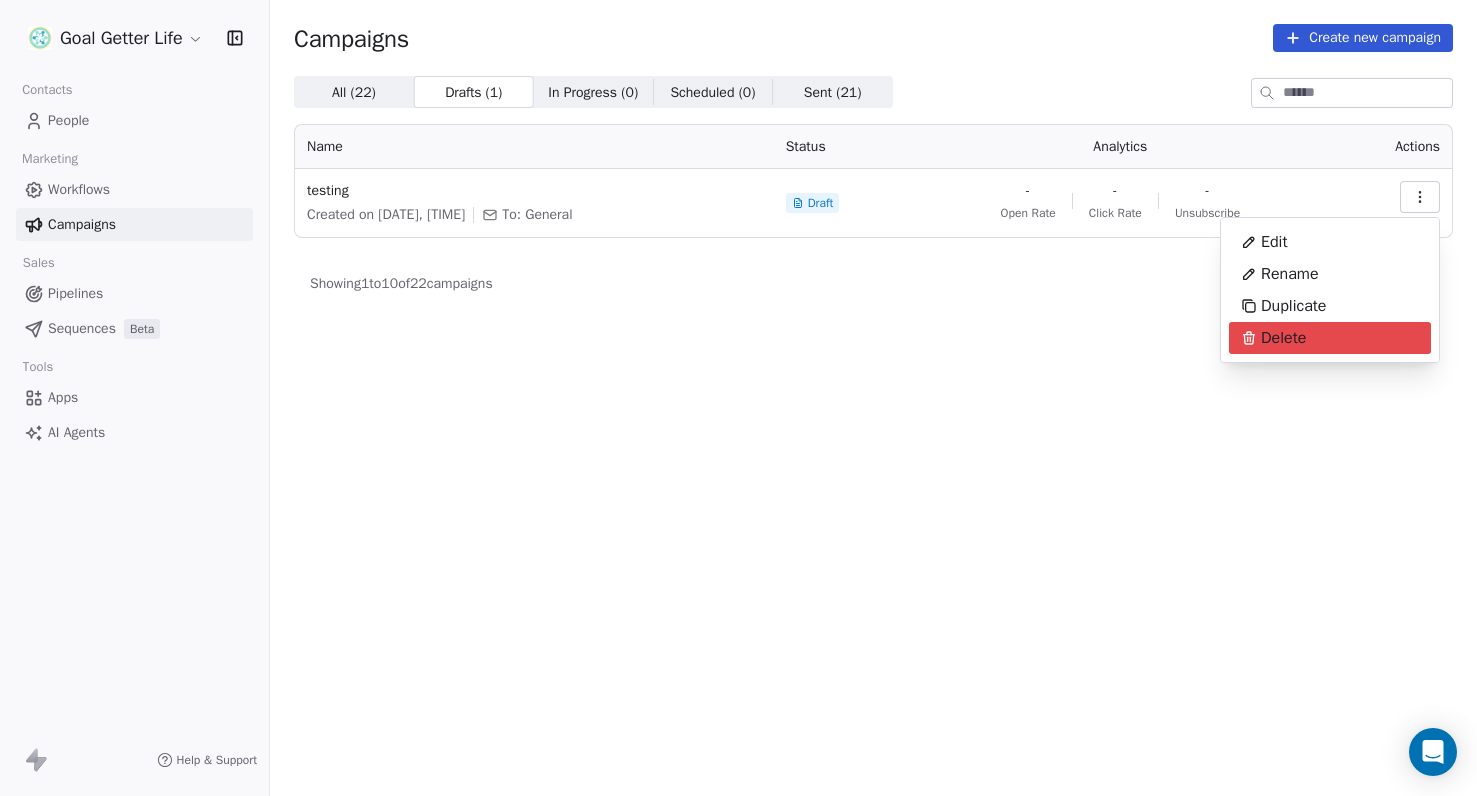 click on "Delete" at bounding box center [1283, 338] 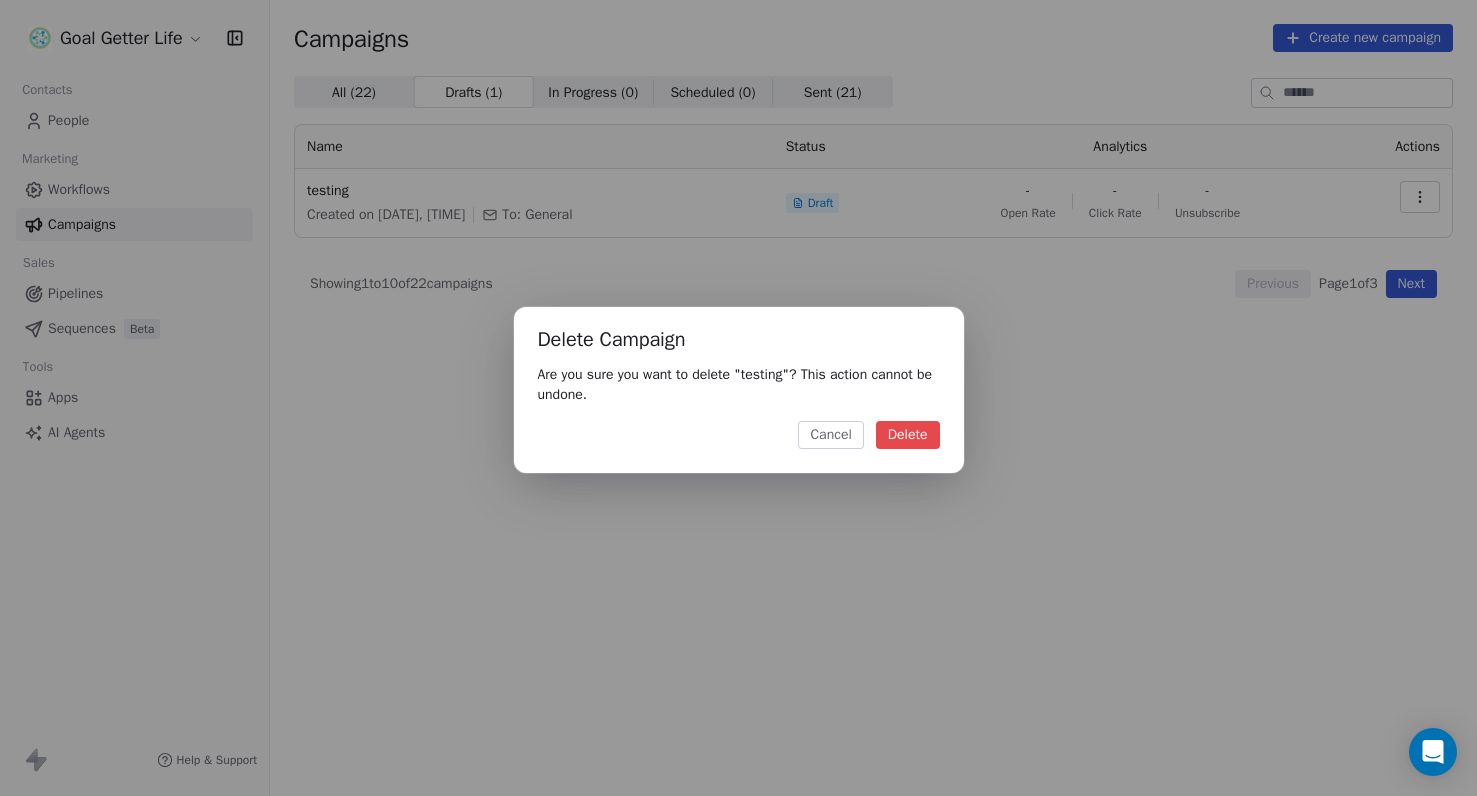 click on "Delete" at bounding box center [908, 435] 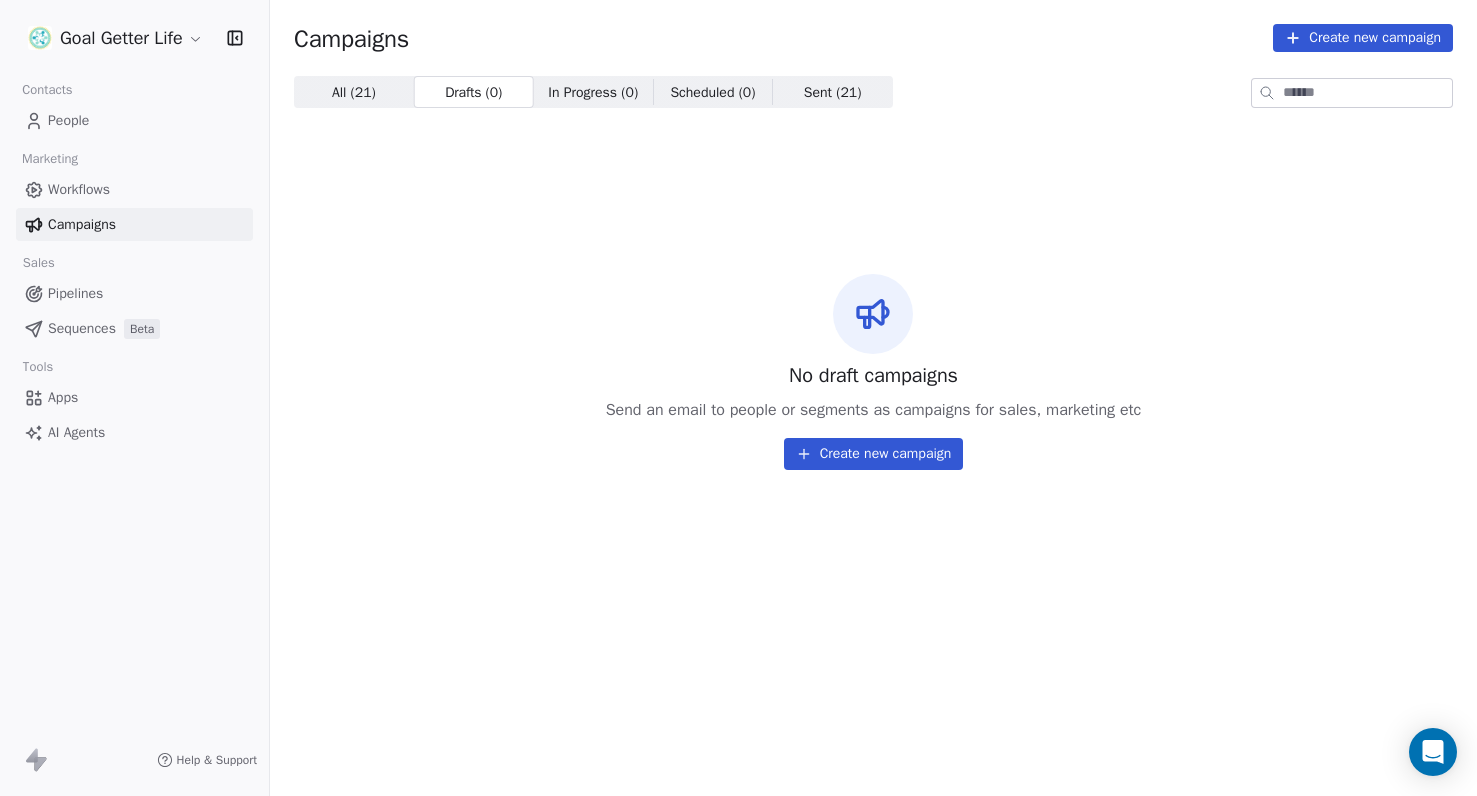 click on "**********" at bounding box center (738, 398) 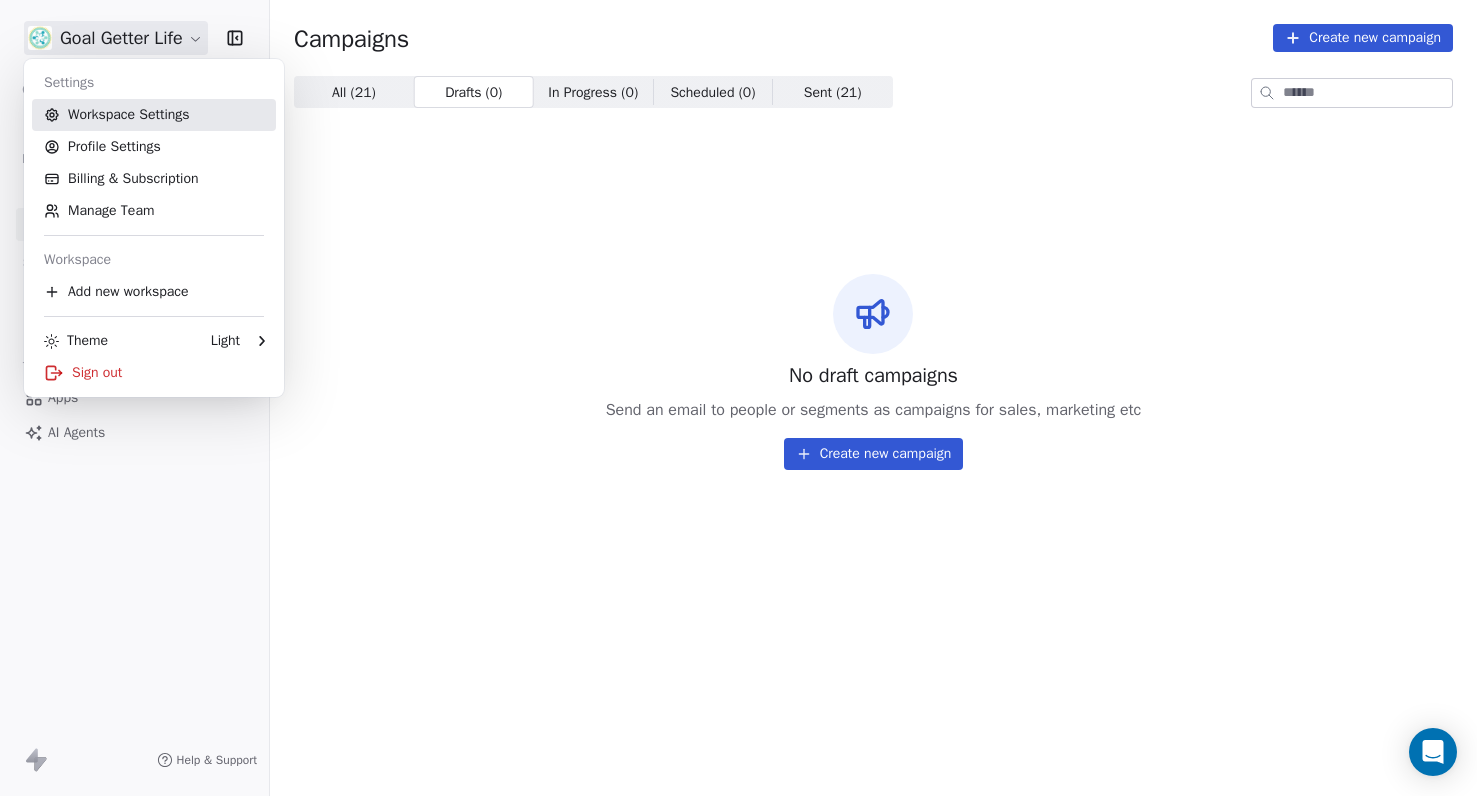 click on "Workspace Settings" at bounding box center [154, 115] 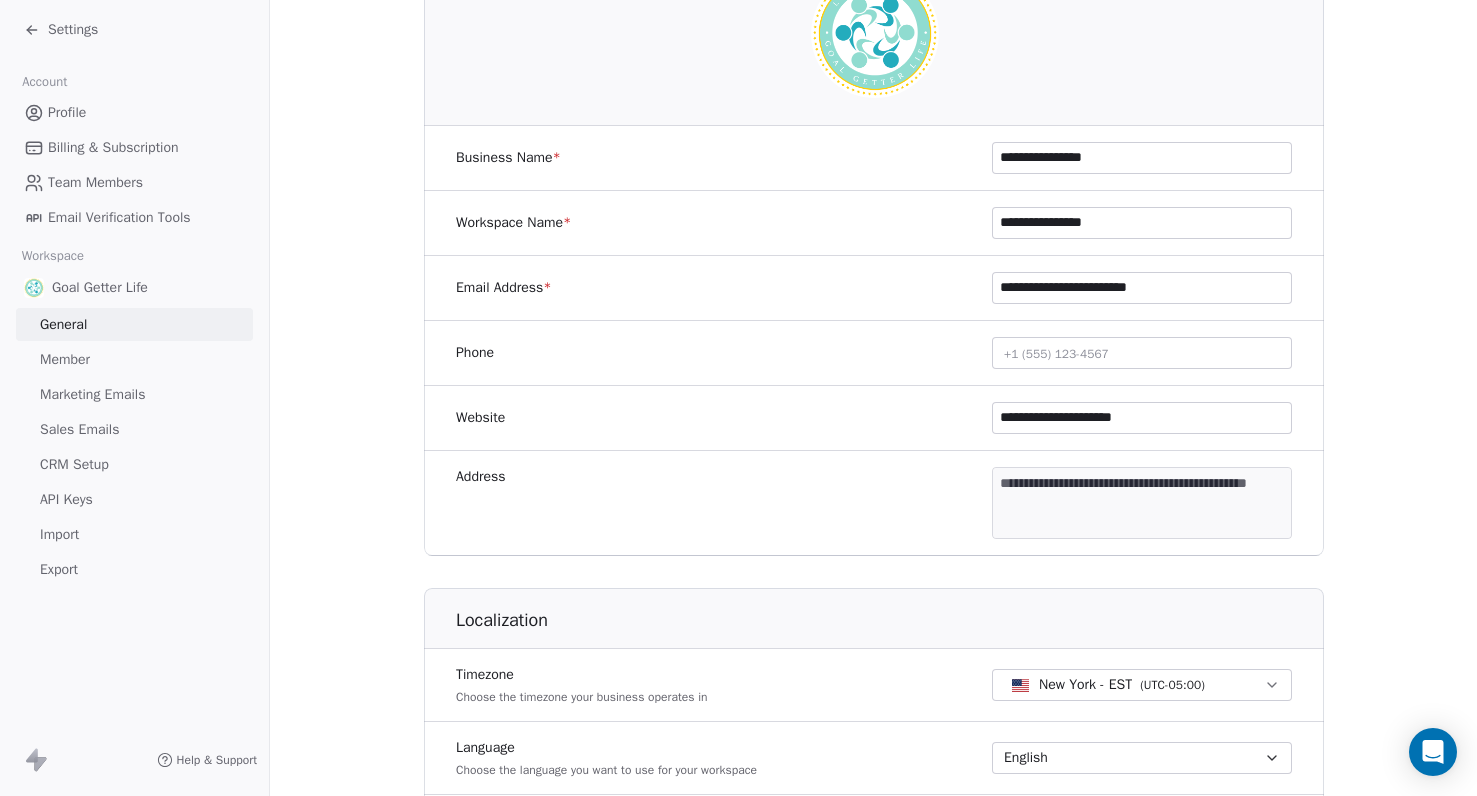 scroll, scrollTop: 271, scrollLeft: 0, axis: vertical 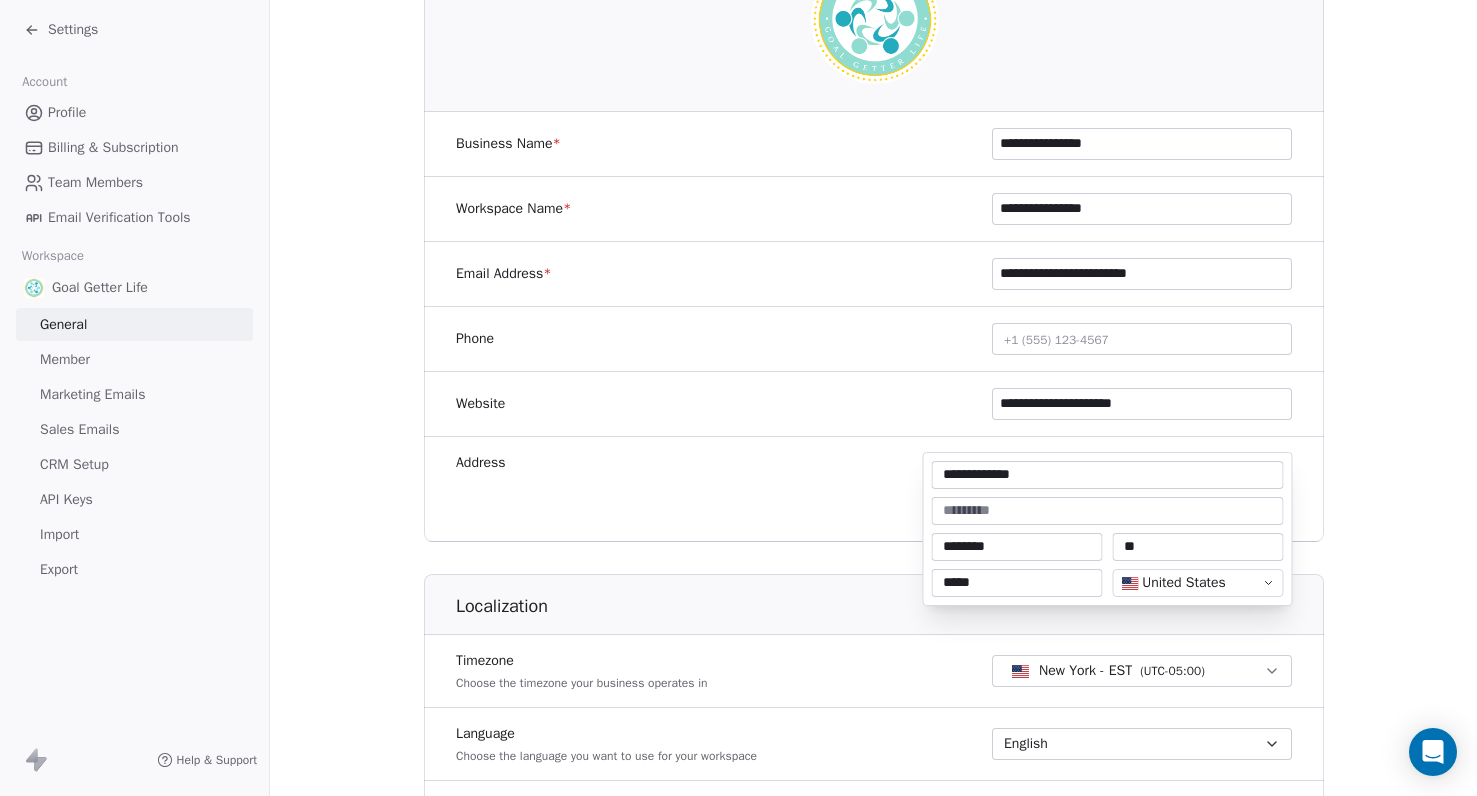 click on "**********" at bounding box center [738, 398] 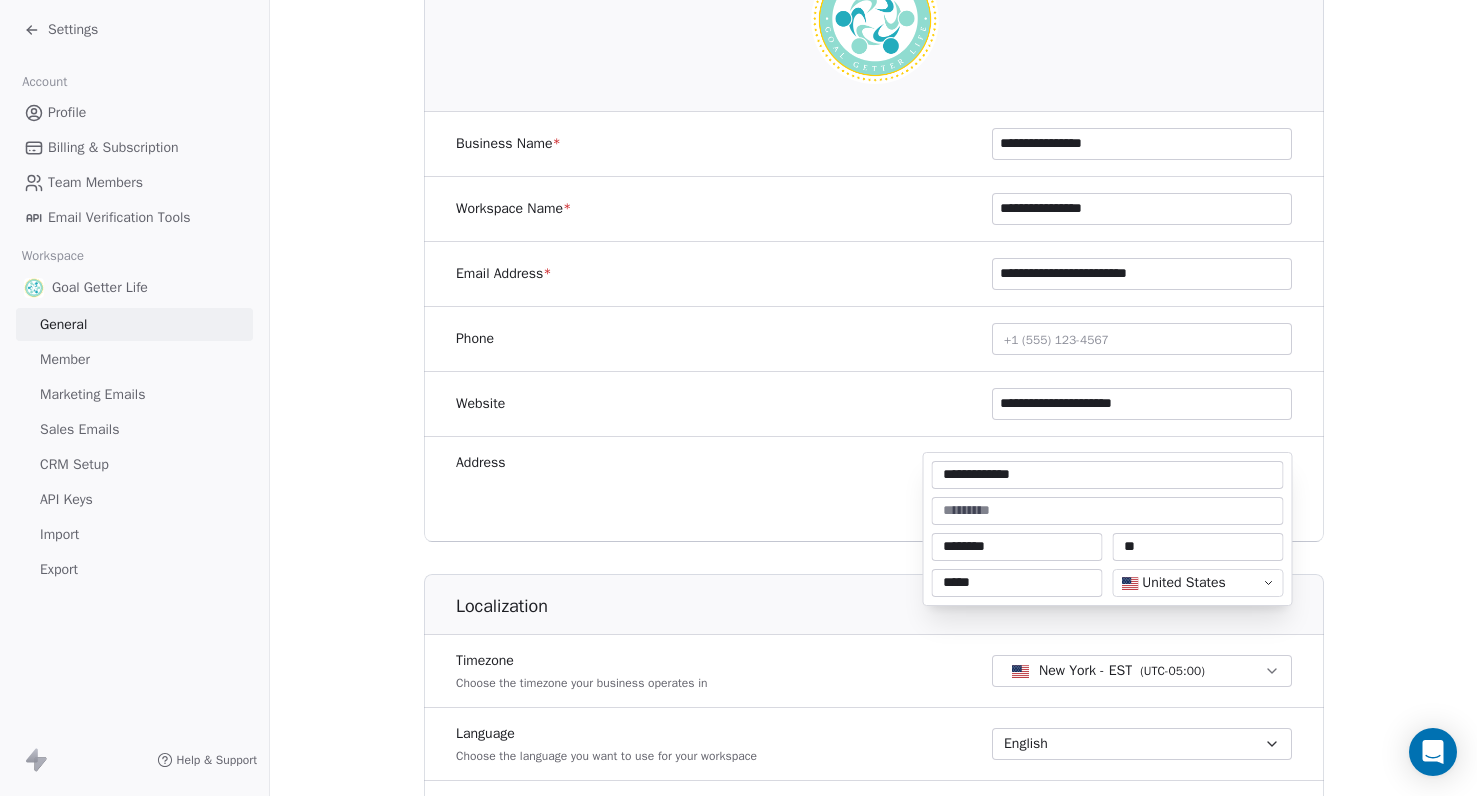 drag, startPoint x: 1065, startPoint y: 484, endPoint x: 905, endPoint y: 477, distance: 160.15305 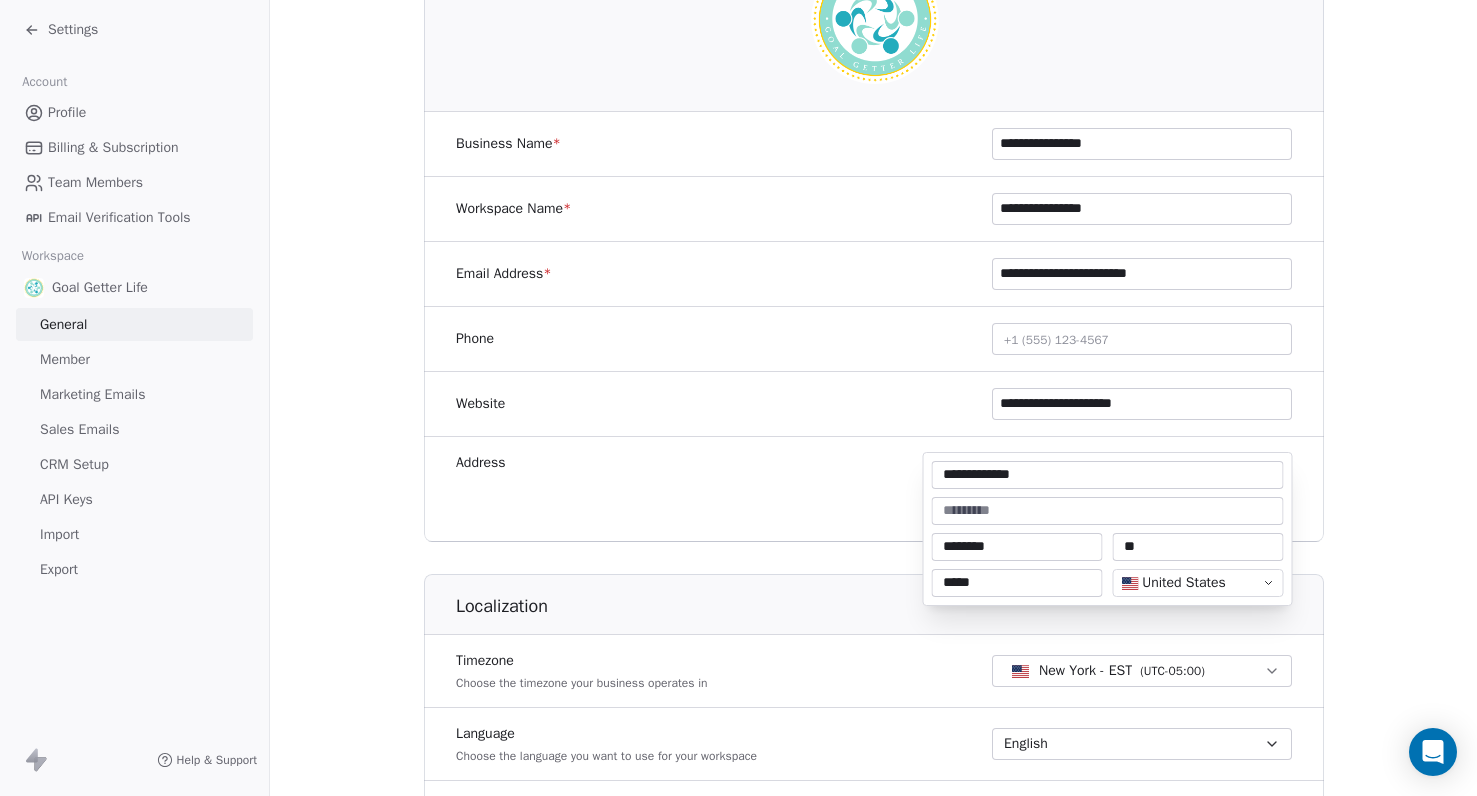 click on "**********" at bounding box center (738, 417) 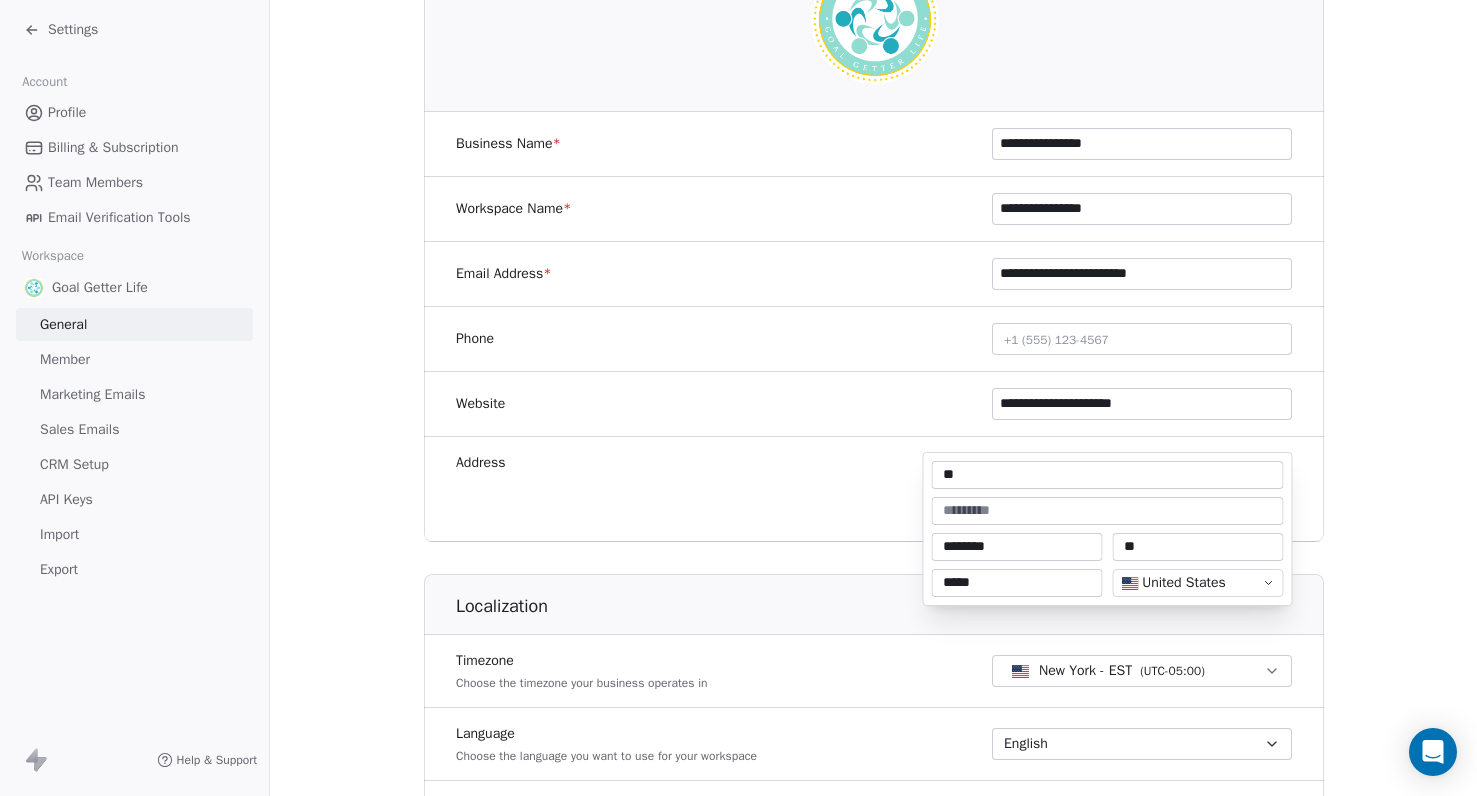 type on "*" 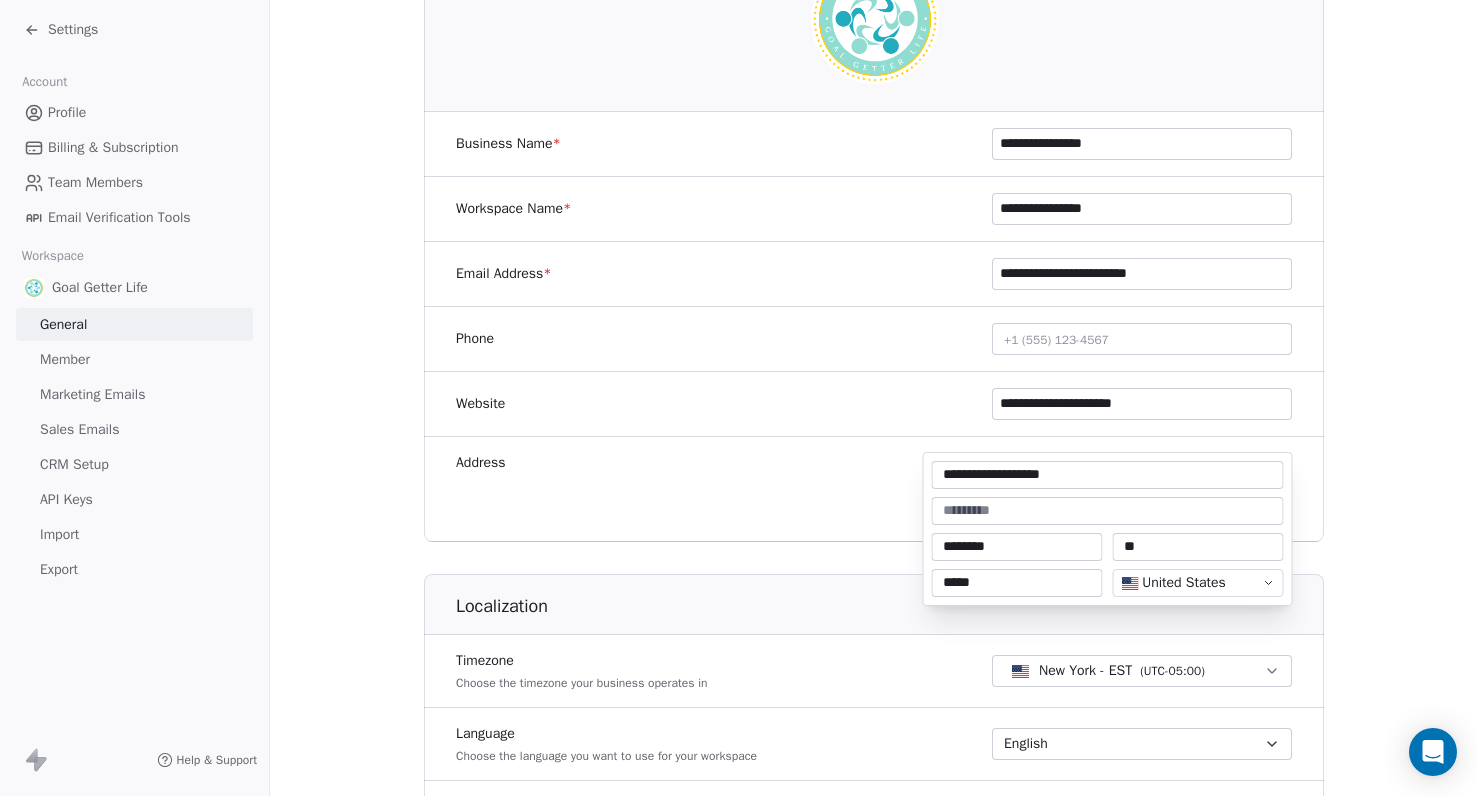 type 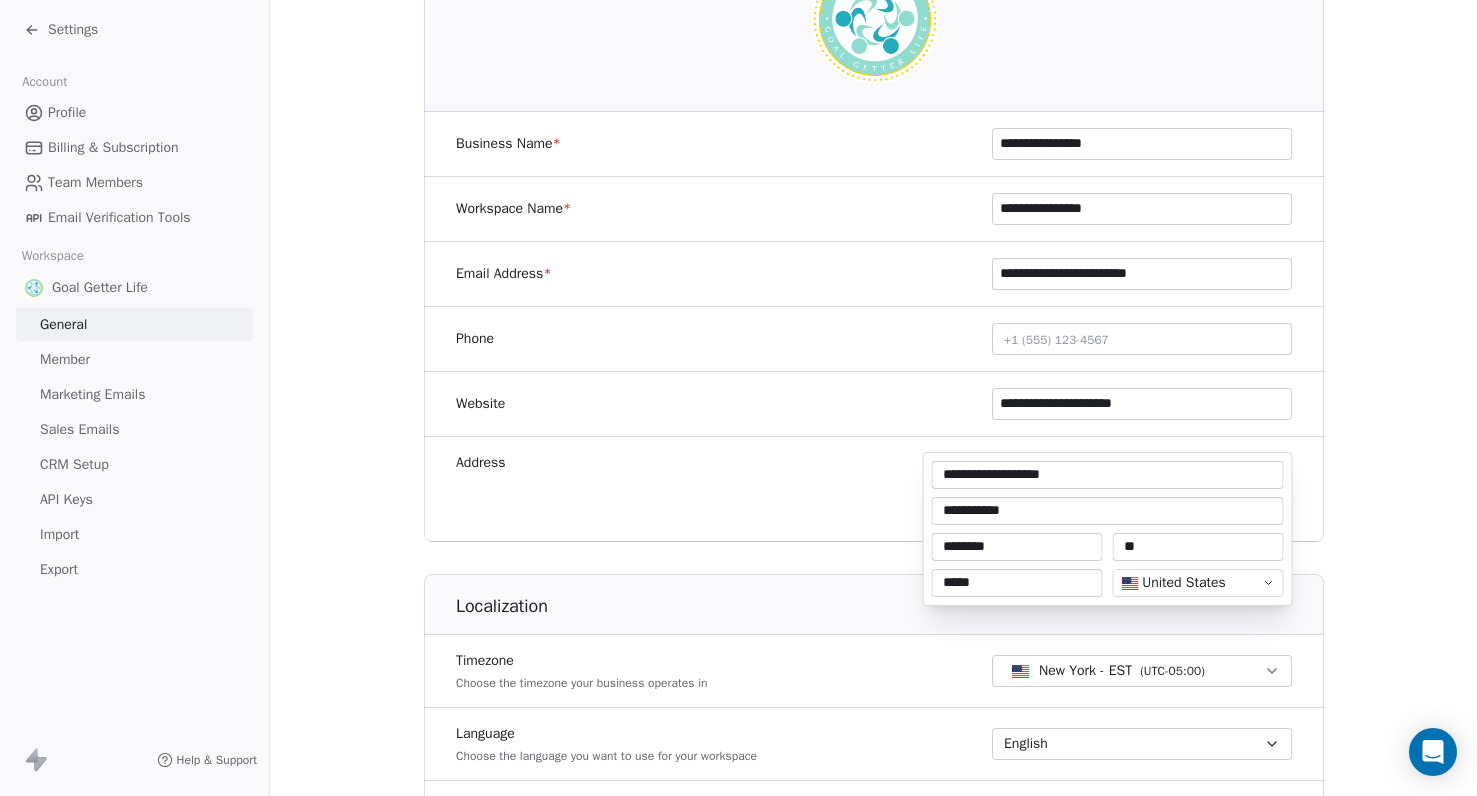 type 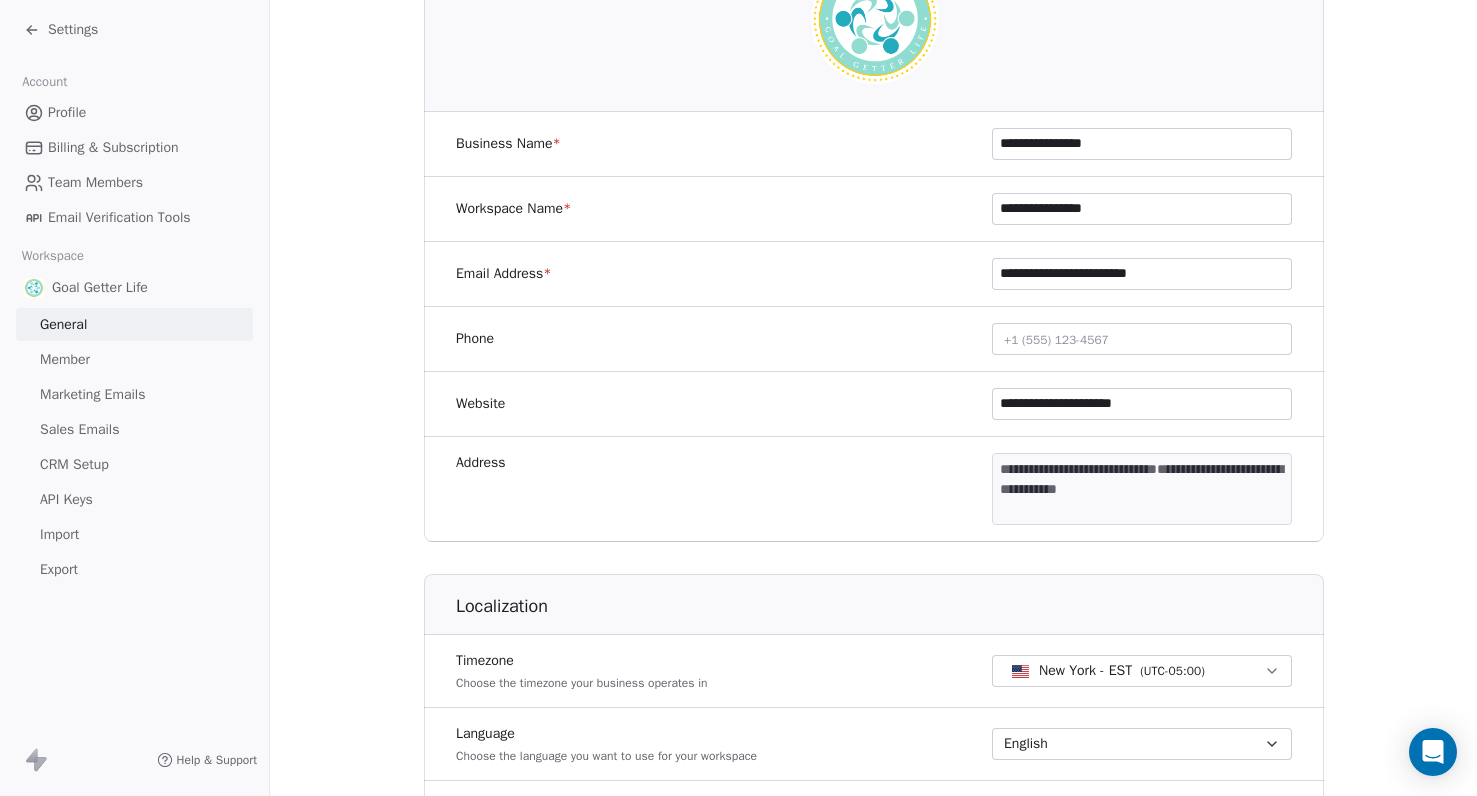 click on "**********" at bounding box center [738, 398] 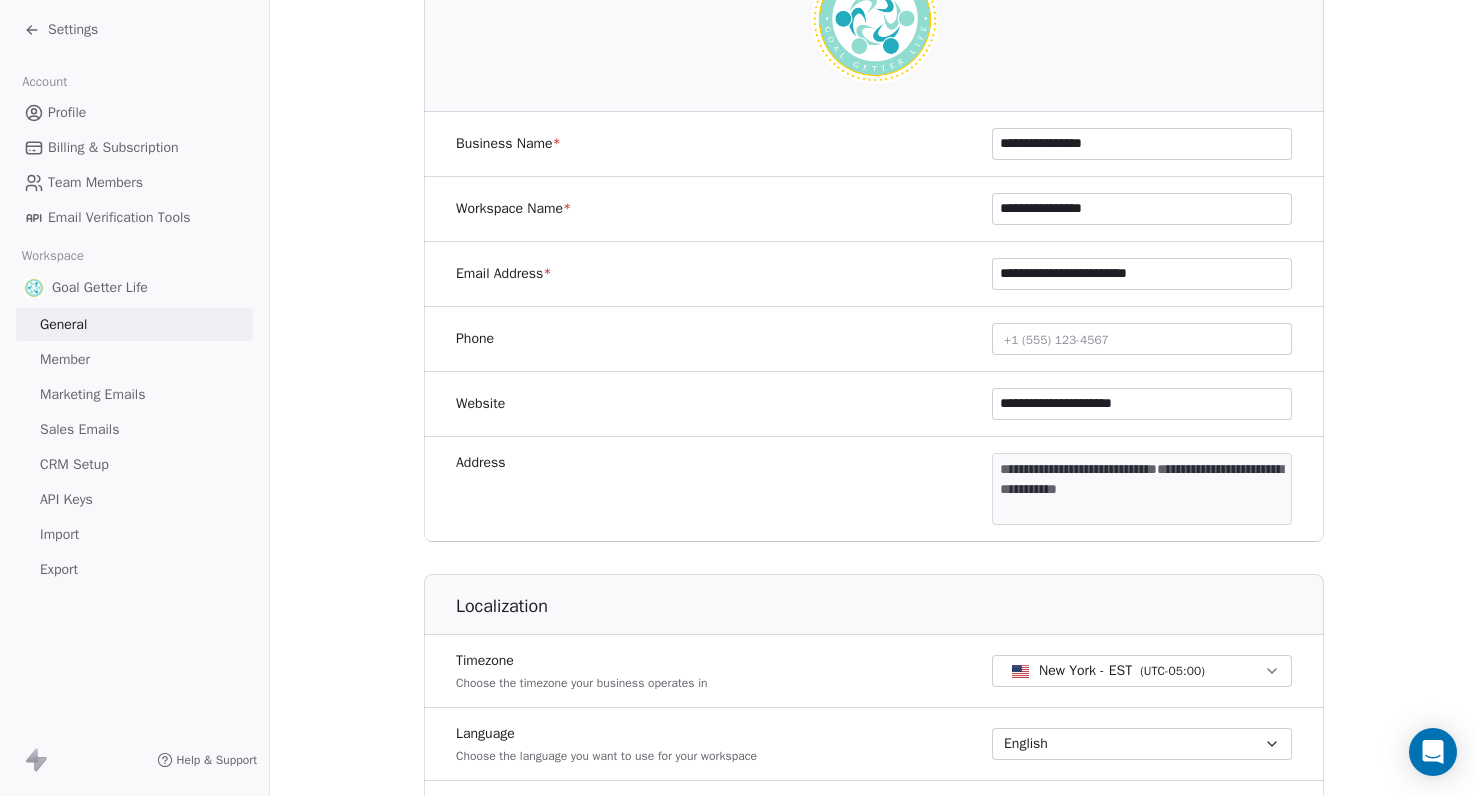 scroll, scrollTop: 0, scrollLeft: 0, axis: both 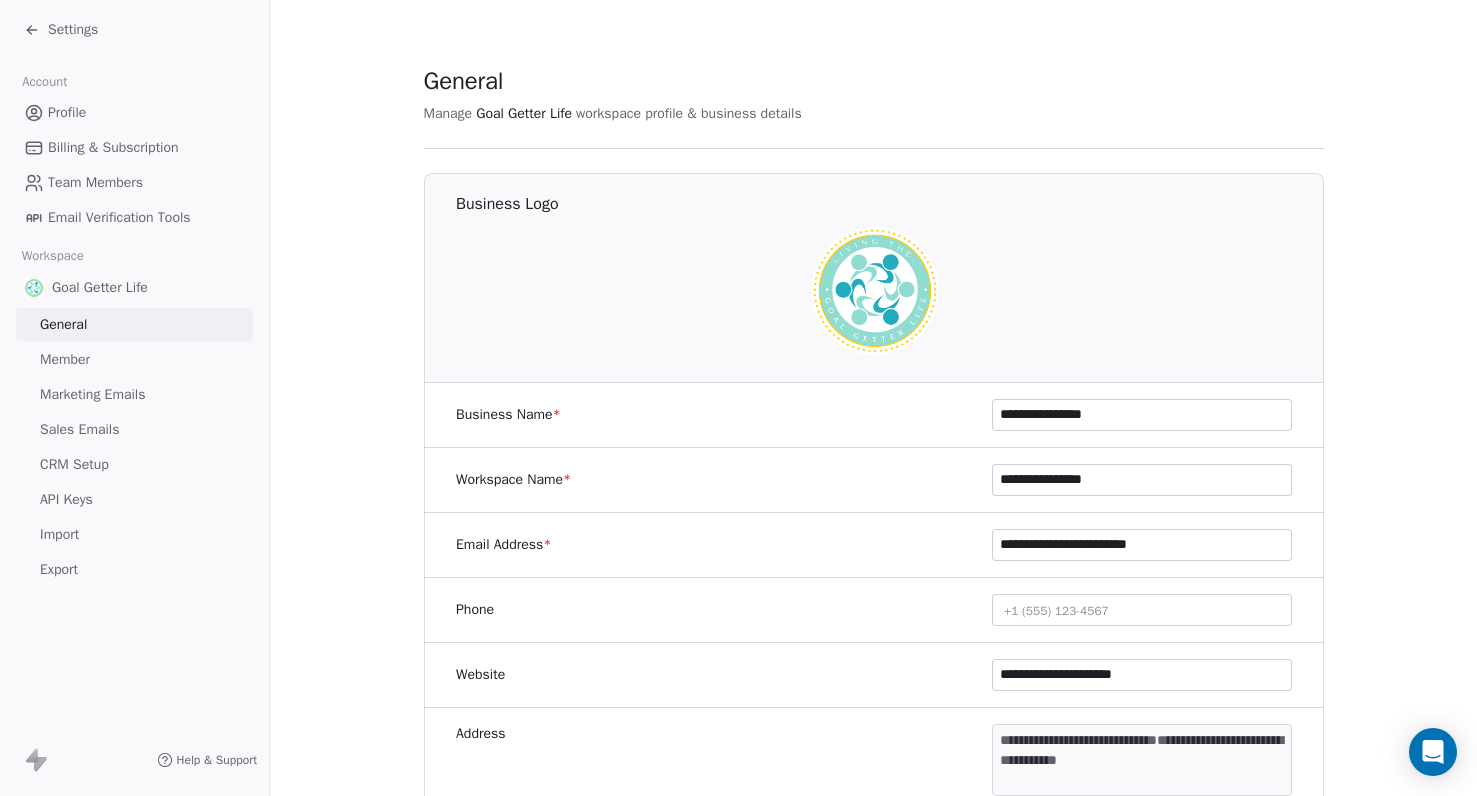 click 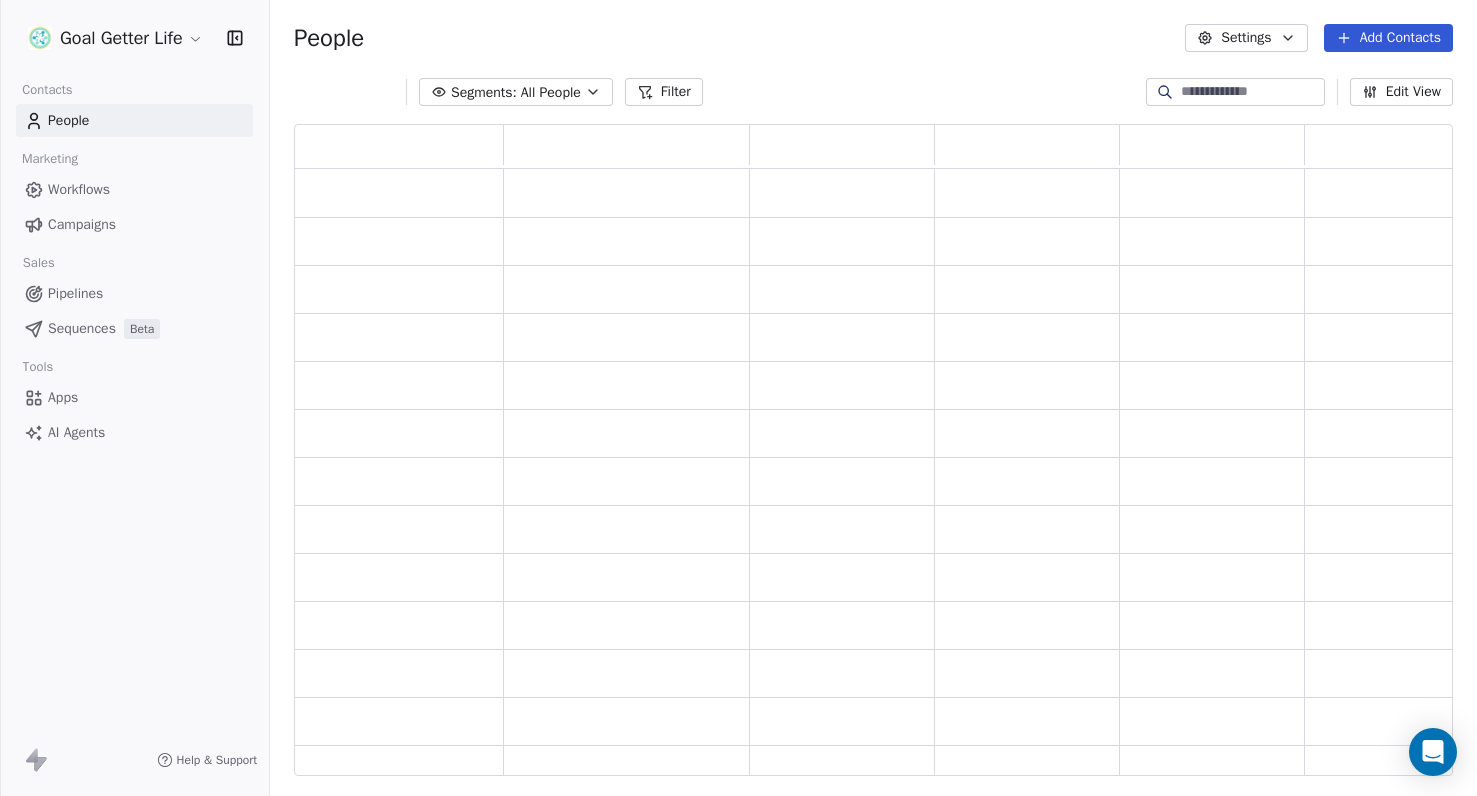 scroll, scrollTop: 0, scrollLeft: 1, axis: horizontal 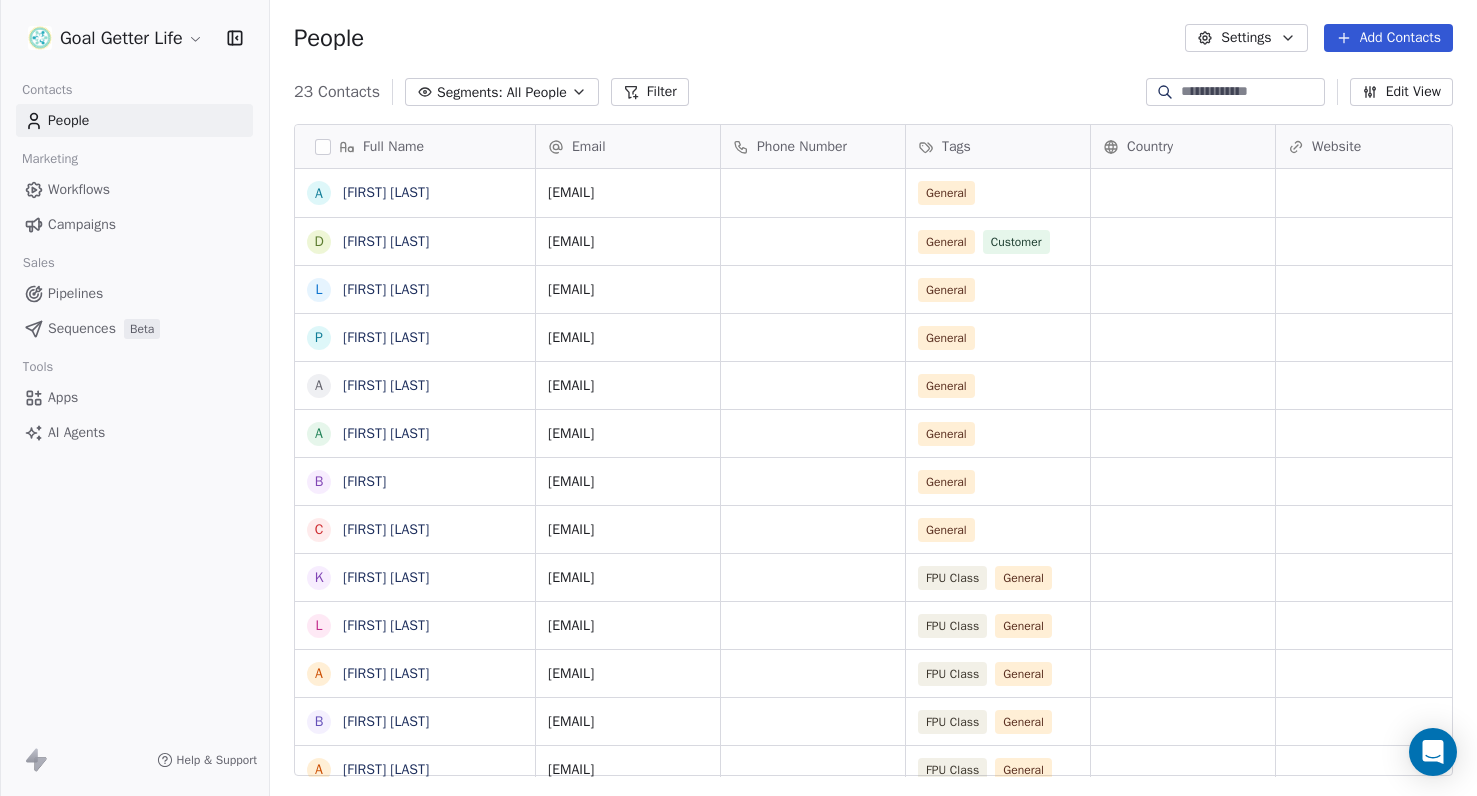 click on "Campaigns" at bounding box center (82, 224) 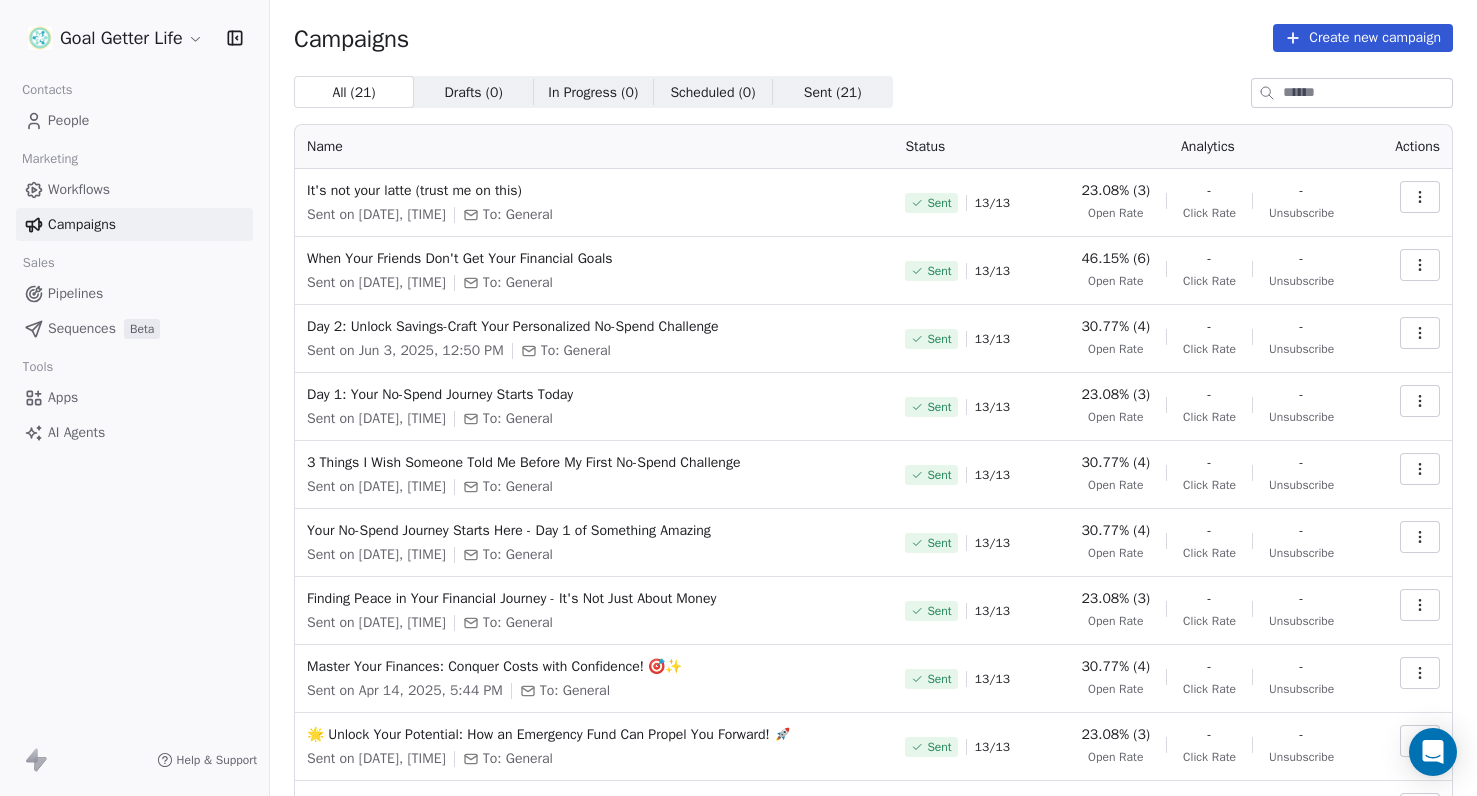 click on "Create new campaign" at bounding box center [1363, 38] 